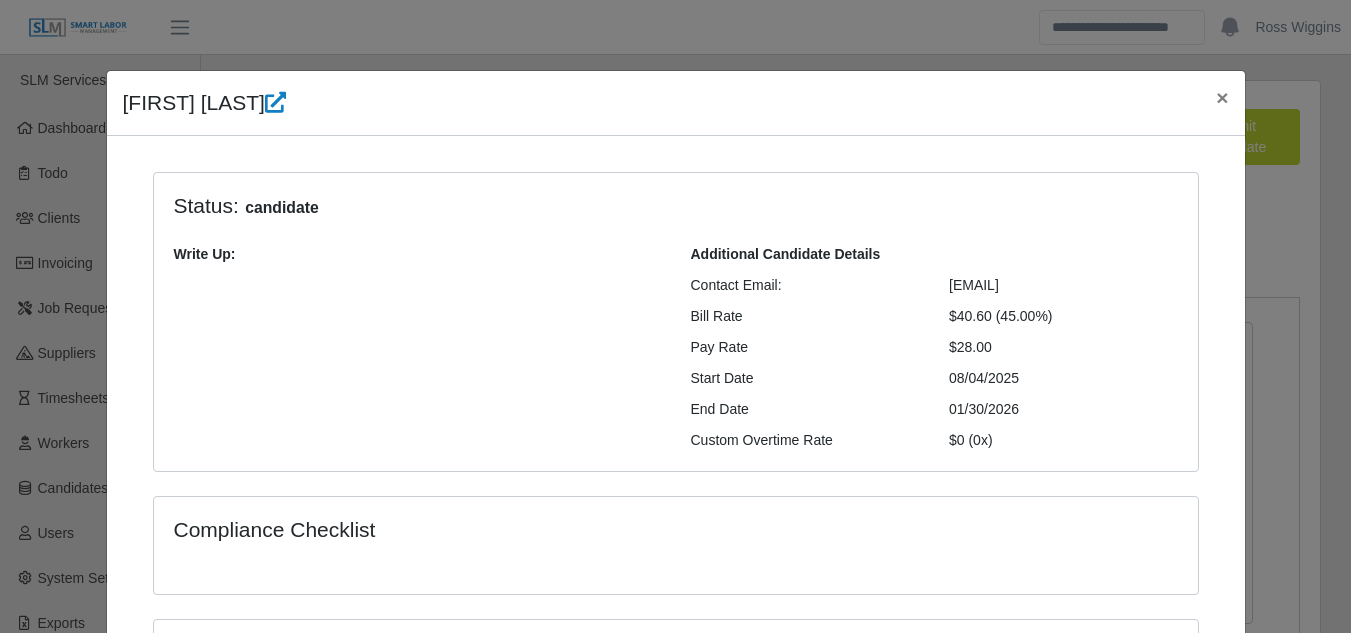 select on "****" 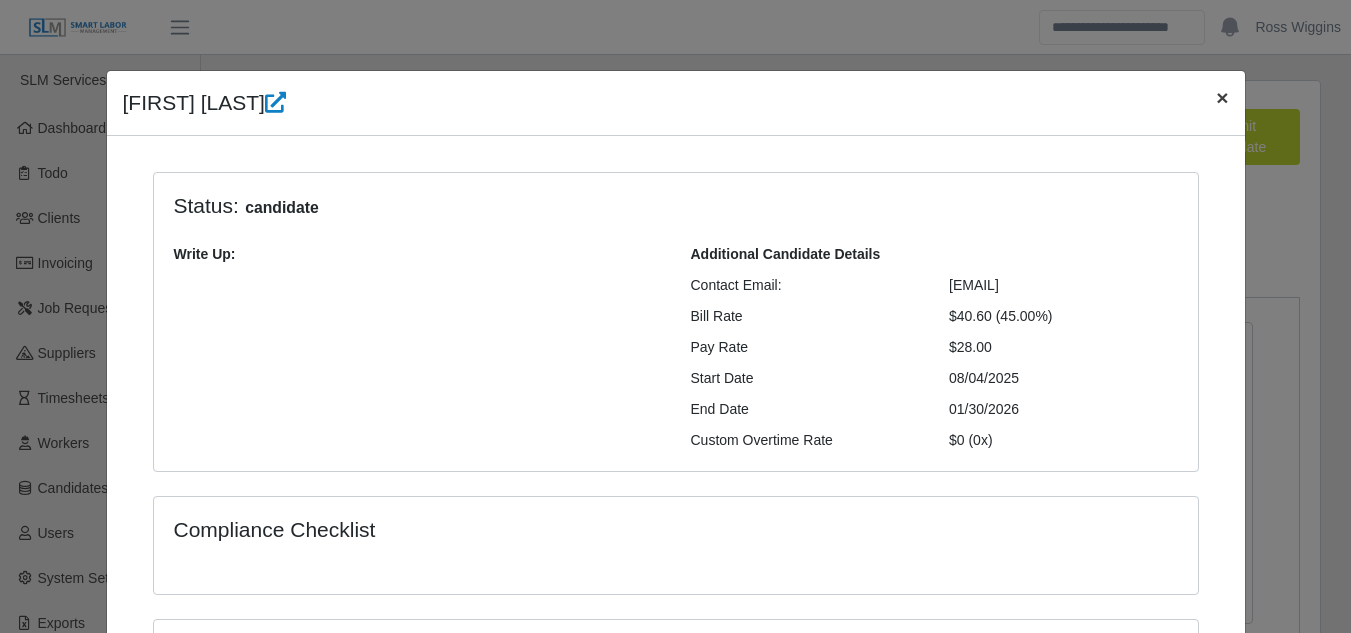 click on "×" 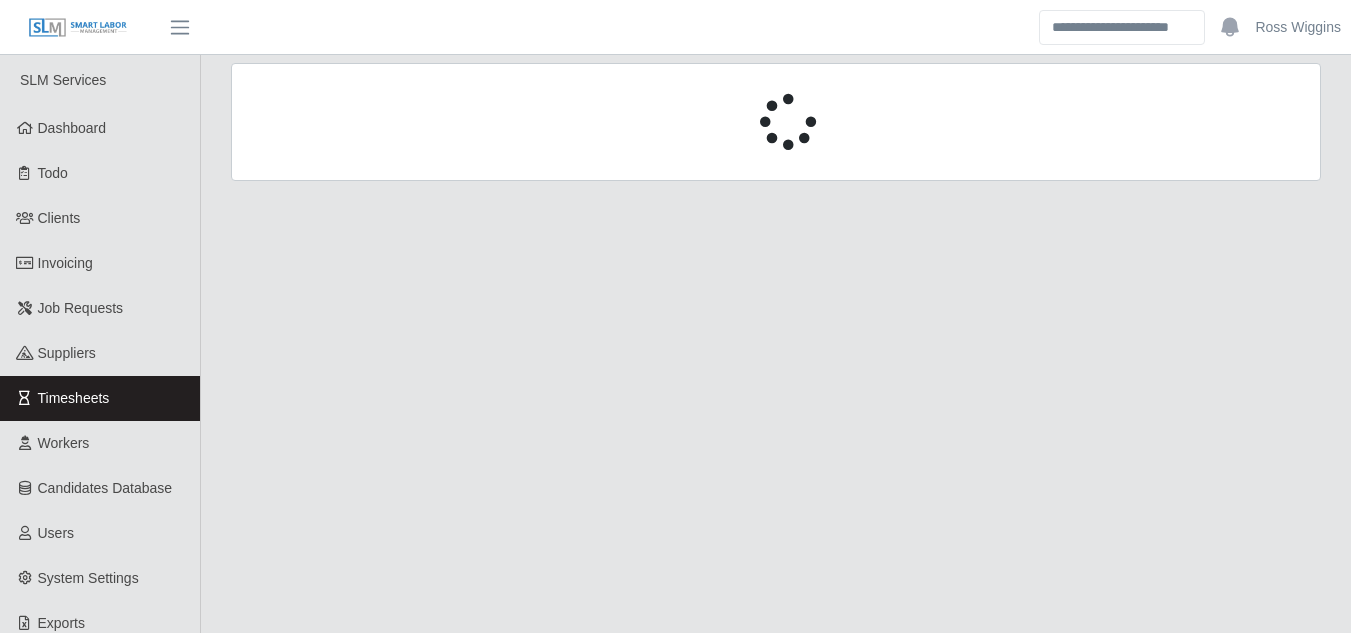 scroll, scrollTop: 0, scrollLeft: 0, axis: both 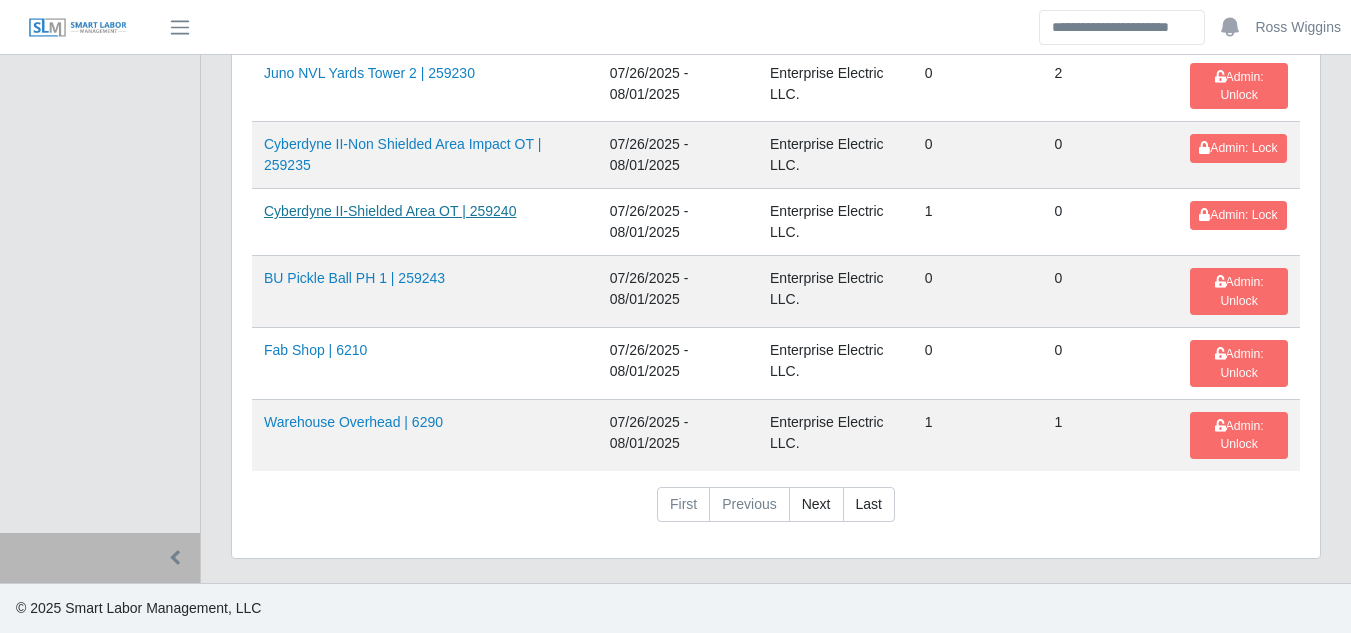 click on "Cyberdyne II-Shielded Area OT | 259240" at bounding box center (390, 211) 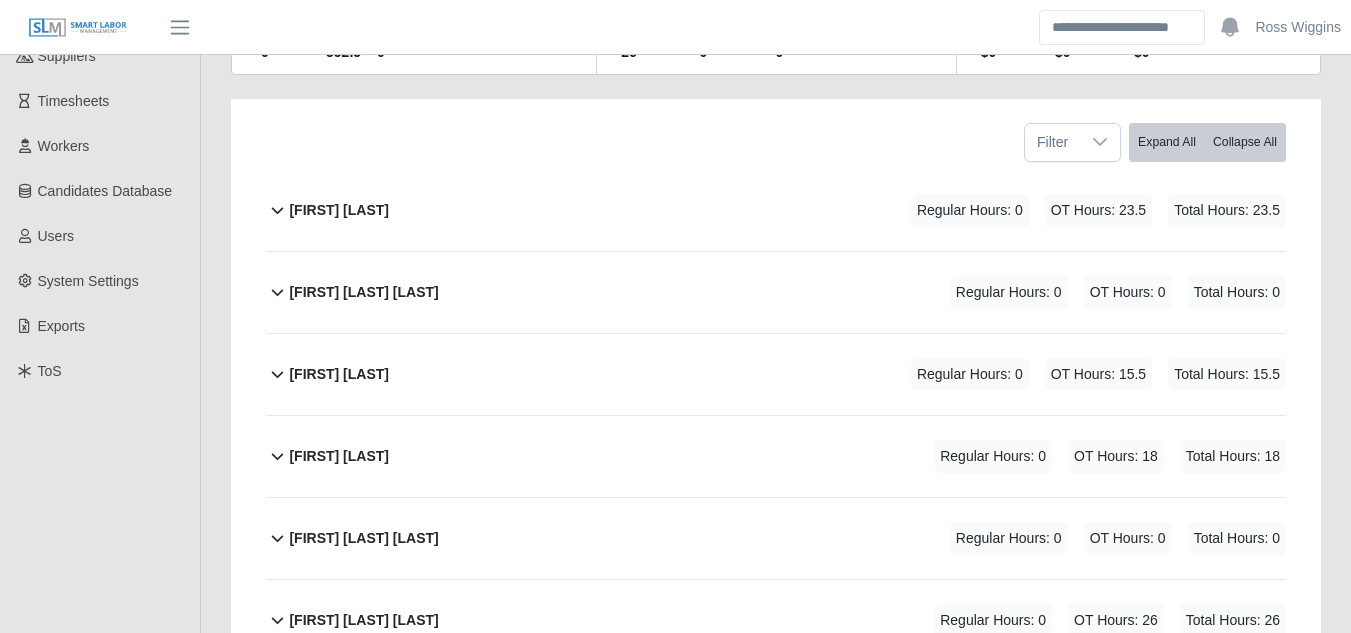 scroll, scrollTop: 300, scrollLeft: 0, axis: vertical 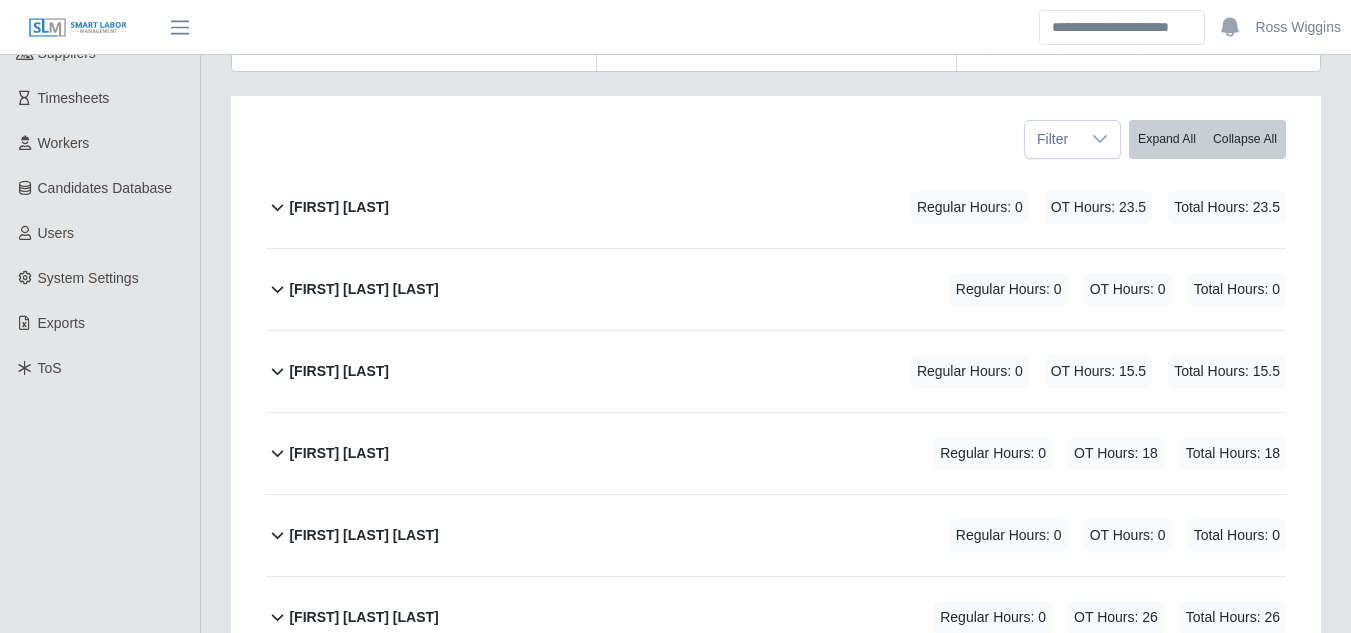 click on "Alexis Velasquez Castillo" at bounding box center (363, 289) 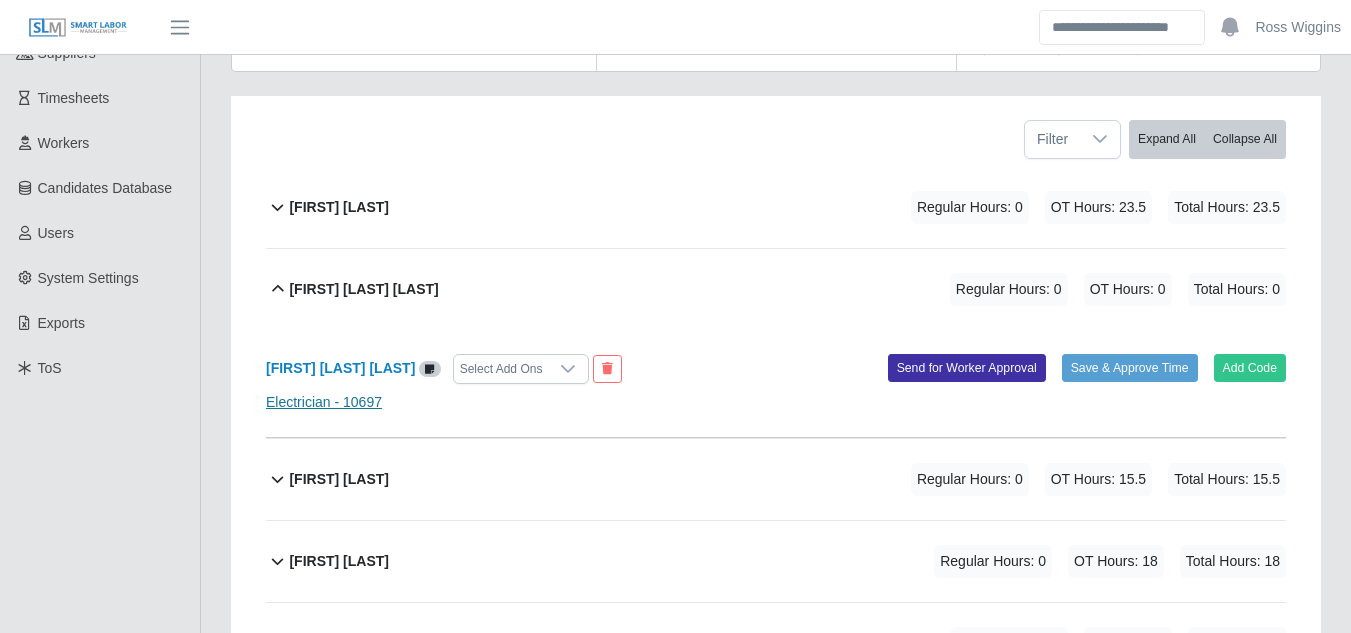 click on "Electrician - 10697" at bounding box center (324, 402) 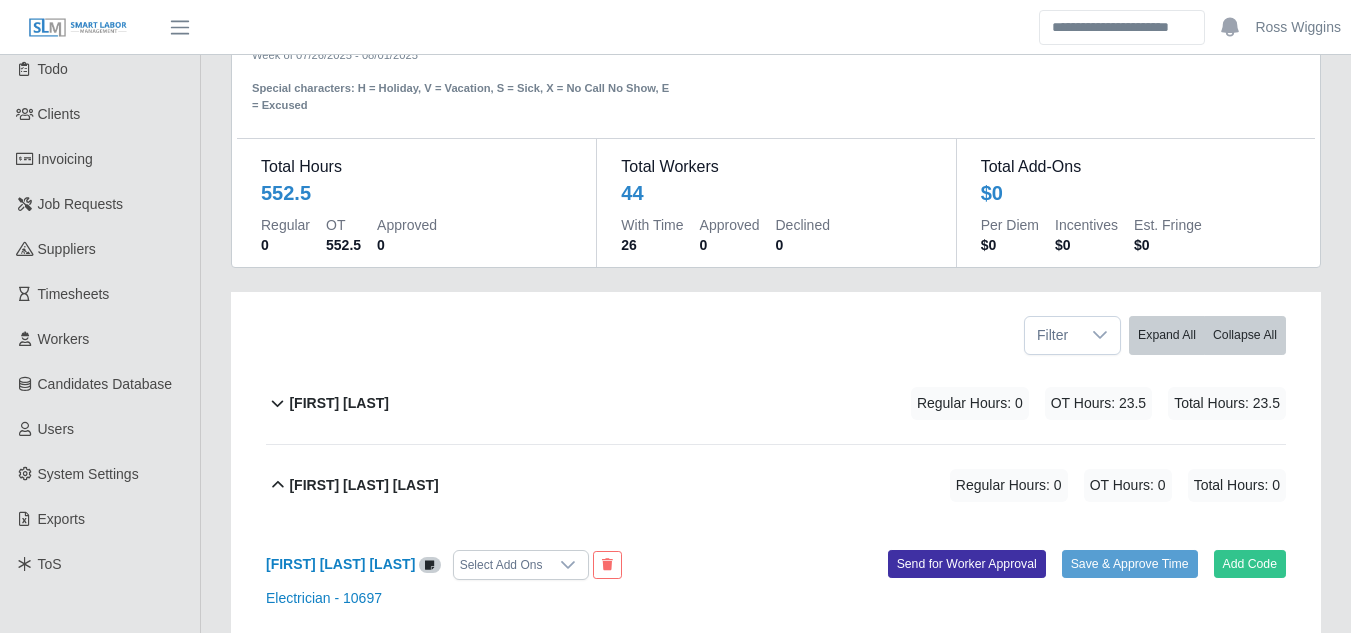 scroll, scrollTop: 0, scrollLeft: 0, axis: both 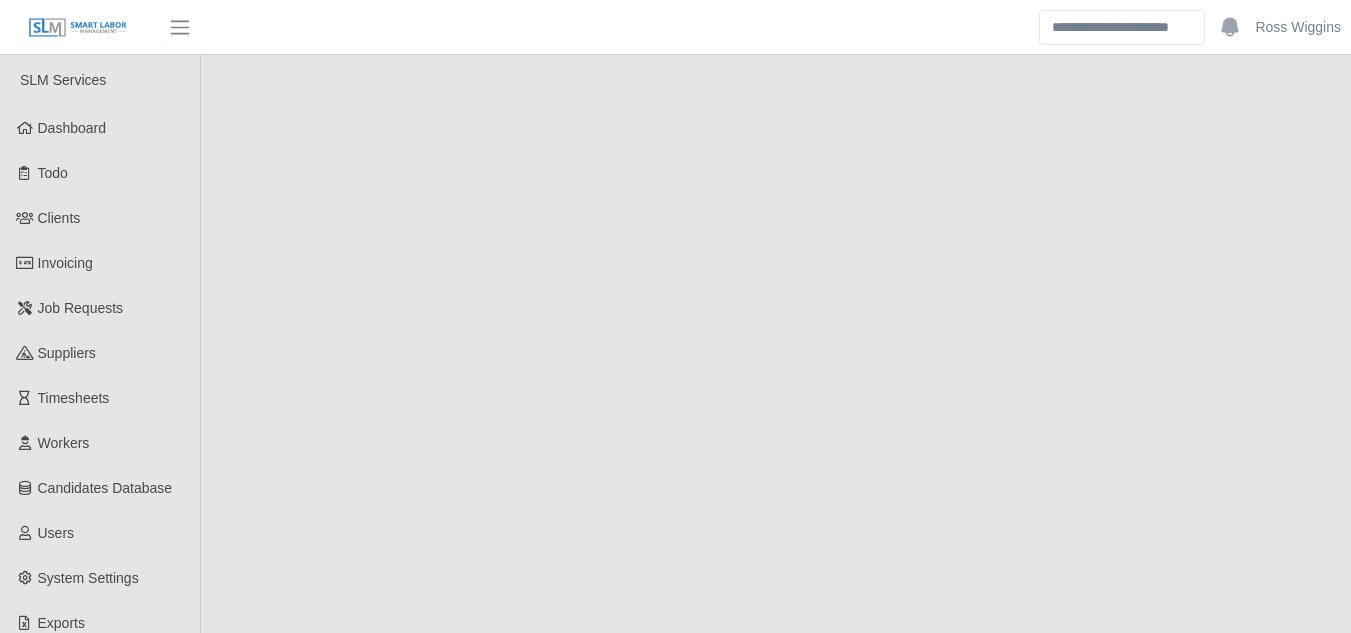 select on "******" 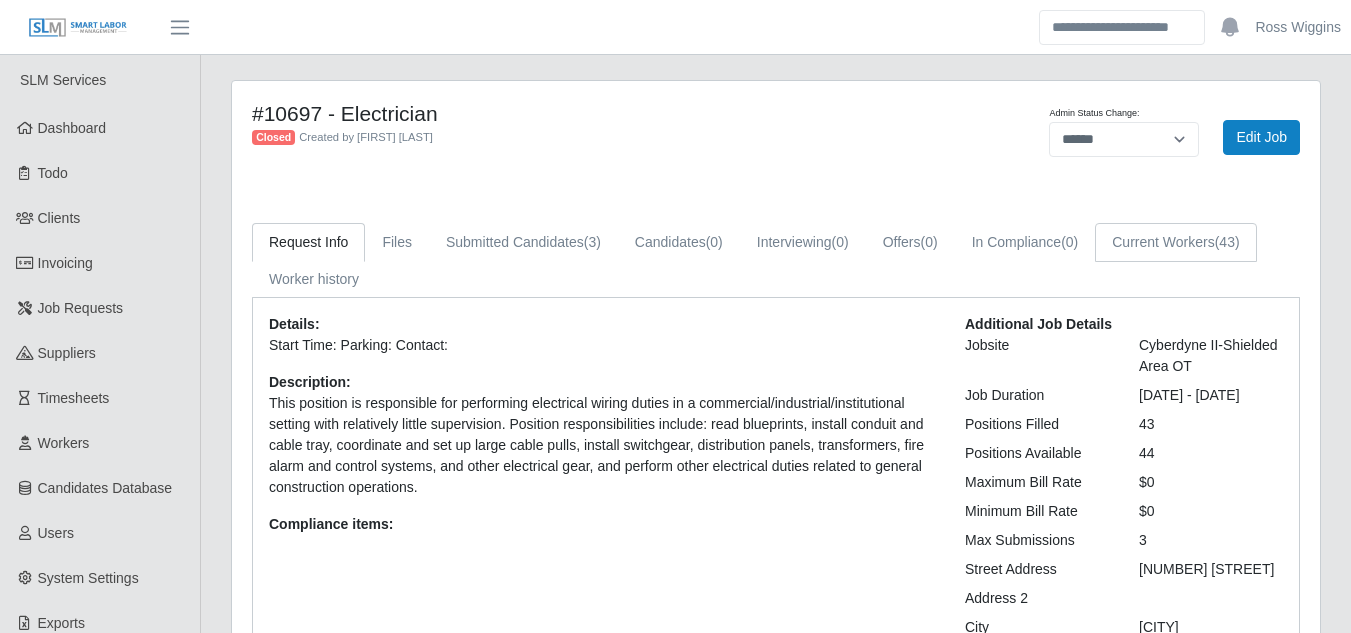 click on "Current Workers  (43)" at bounding box center [1175, 242] 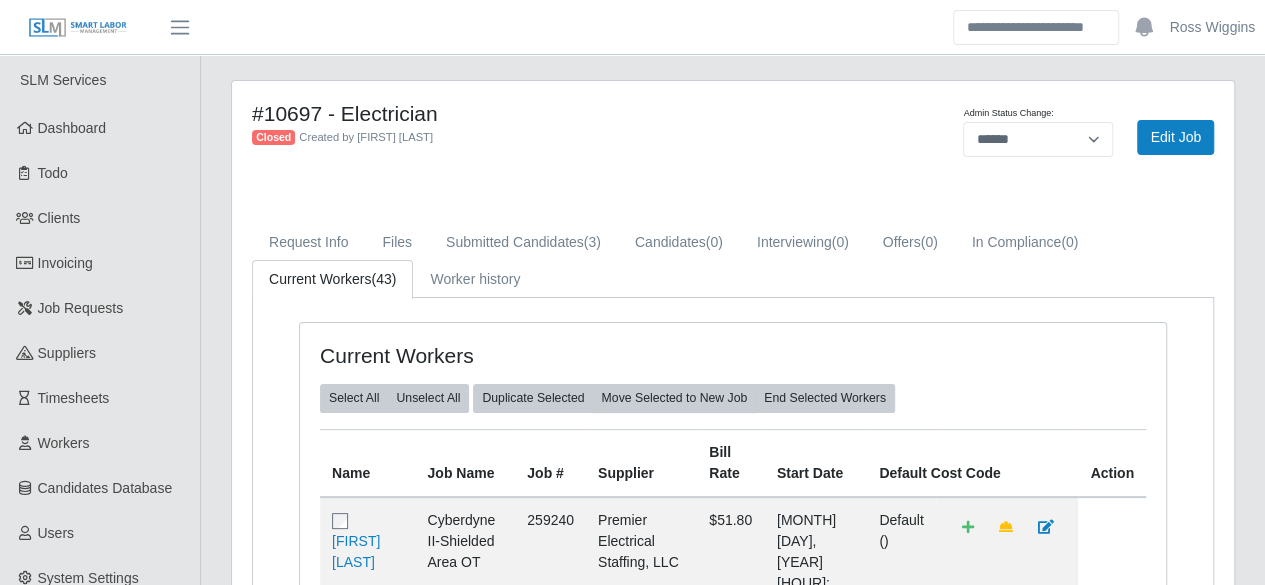 click on "Current Workers  (43)" at bounding box center [332, 279] 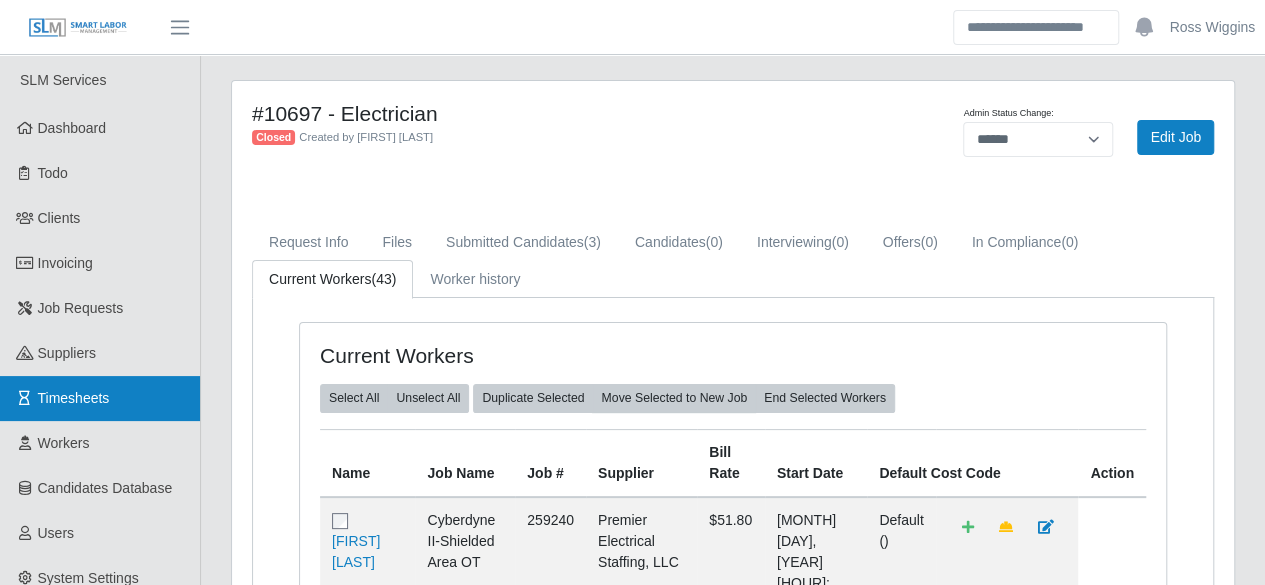 click on "Timesheets" at bounding box center [74, 398] 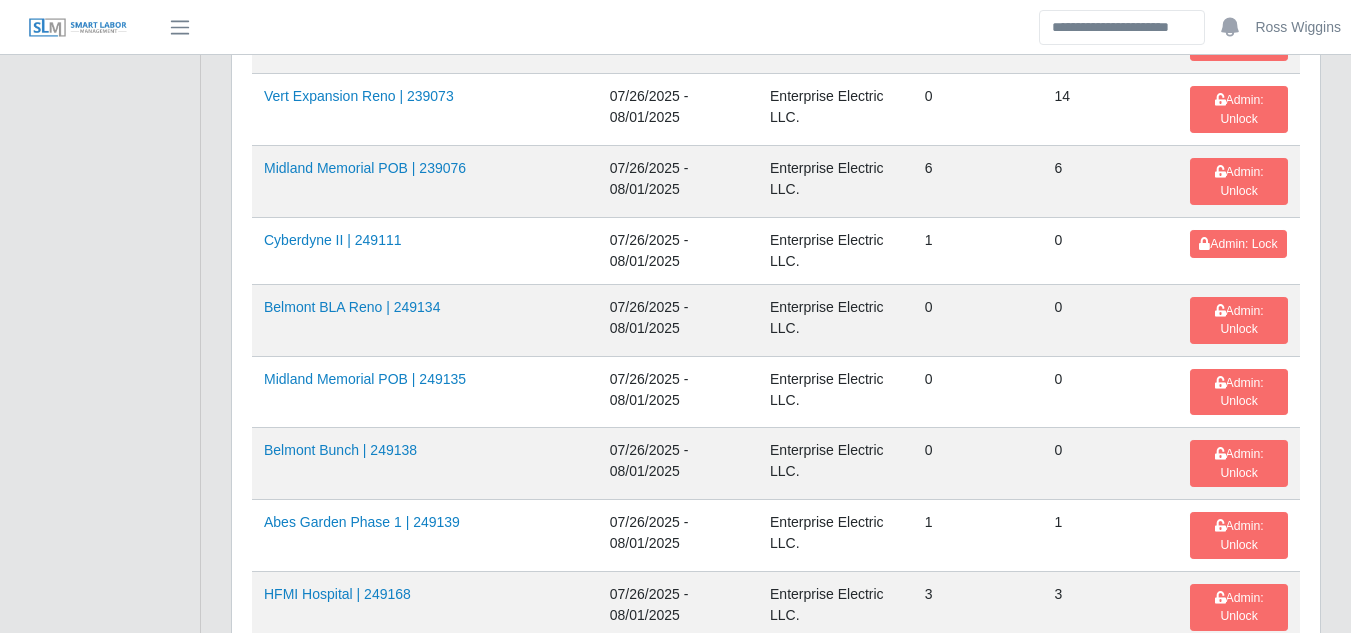 scroll, scrollTop: 900, scrollLeft: 0, axis: vertical 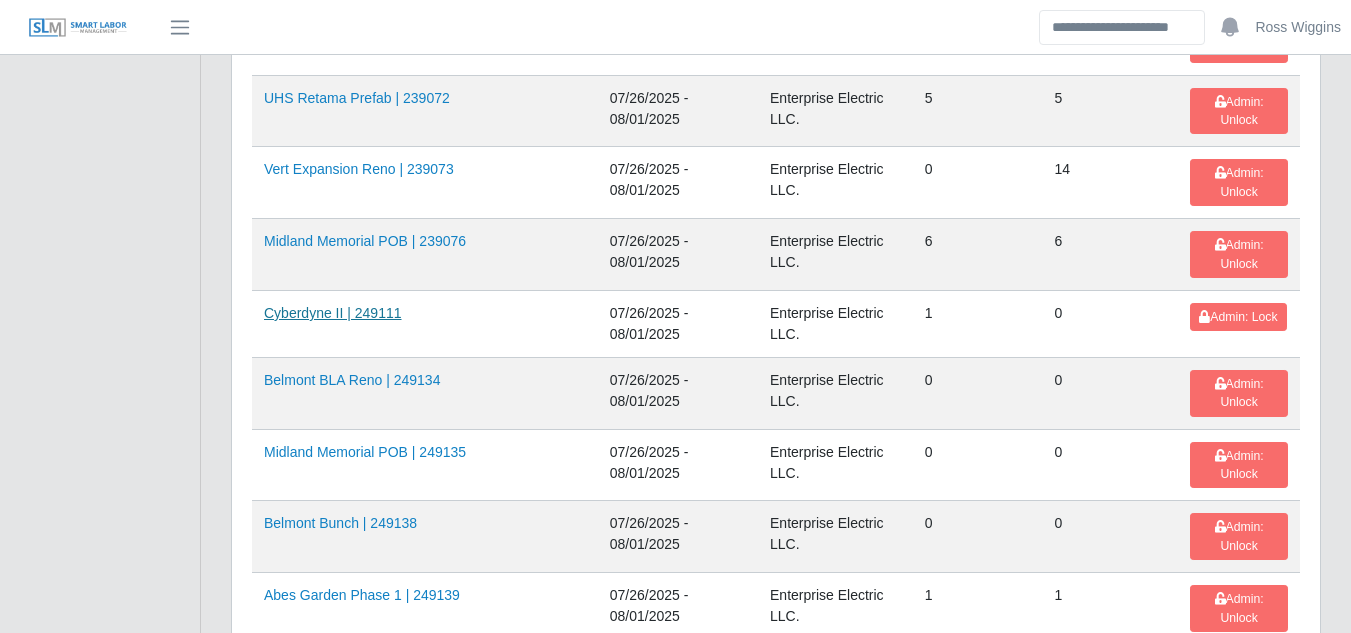 click on "Cyberdyne II | 249111" at bounding box center [333, 313] 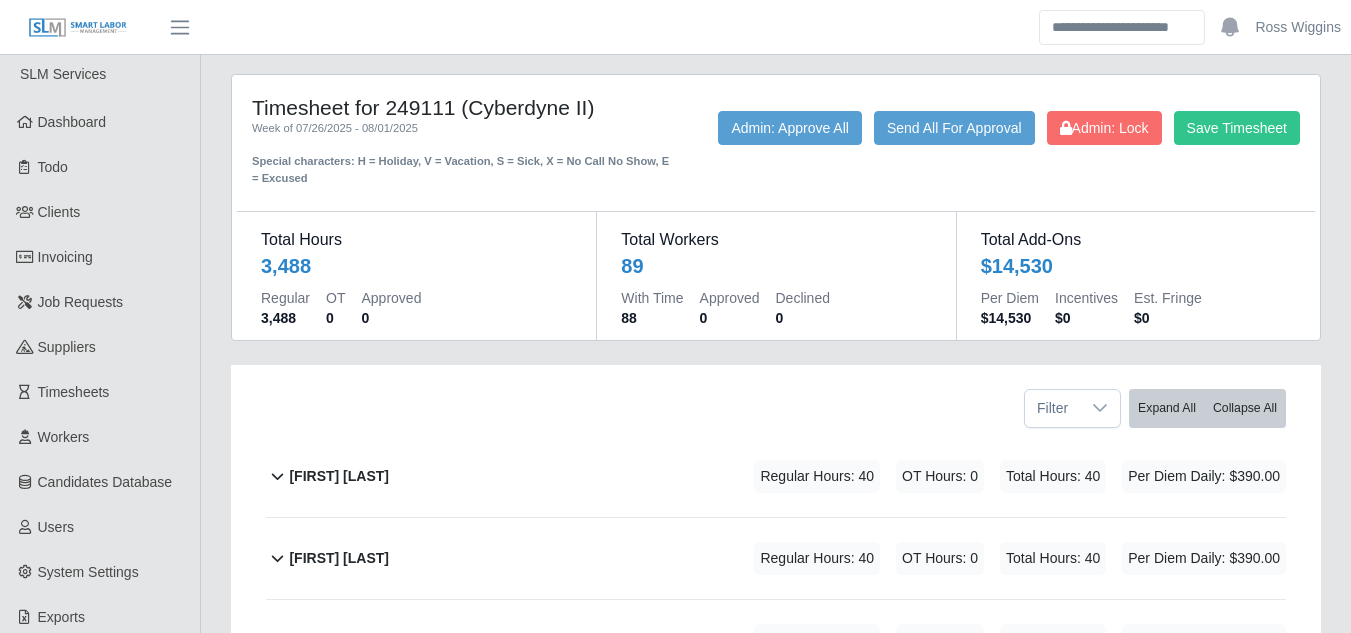 scroll, scrollTop: 0, scrollLeft: 0, axis: both 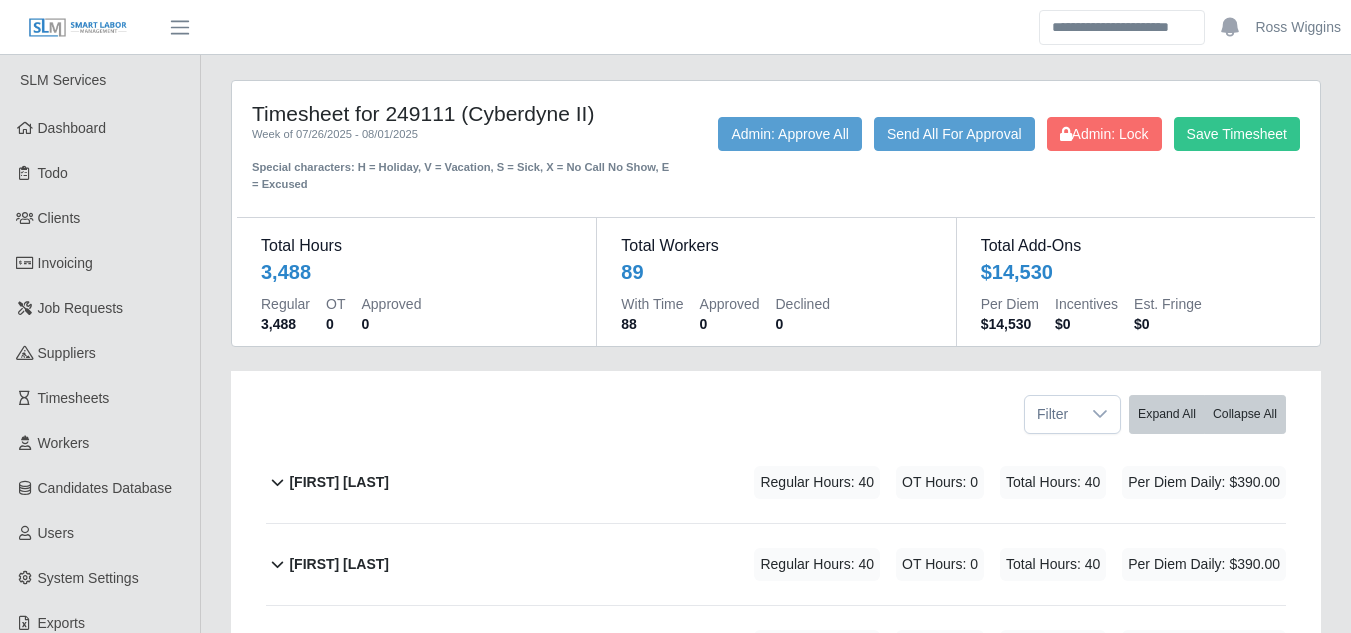 click on "Abiel Martinez" at bounding box center [339, 482] 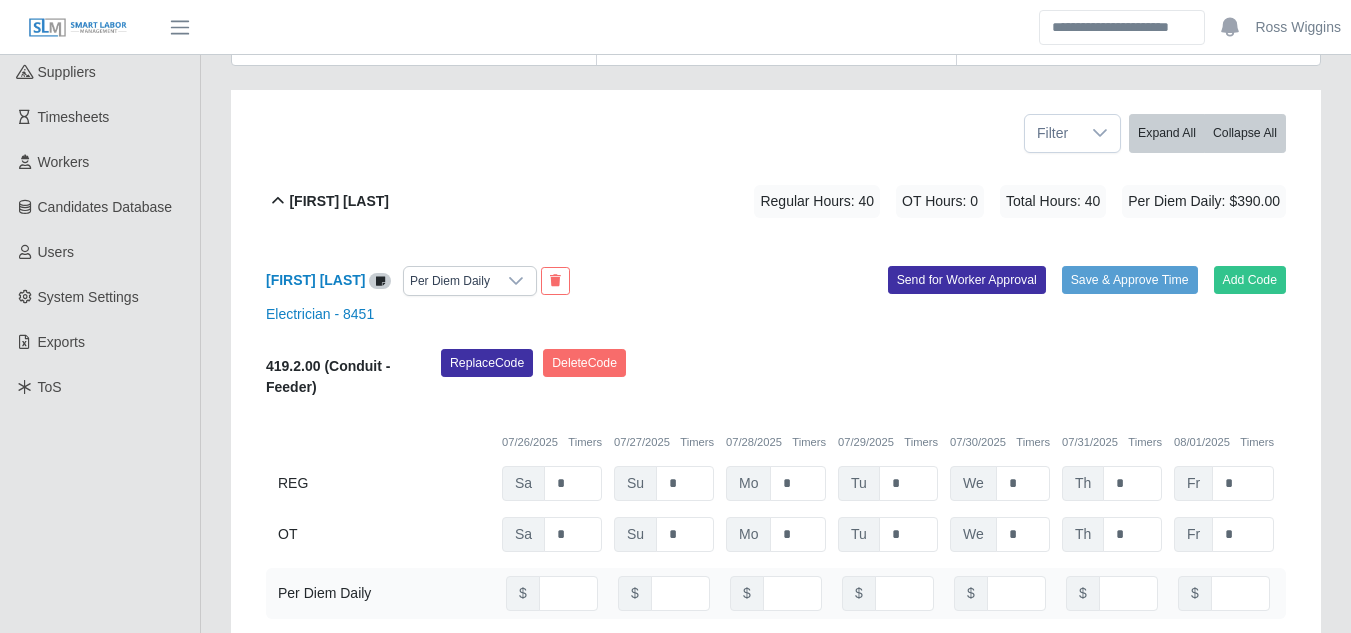 scroll, scrollTop: 300, scrollLeft: 0, axis: vertical 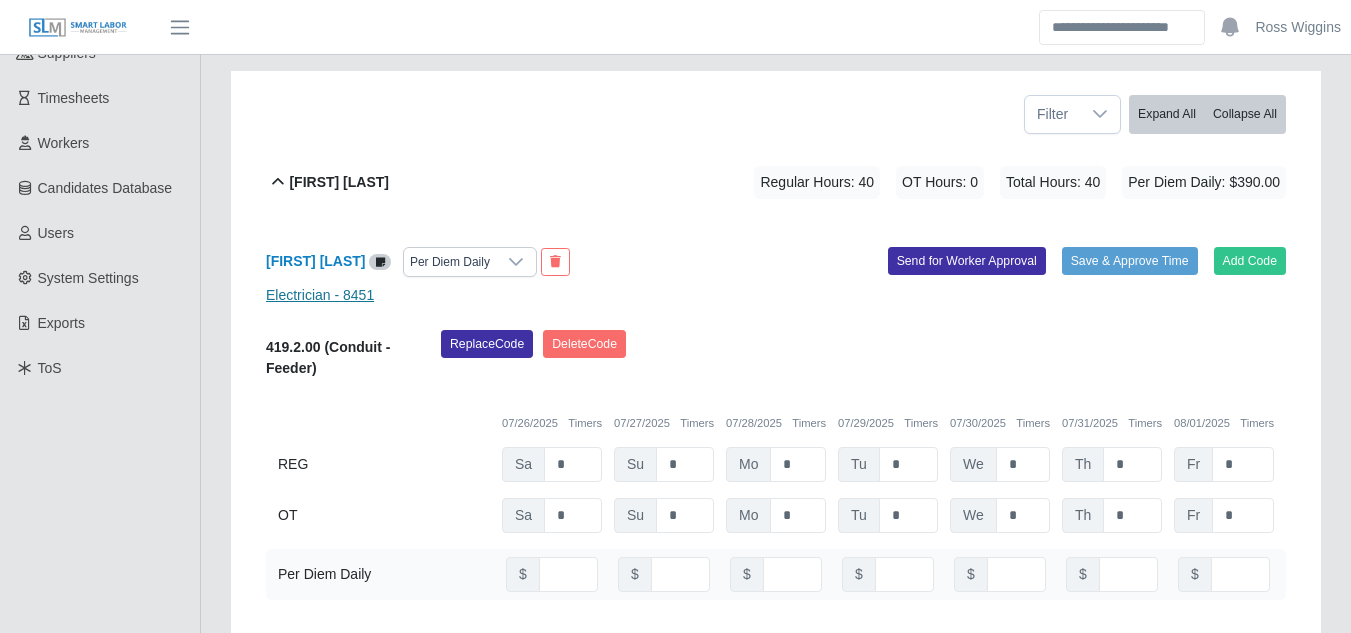 click on "Electrician - 8451" at bounding box center (320, 295) 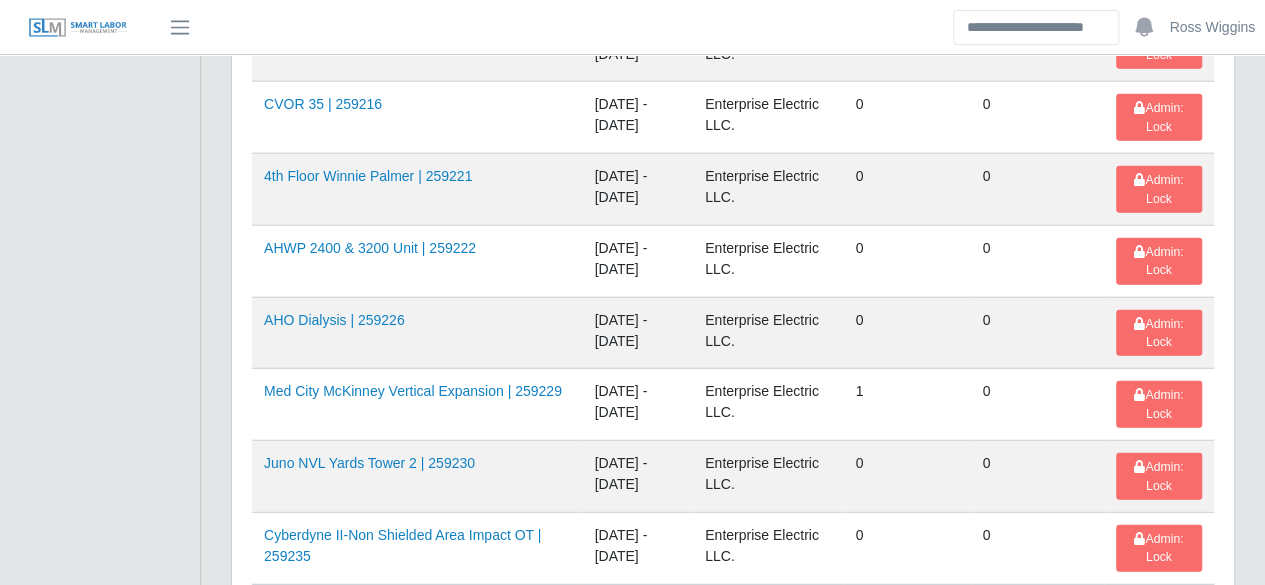 scroll, scrollTop: 2600, scrollLeft: 0, axis: vertical 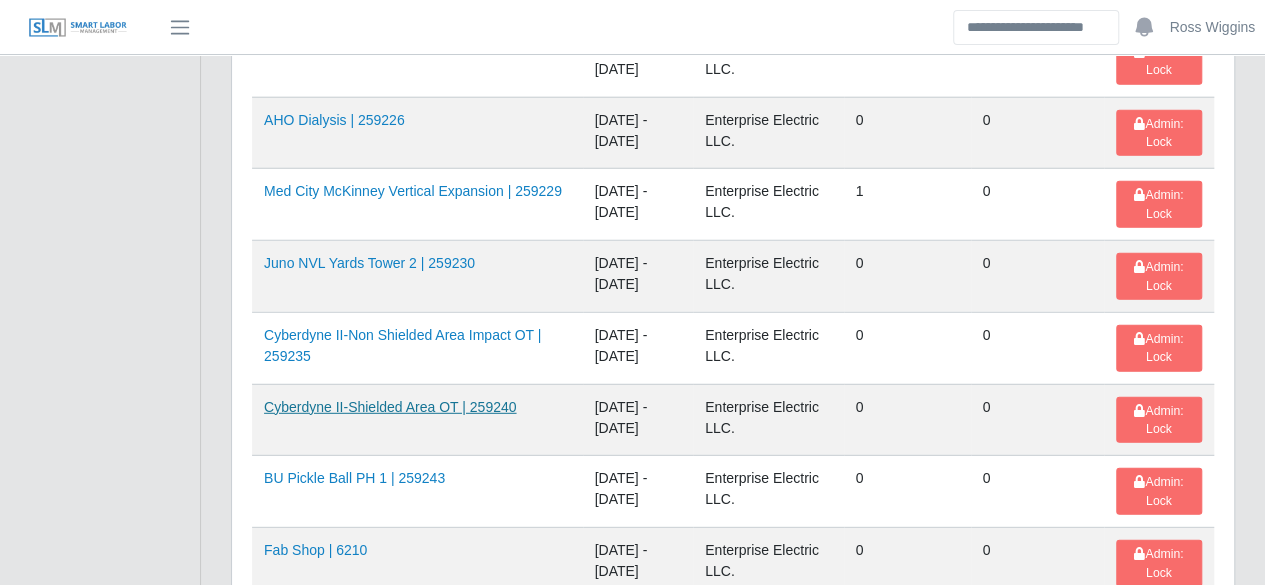 click on "Cyberdyne II-Shielded Area OT | 259240" at bounding box center [390, 407] 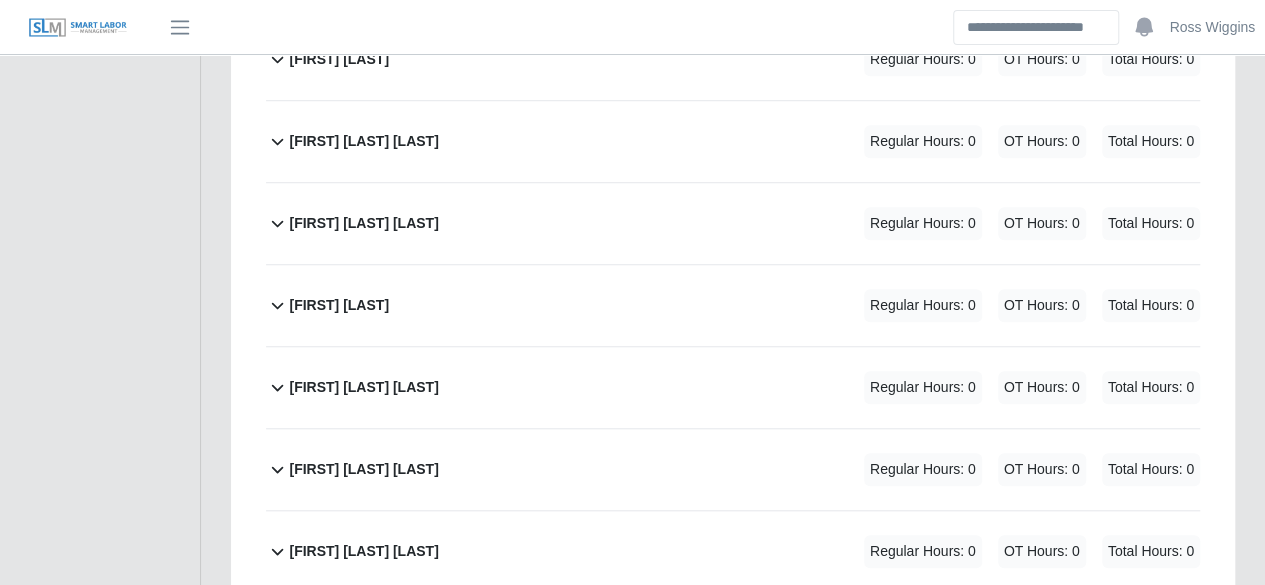 scroll, scrollTop: 0, scrollLeft: 0, axis: both 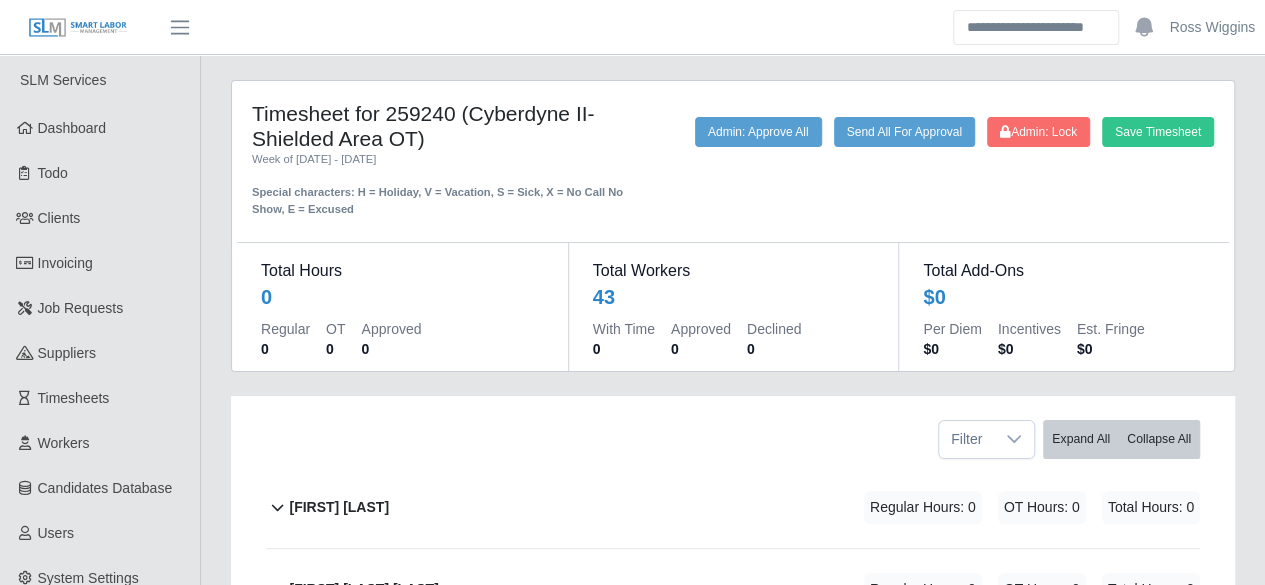 click on "[FIRST] [LAST]" at bounding box center (339, 507) 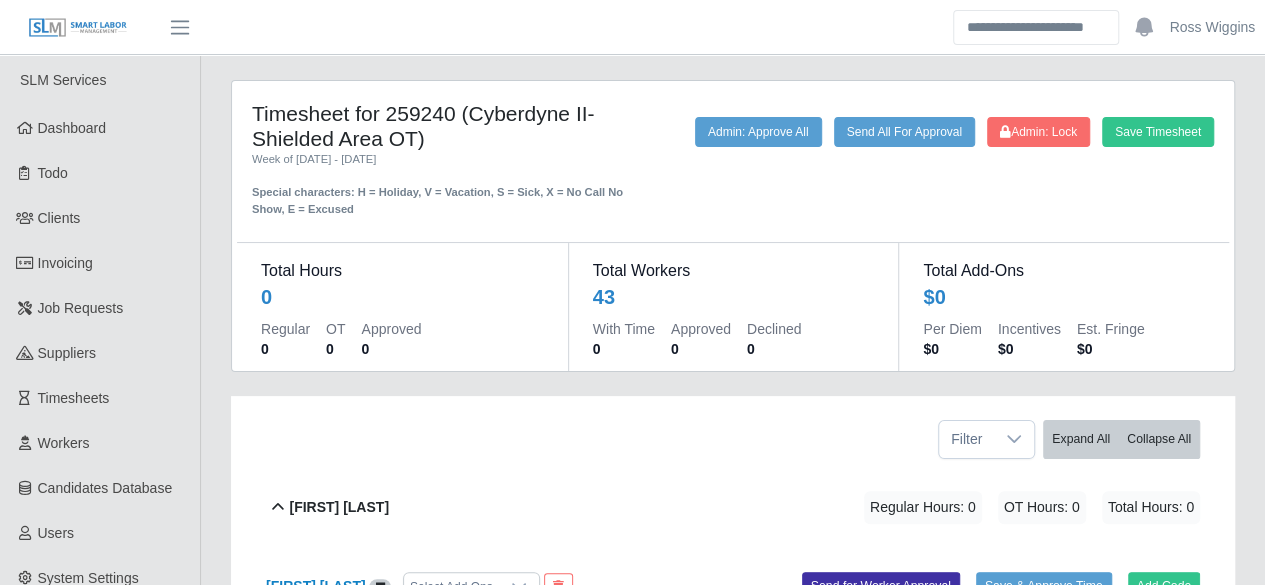 scroll, scrollTop: 200, scrollLeft: 0, axis: vertical 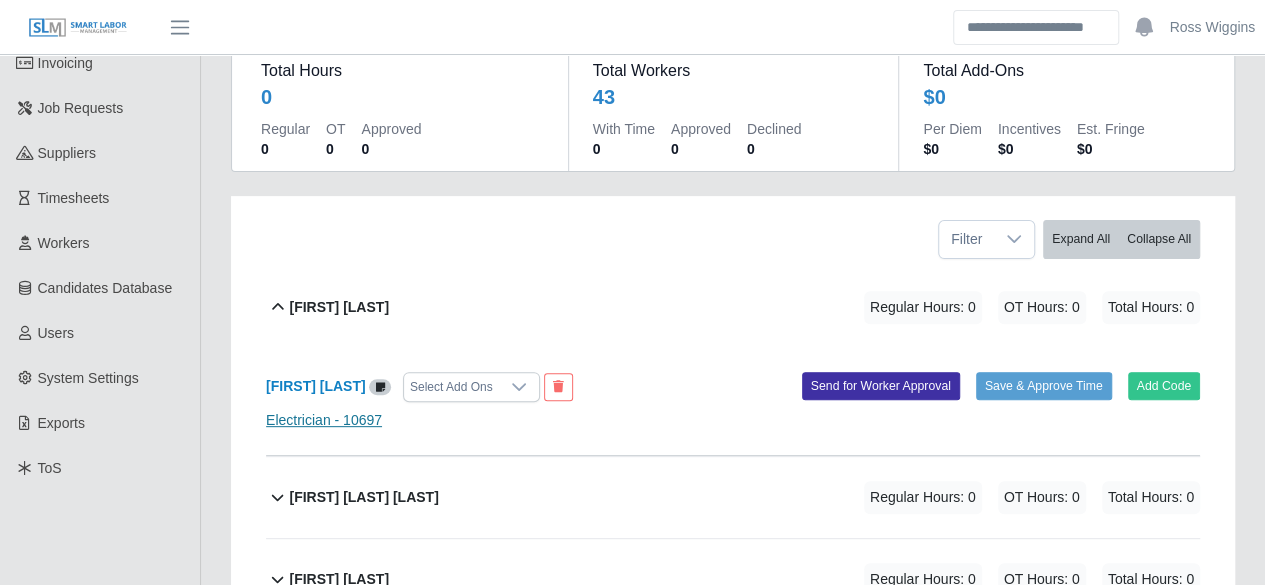 click on "Electrician - 10697" at bounding box center (324, 420) 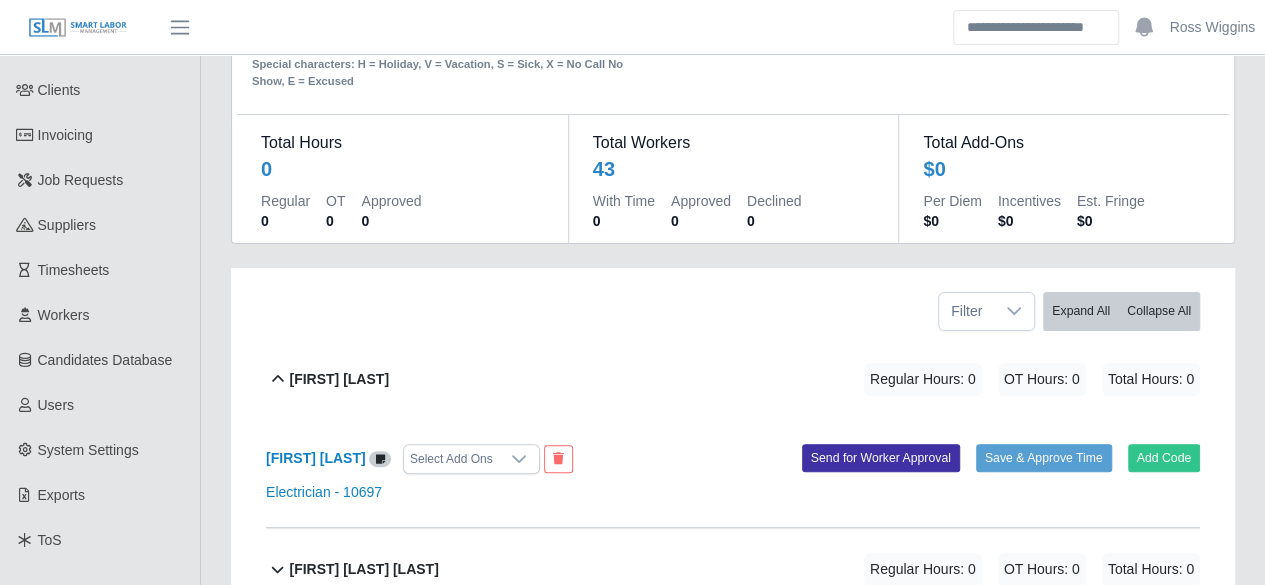 scroll, scrollTop: 0, scrollLeft: 0, axis: both 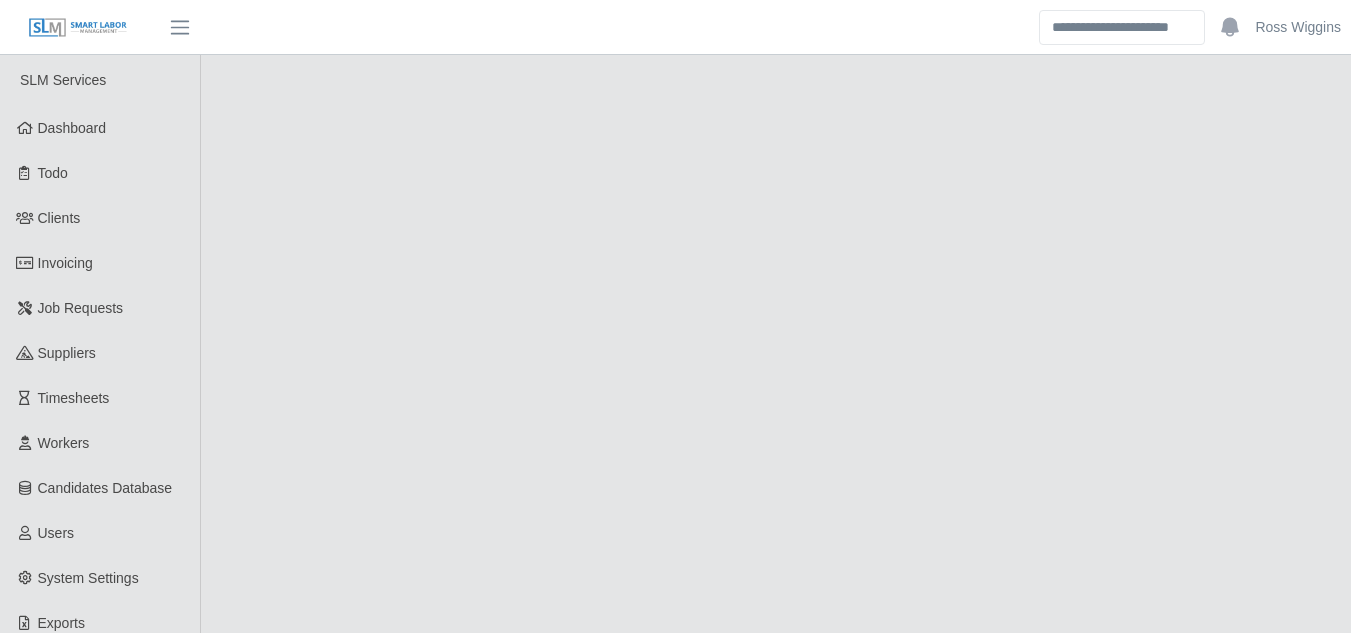 select on "****" 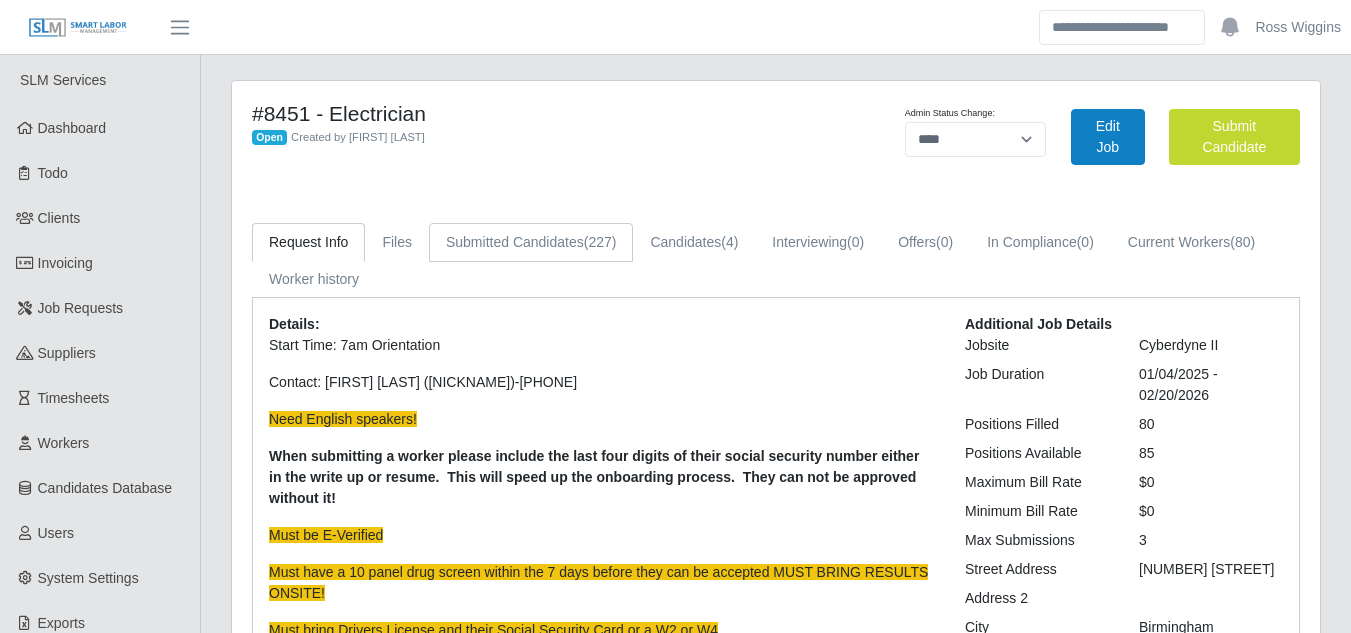 click on "Submitted Candidates
(227)" at bounding box center [531, 242] 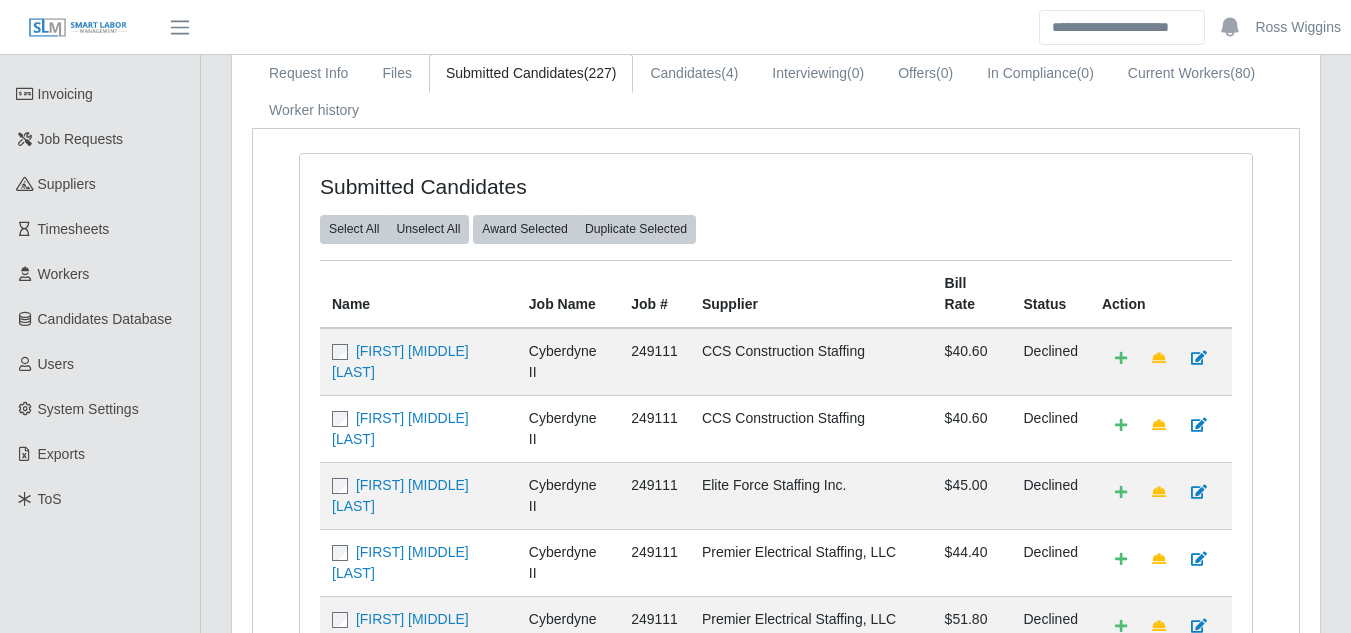 scroll, scrollTop: 0, scrollLeft: 0, axis: both 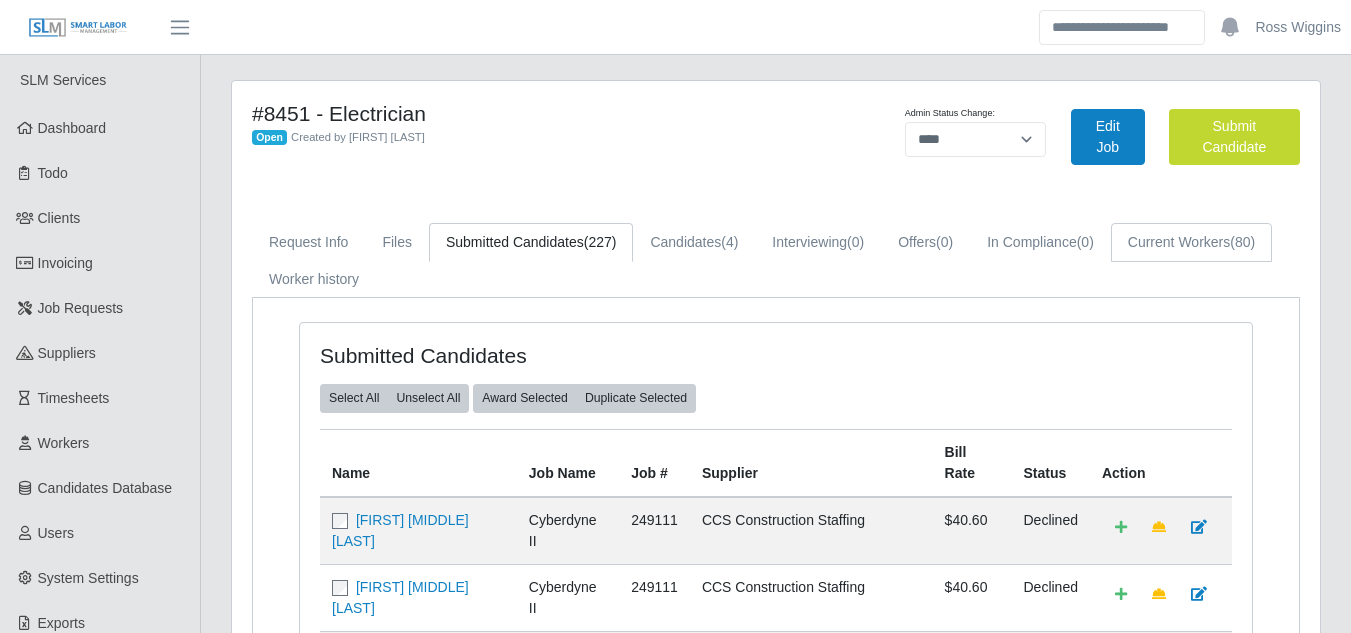 click on "Current Workers  (80)" at bounding box center [1191, 242] 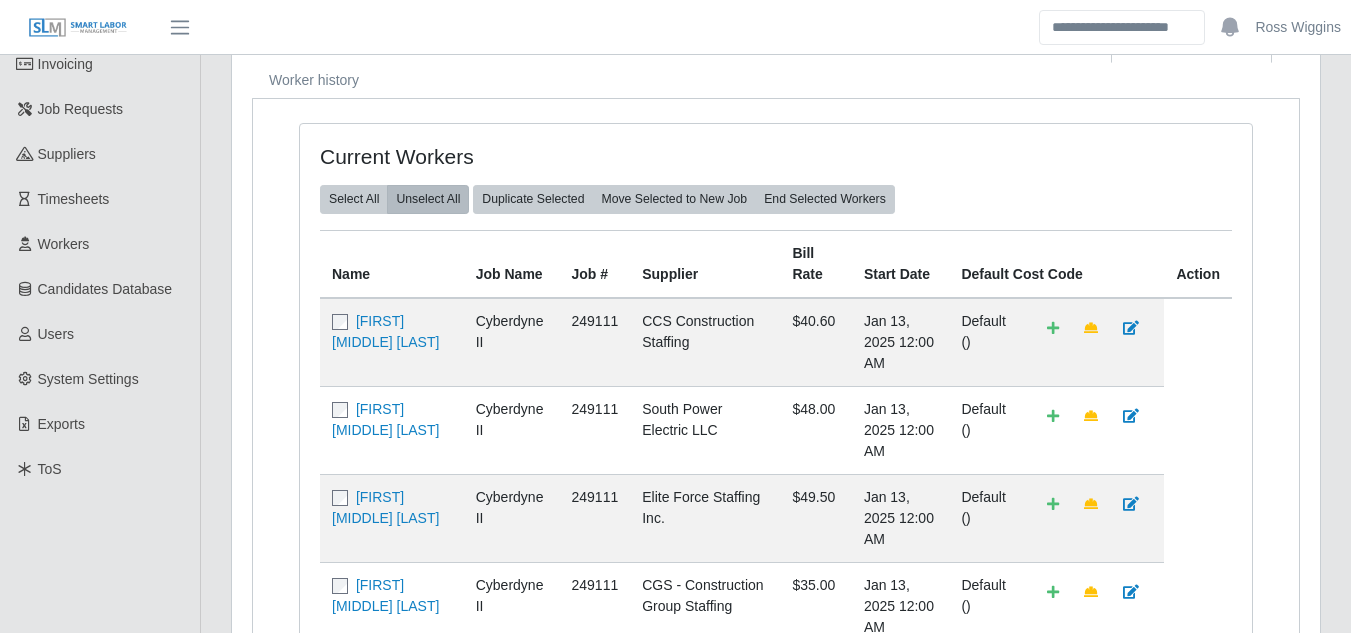 scroll, scrollTop: 200, scrollLeft: 0, axis: vertical 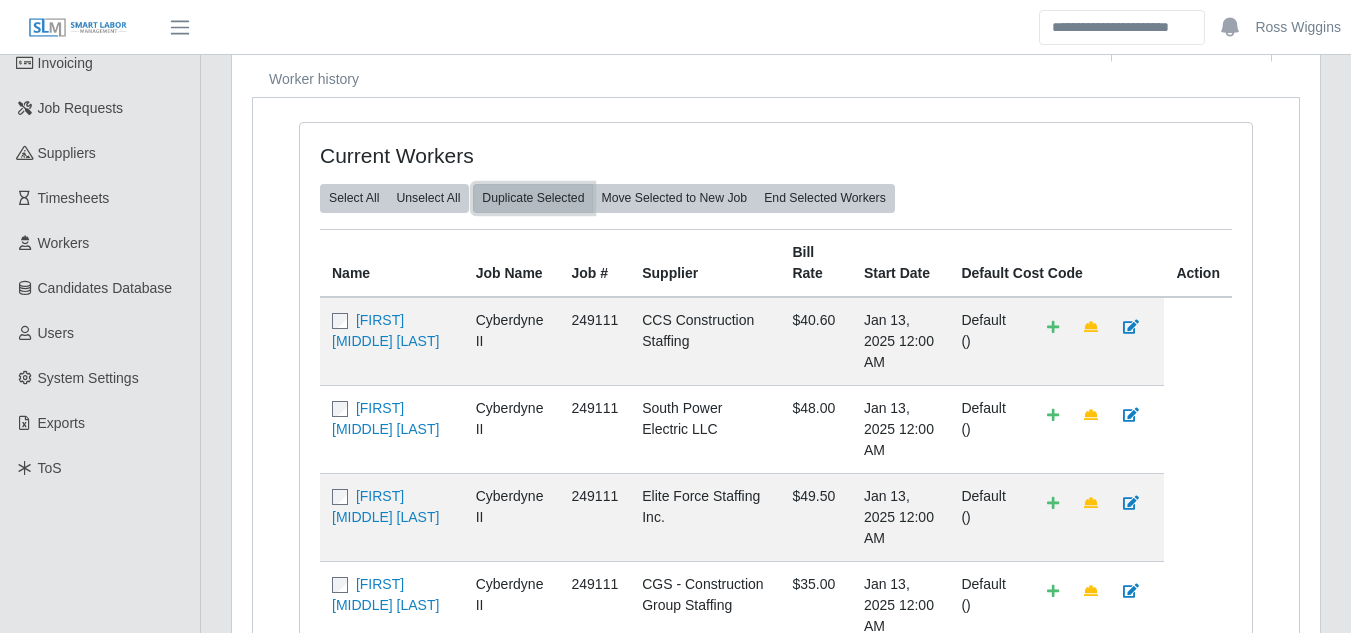 click on "Duplicate Selected" at bounding box center [533, 198] 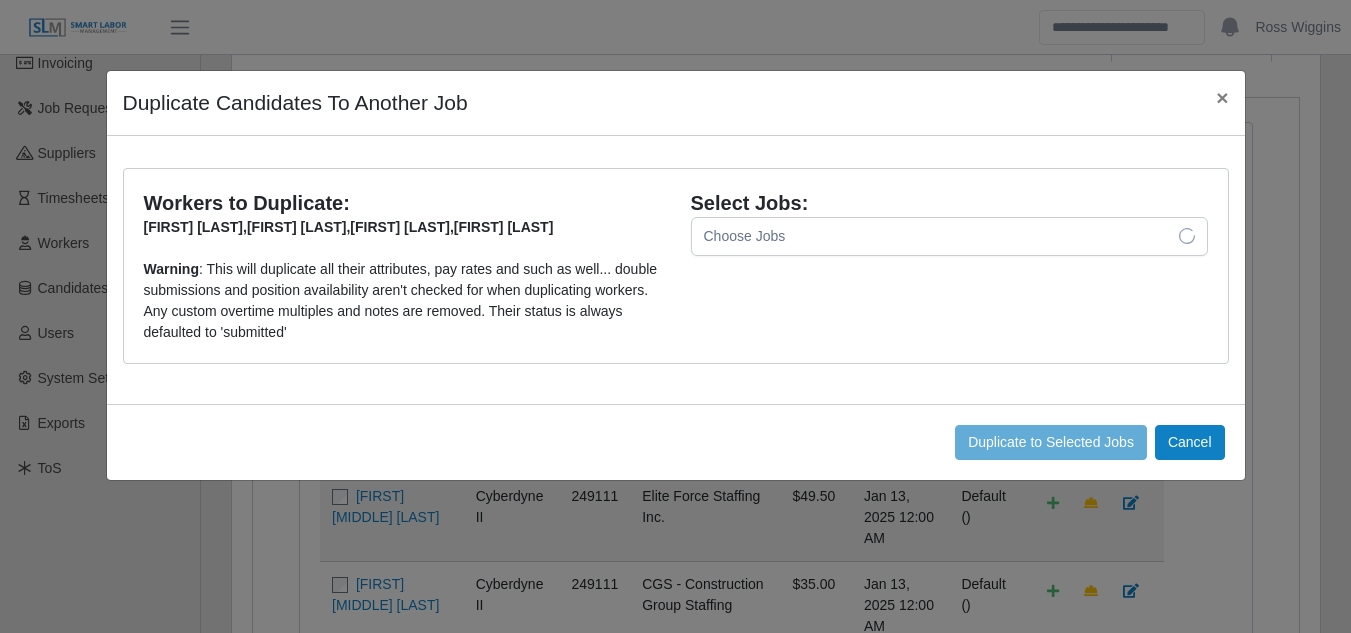 click on "Choose Jobs" at bounding box center (929, 236) 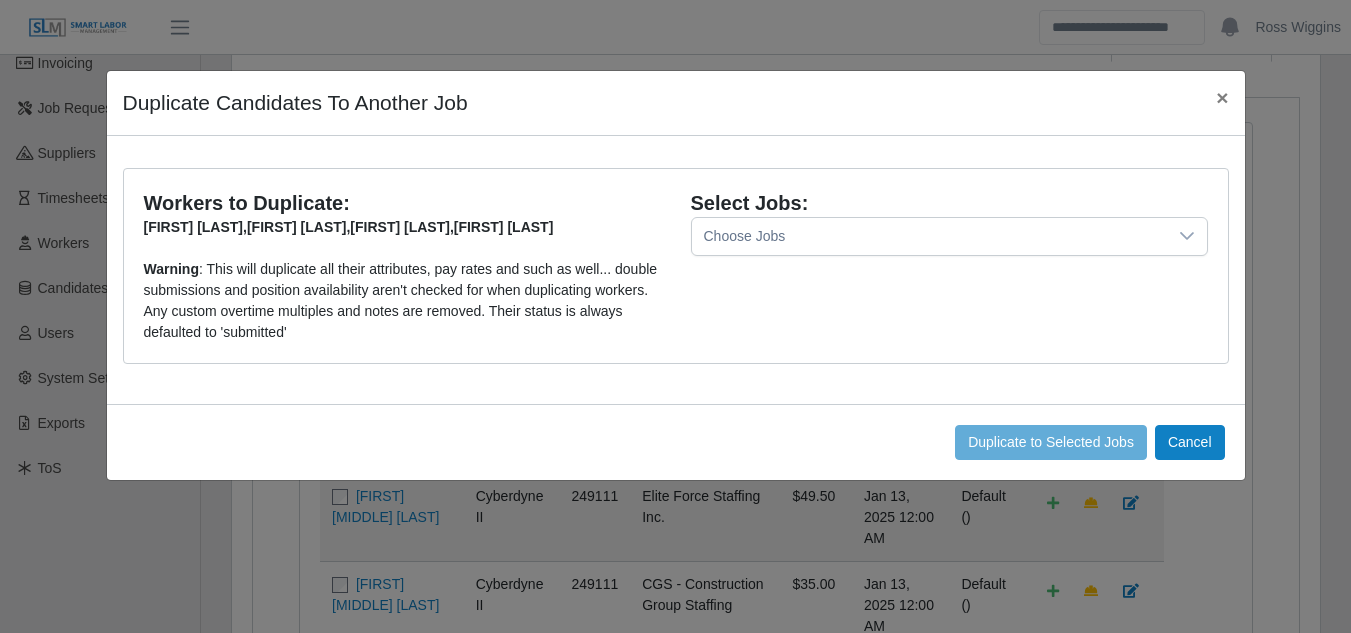 click 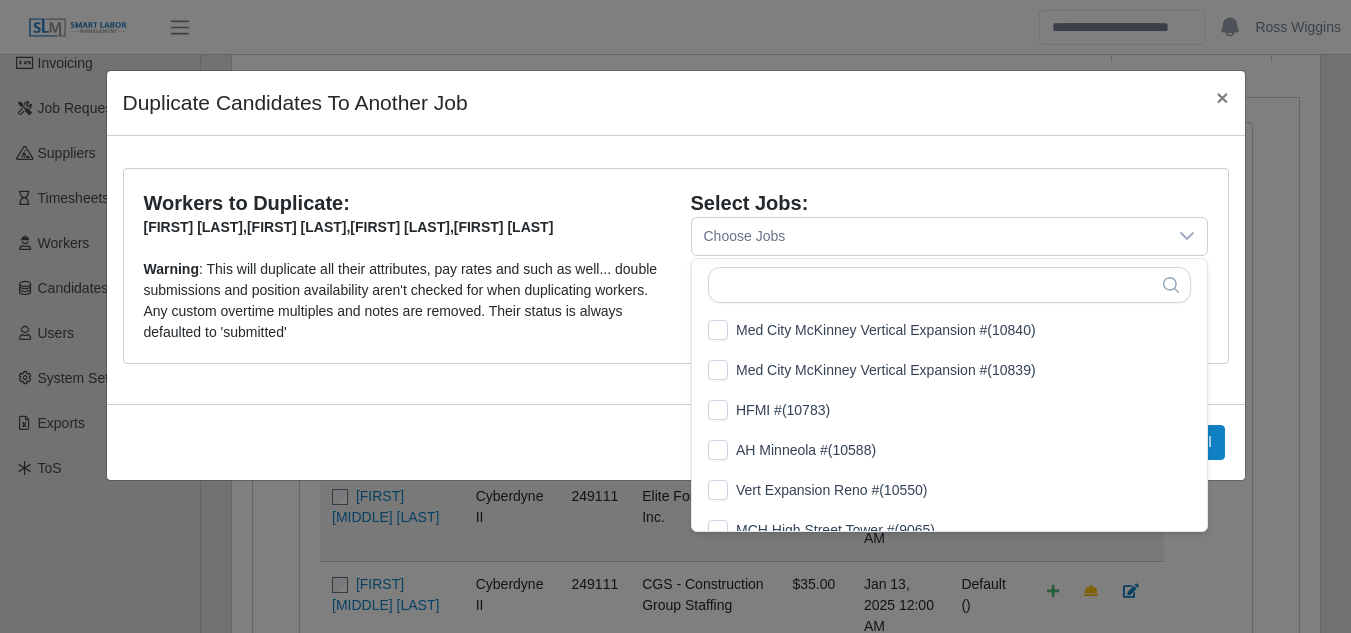scroll, scrollTop: 21, scrollLeft: 13, axis: both 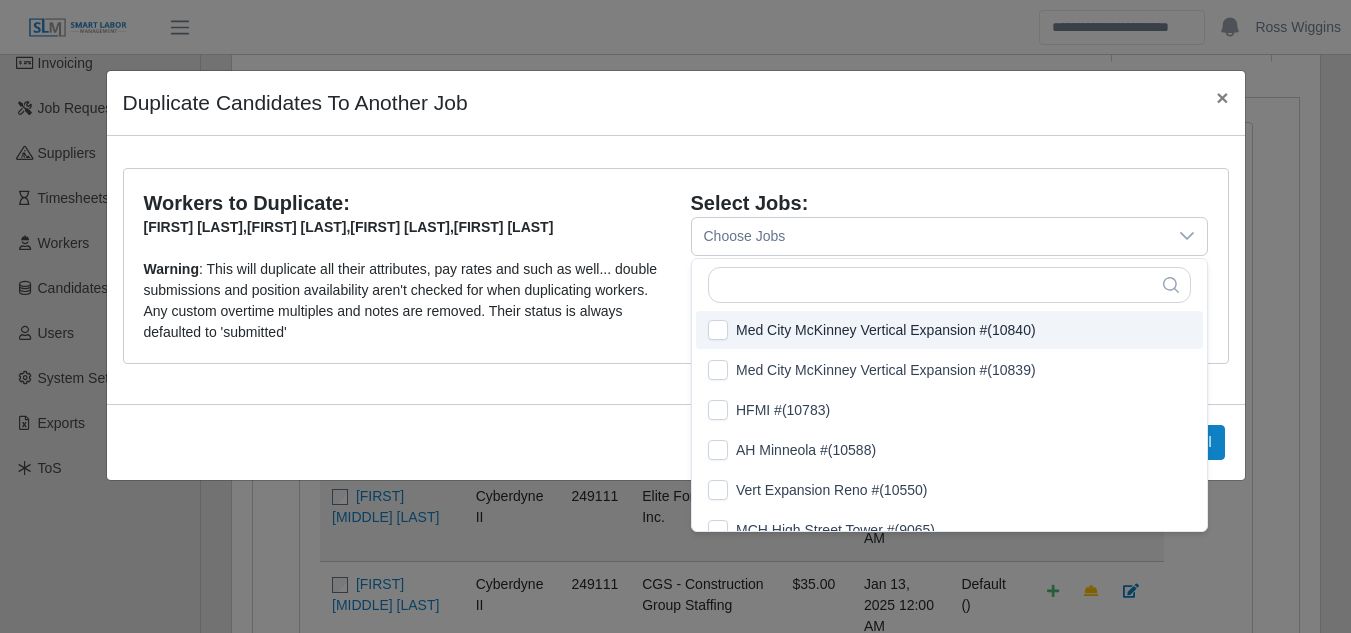 click 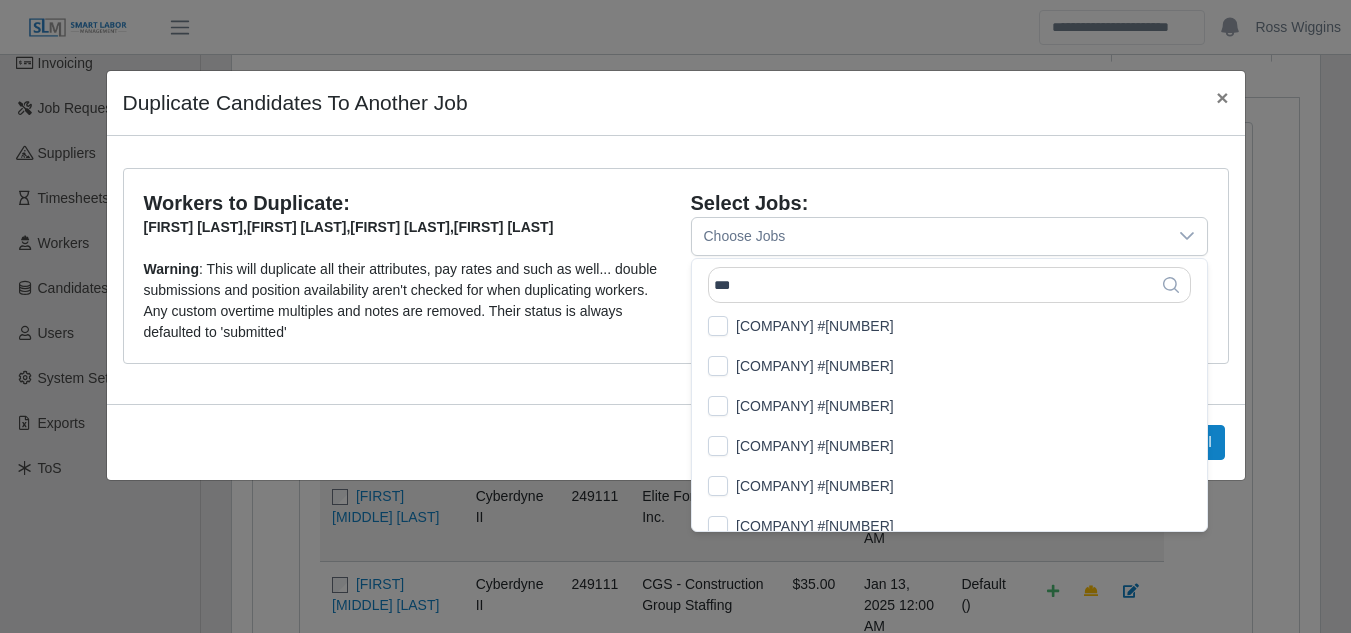 scroll, scrollTop: 0, scrollLeft: 0, axis: both 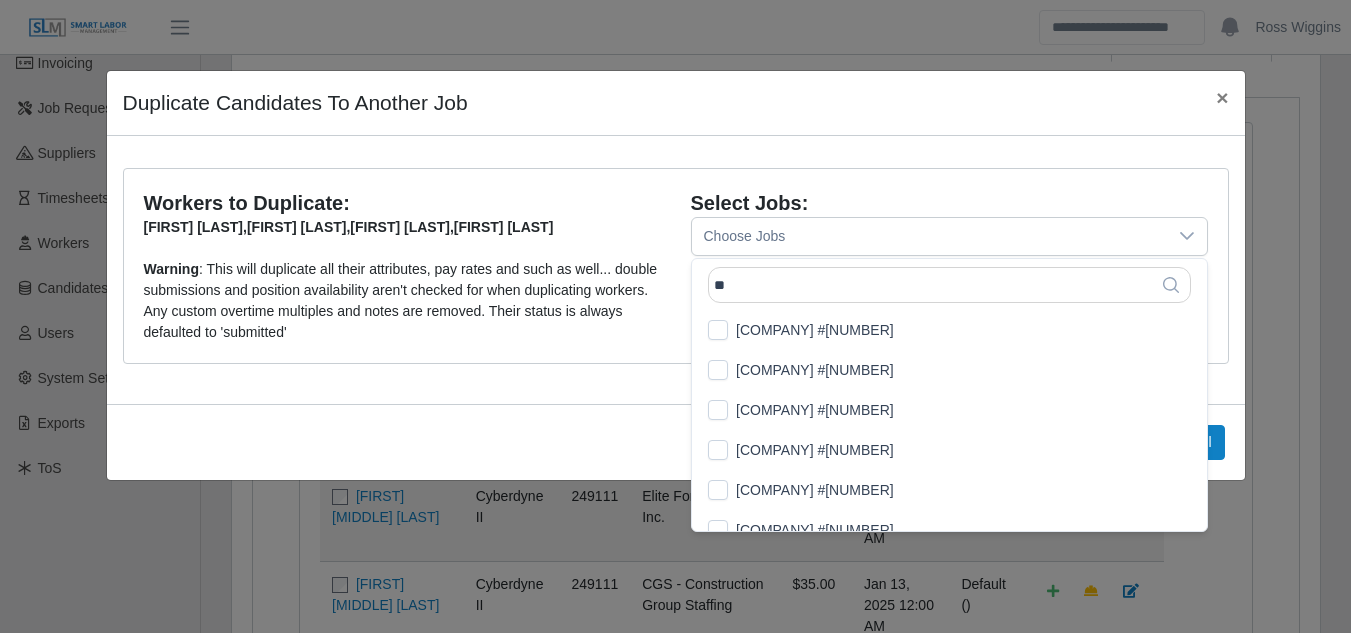 type on "*" 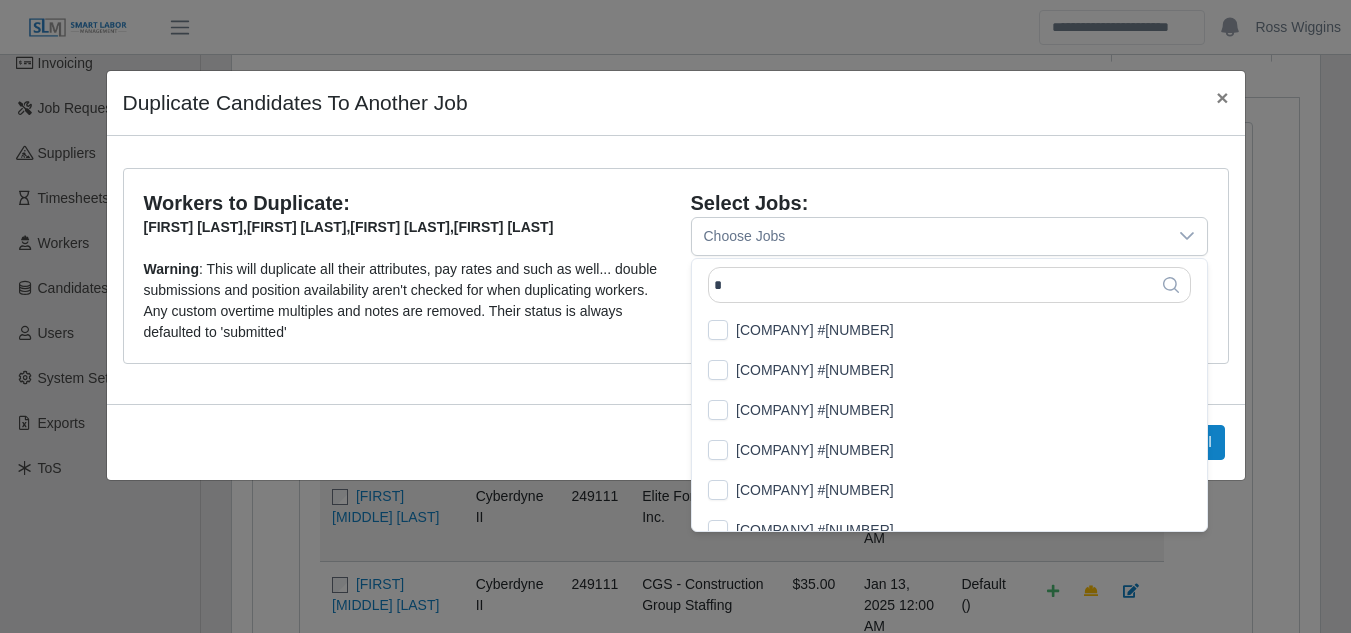 type 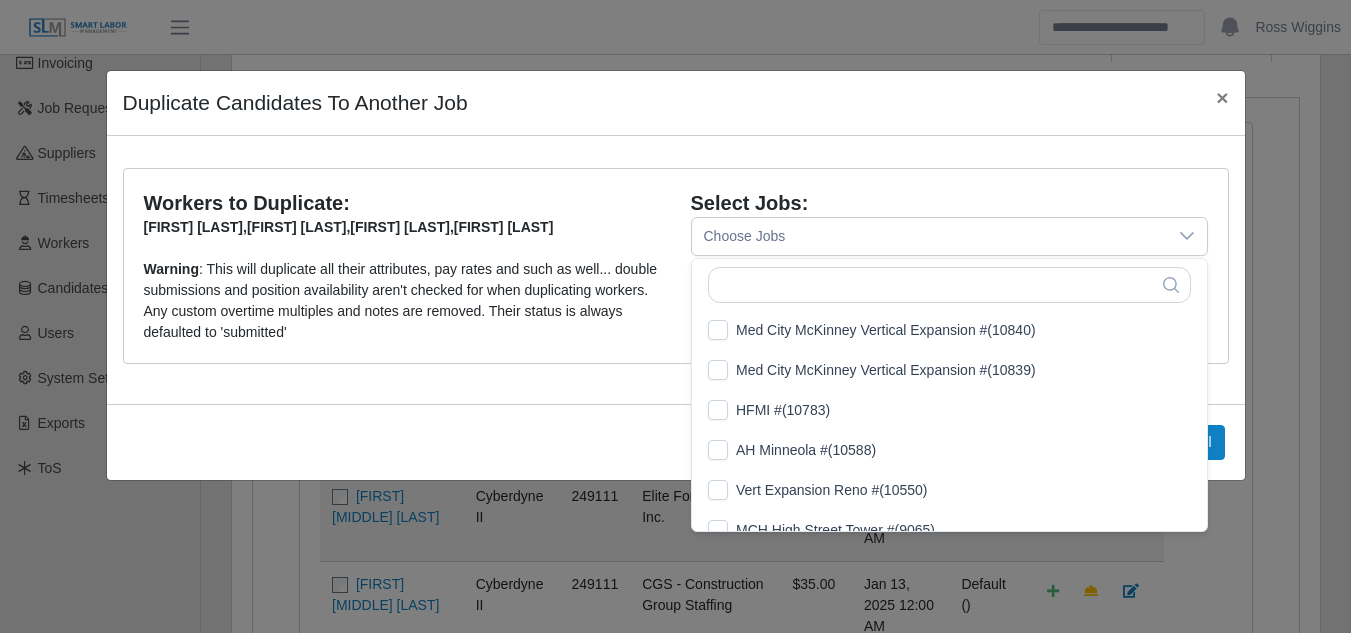 scroll, scrollTop: 4, scrollLeft: 0, axis: vertical 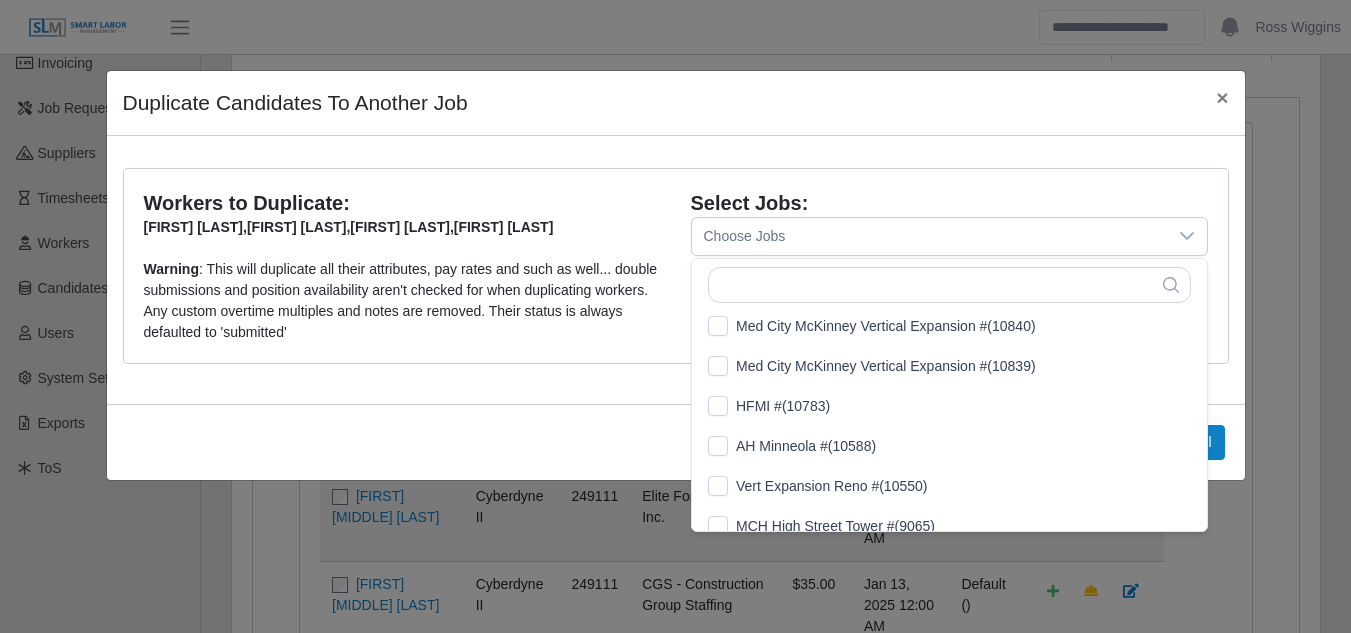 click 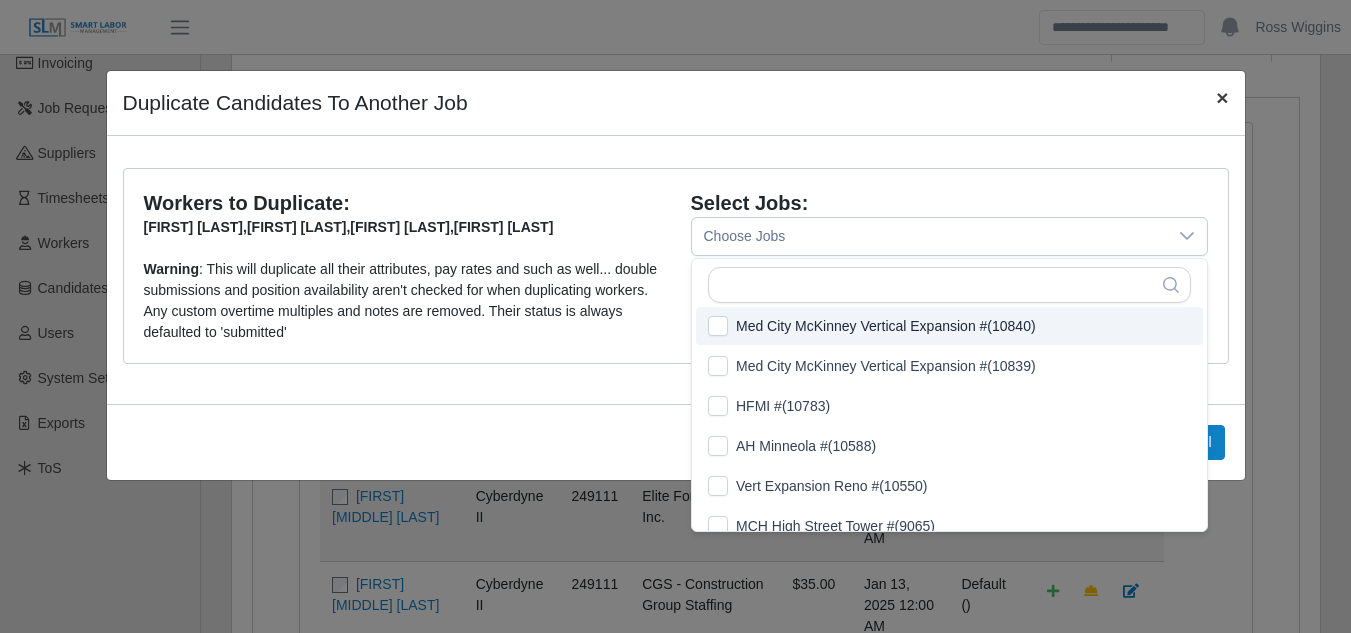 click on "×" at bounding box center (1222, 97) 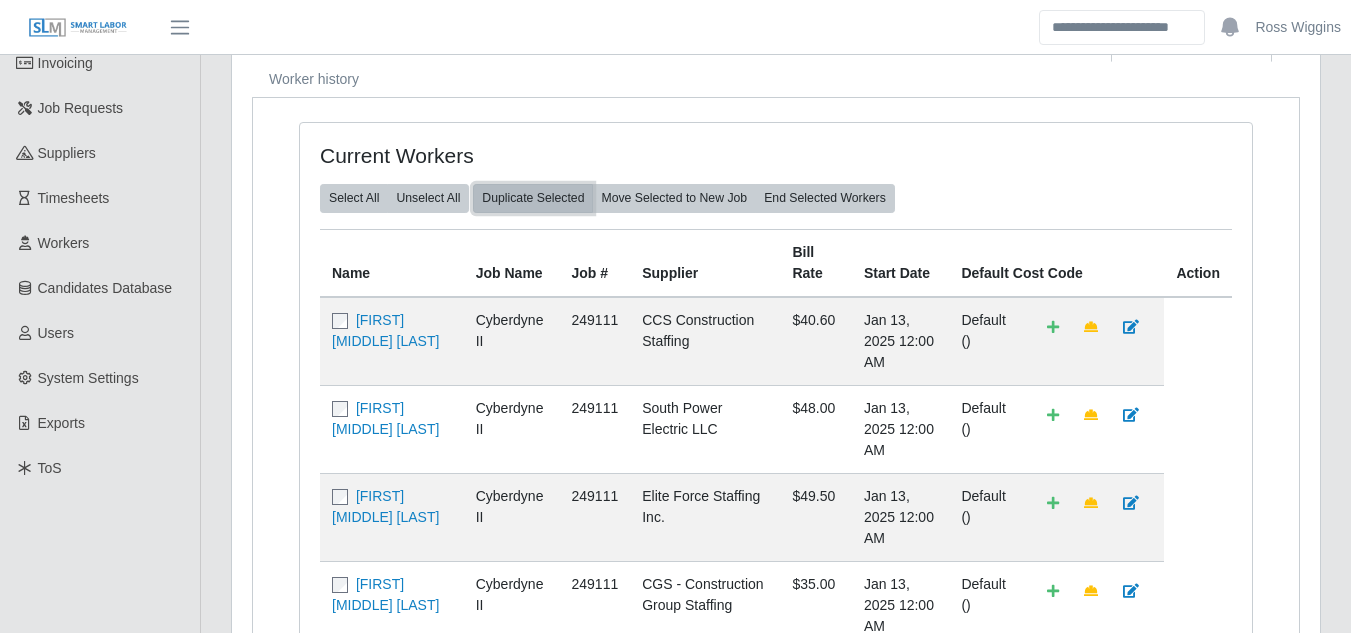 click on "Duplicate Selected" at bounding box center (533, 198) 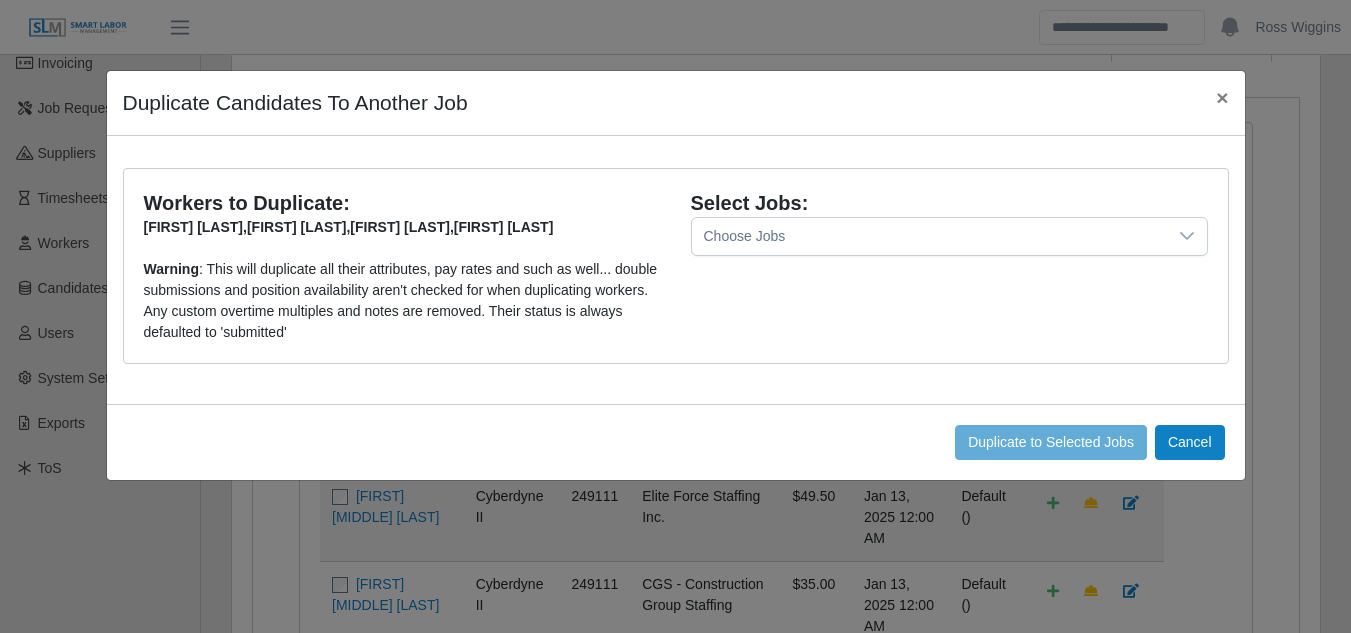 click 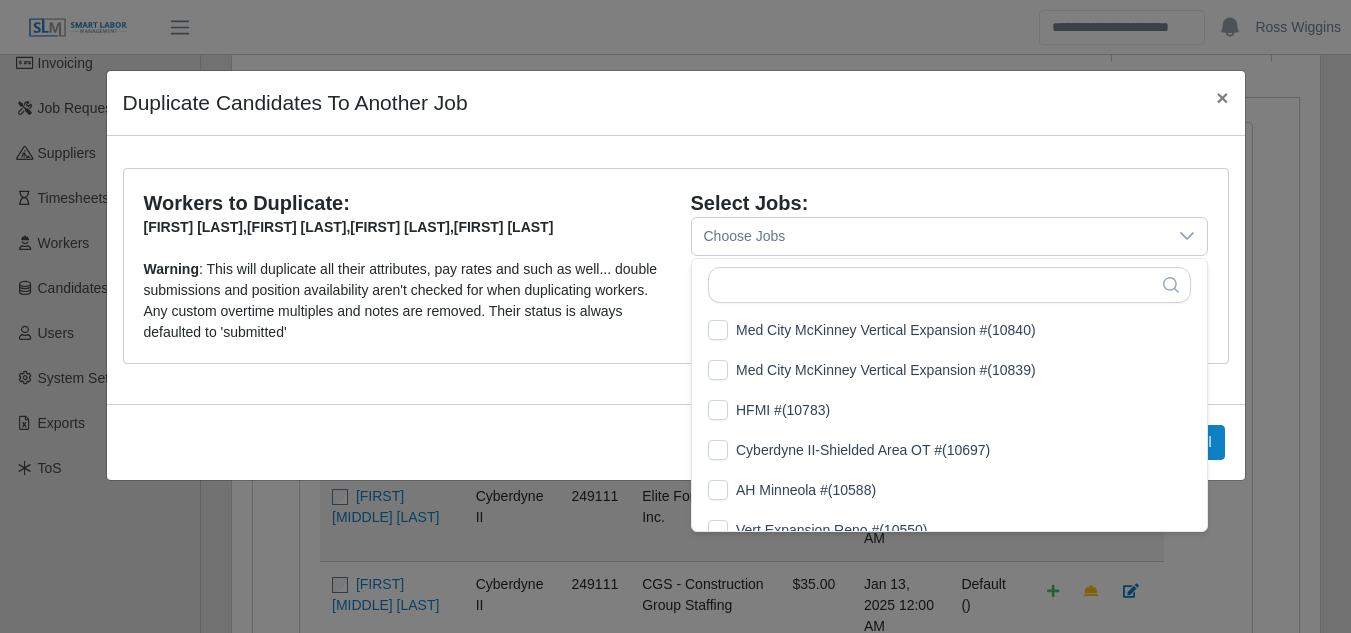 scroll, scrollTop: 21, scrollLeft: 13, axis: both 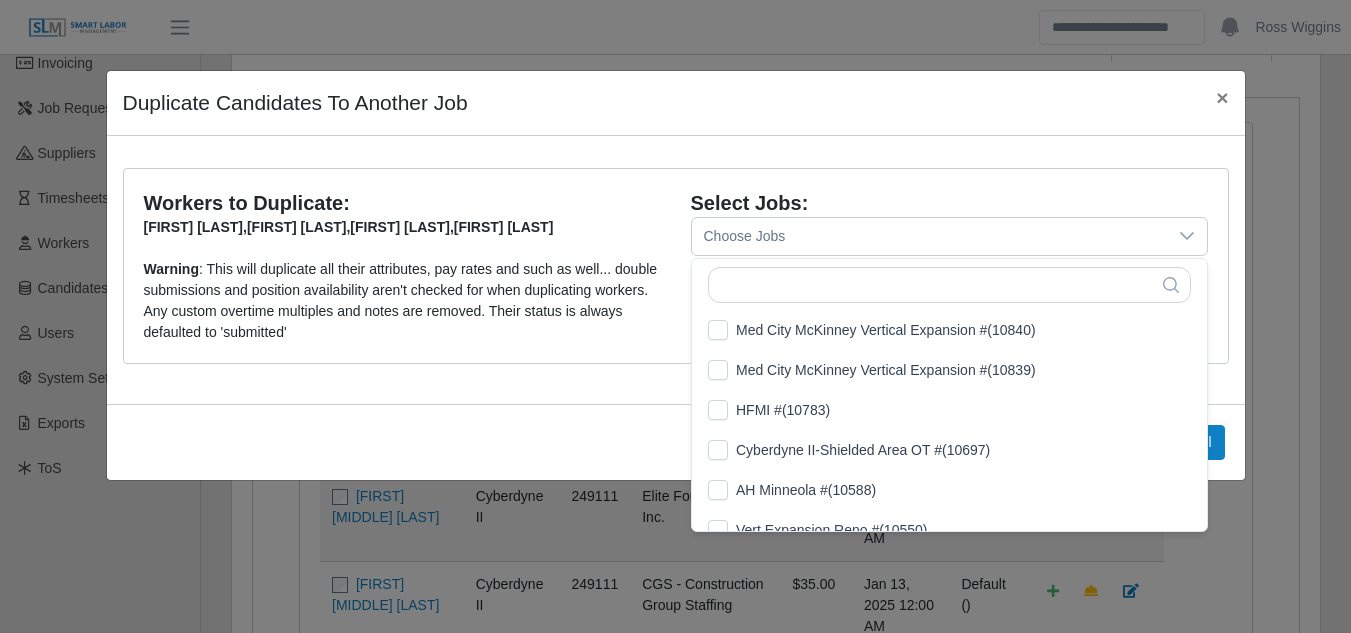click 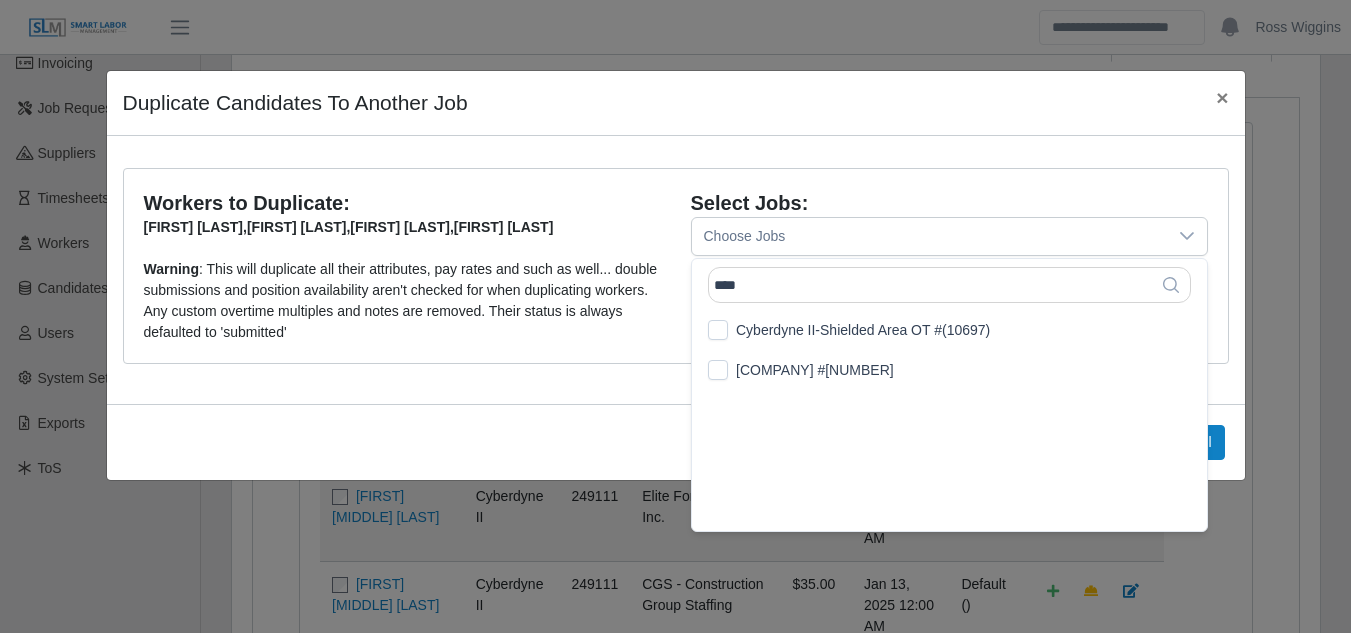 scroll, scrollTop: 0, scrollLeft: 0, axis: both 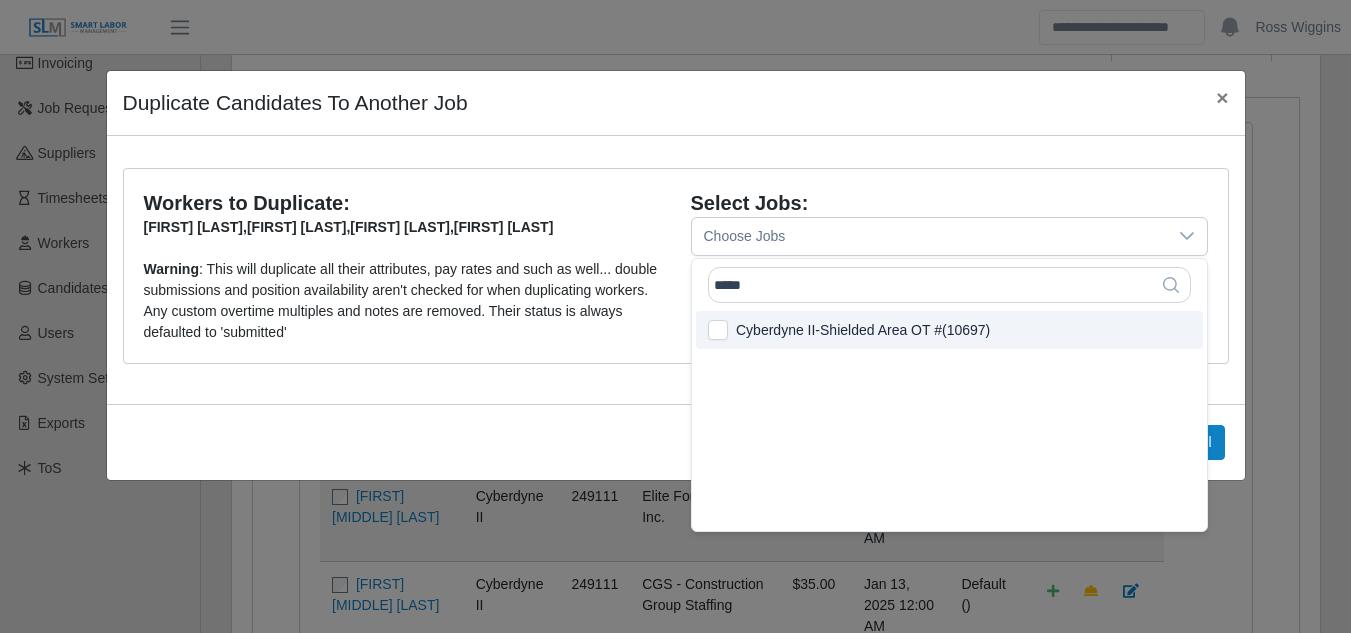type on "*****" 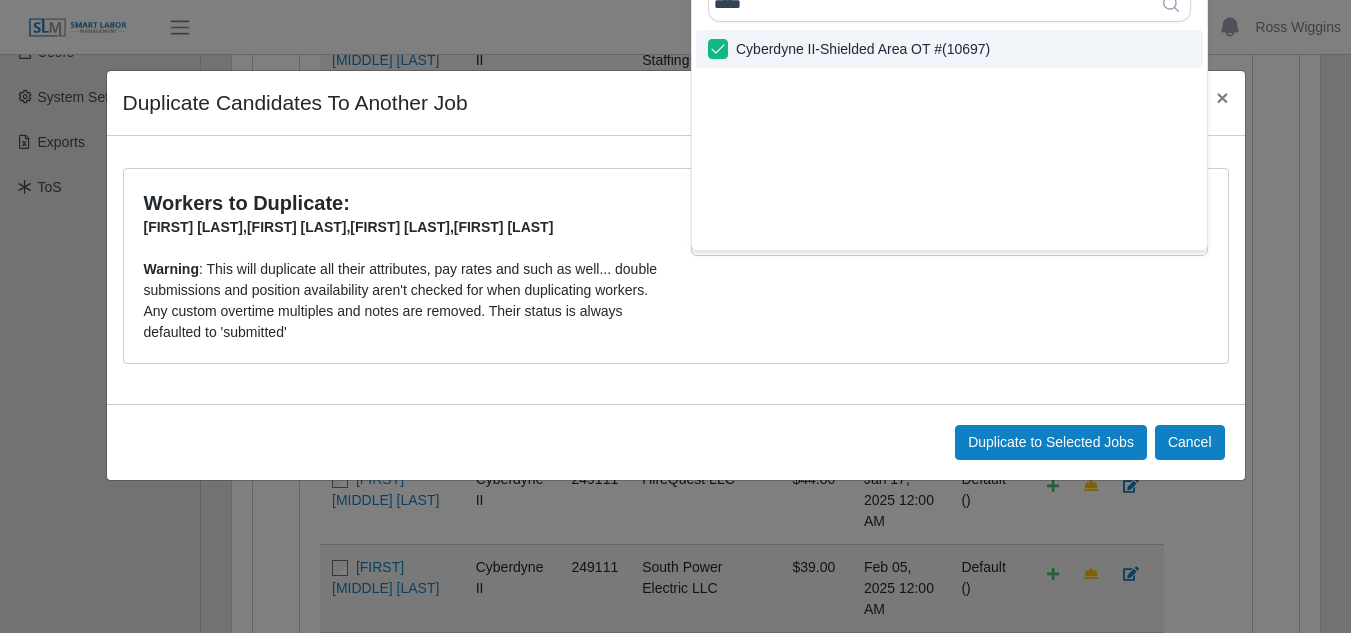 scroll, scrollTop: 500, scrollLeft: 0, axis: vertical 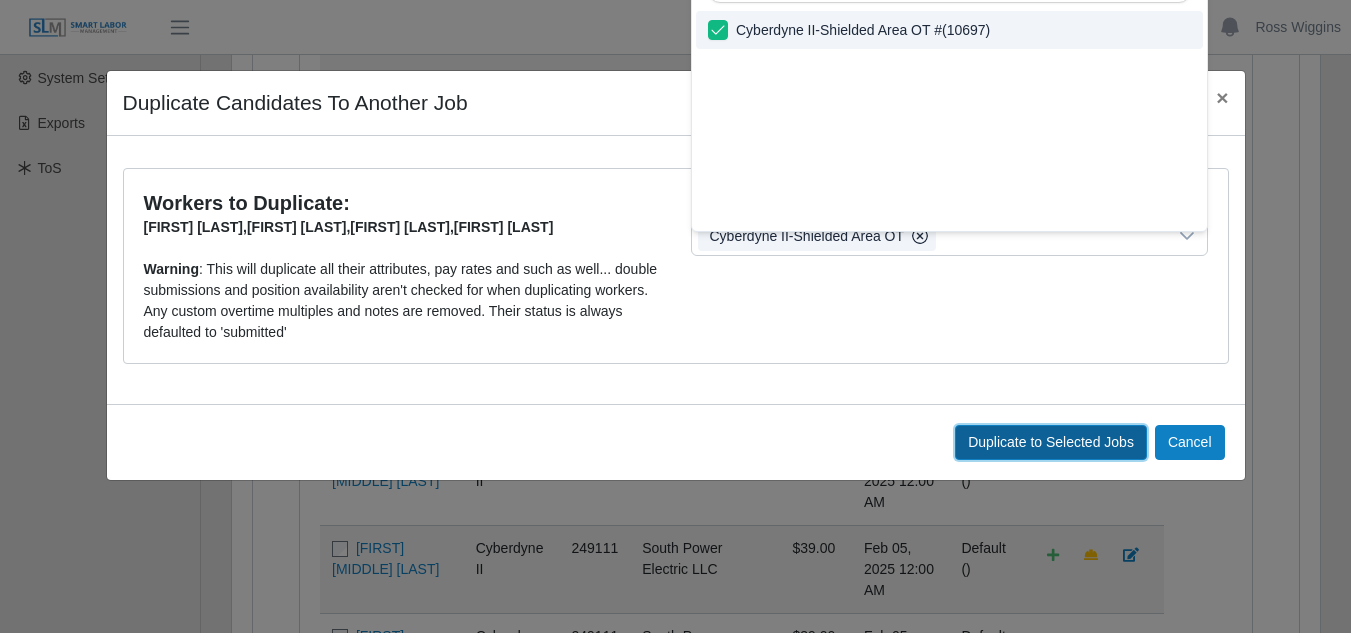 click on "Ross Wiggins  Account  Settings Logout  SLM Services Dashboard Todo Clients Invoicing Job Requests Suppliers Timesheets Workers Candidates Database Users System Settings Exports ToS
#8451 - Electrician   Open   Created by John Chambers            Admin Status Change:
*******         ****   ******   Edit Job
Submit Candidate
Request Info   Files     Submitted Candidates
(227)   Candidates  (4)   Interviewing
(0)   Offers  (0)   In Compliance  (0)   Current Workers  (80)   Worker history   Details:   Start Time: 7am Orientation
Contact: Luis Jove (Poncho)-972-689-4989
Need English speakers!
When submitting a worker please include the last four digits of their social security number either in the write up or resume.  This will speed up the onboarding process.  They can not be approved without it!
Must be E-Verified
Description:" at bounding box center [675, 520] 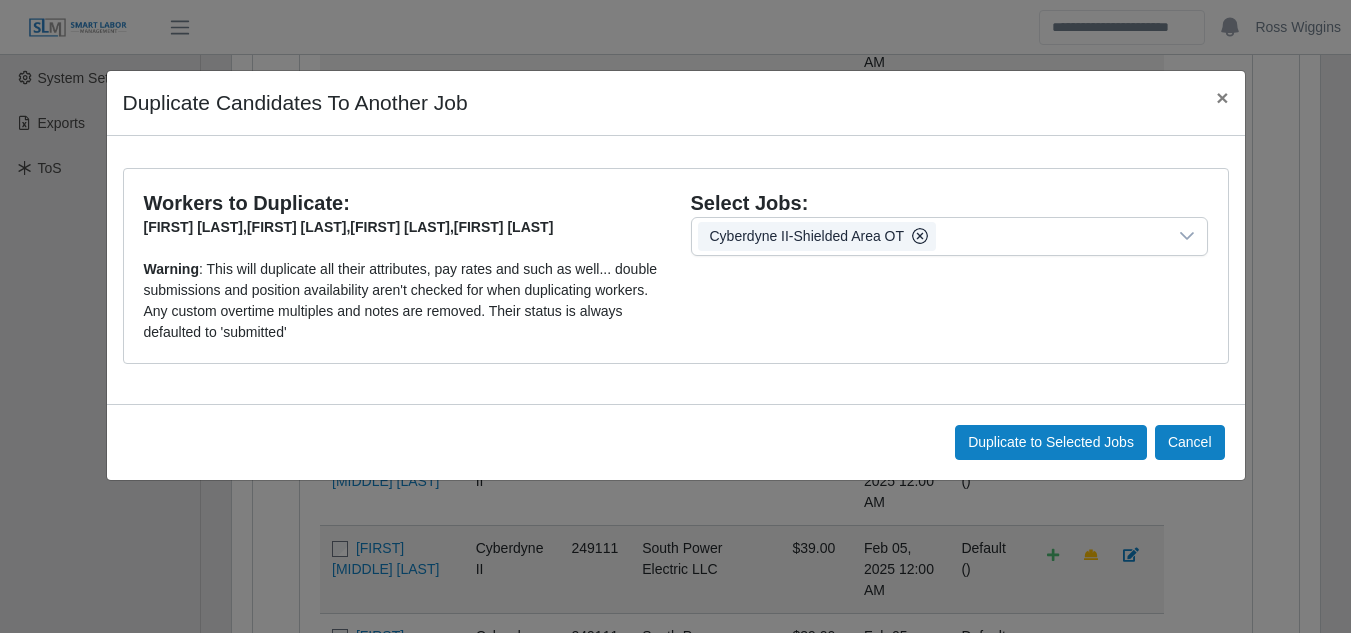 click 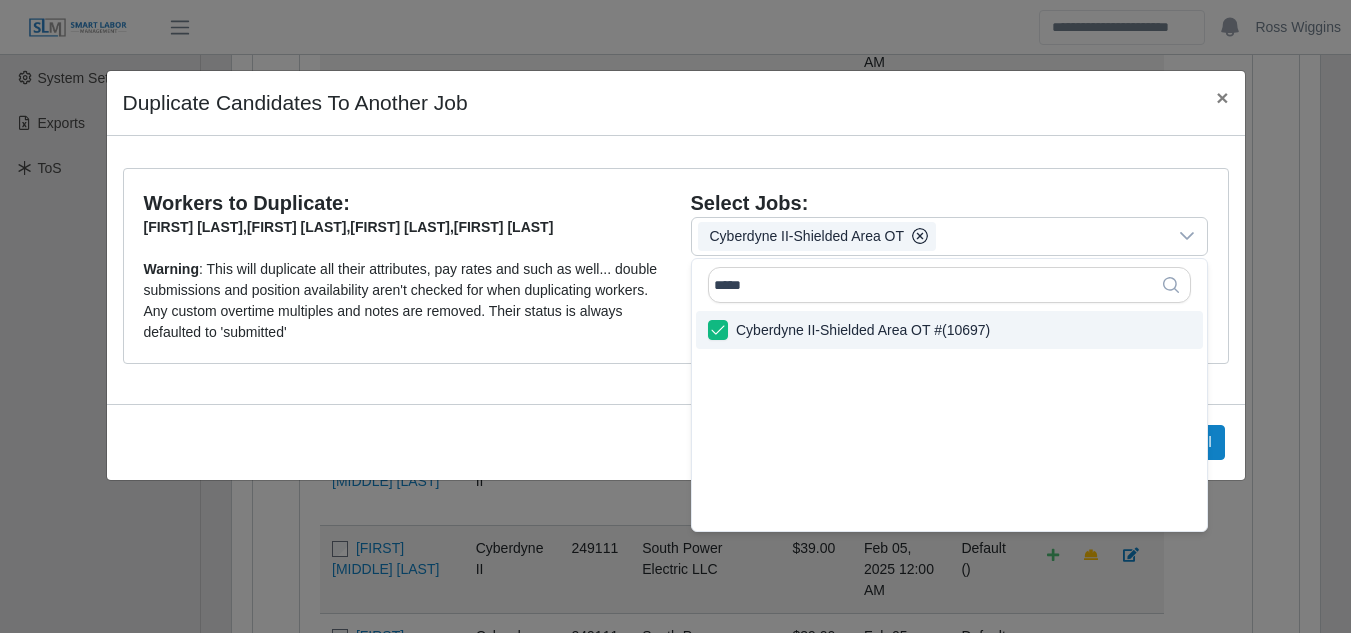 click 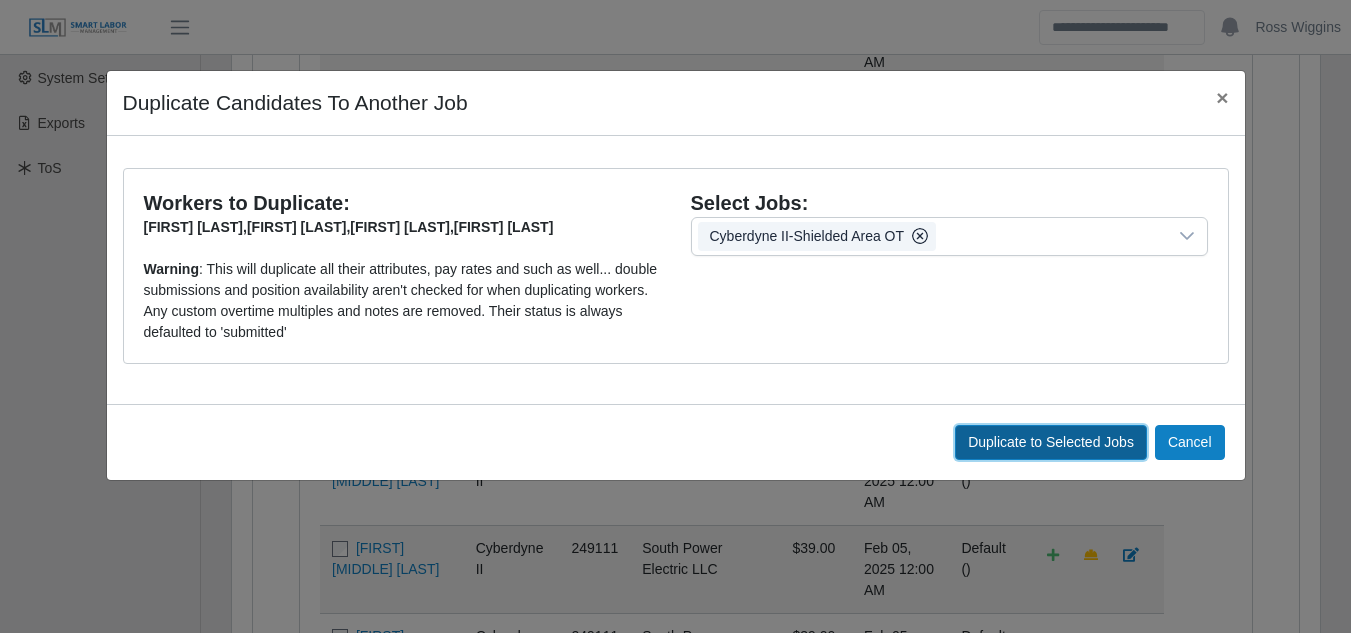 click on "Duplicate to Selected Jobs" at bounding box center (1051, 442) 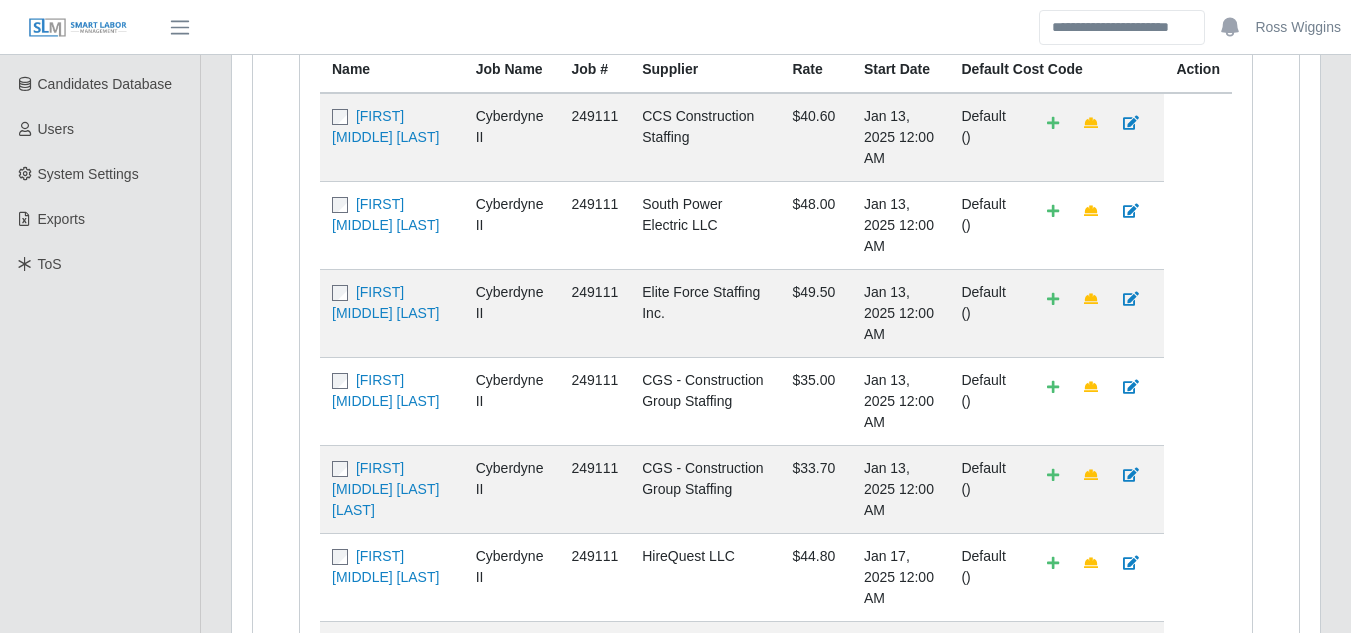 scroll, scrollTop: 400, scrollLeft: 0, axis: vertical 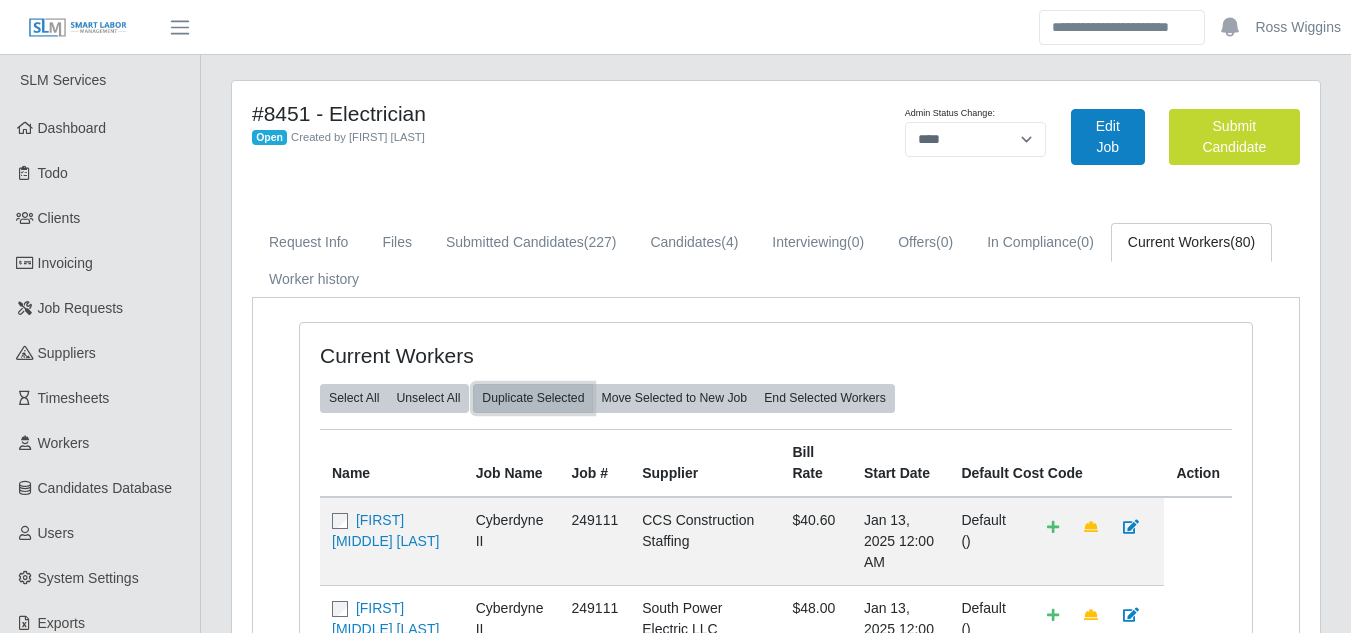 click on "Duplicate Selected" at bounding box center [533, 398] 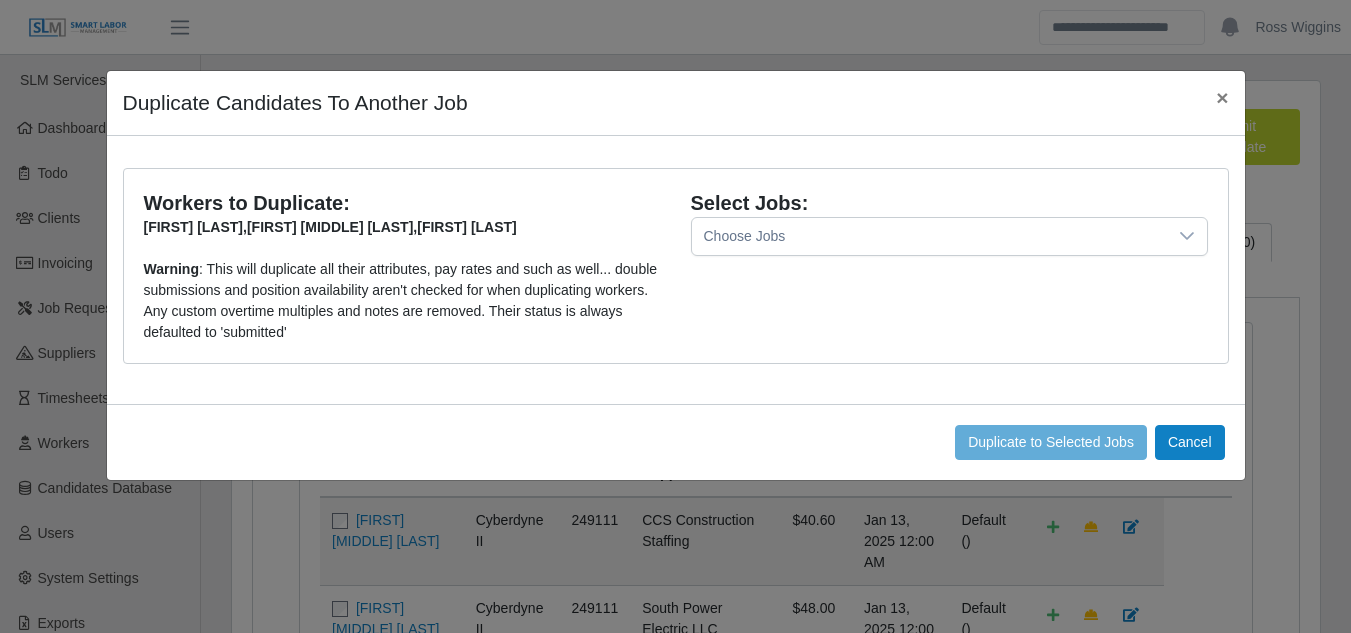 click 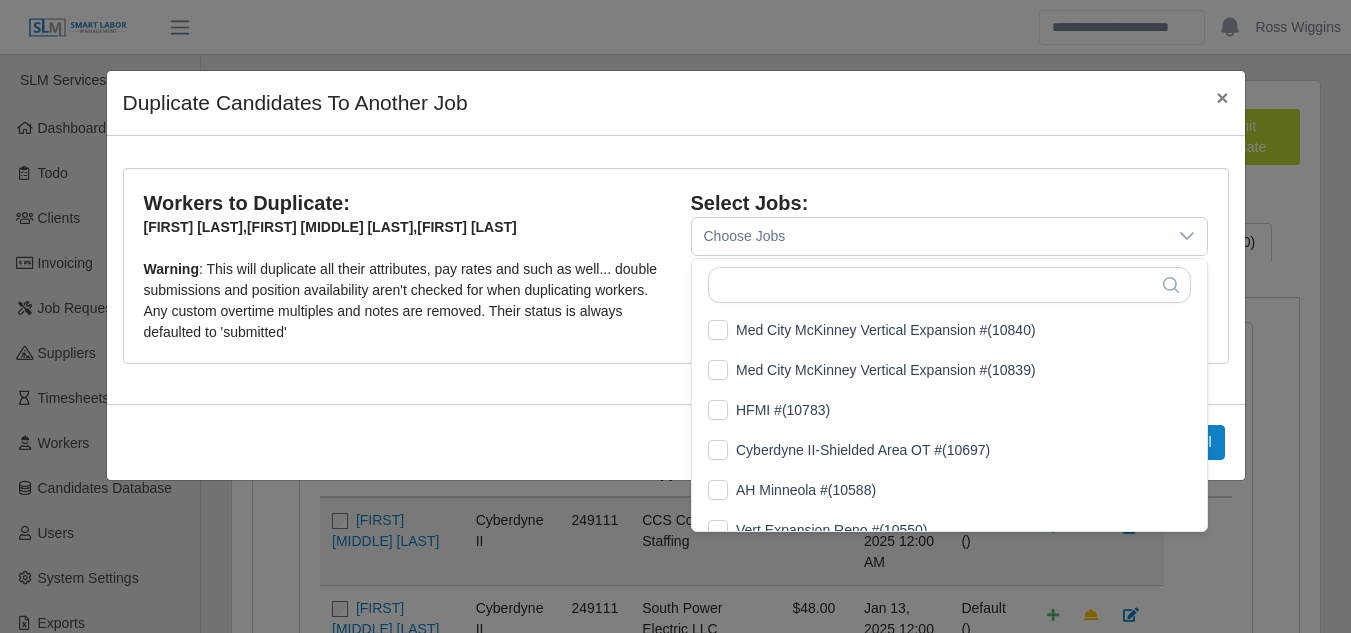 scroll, scrollTop: 21, scrollLeft: 13, axis: both 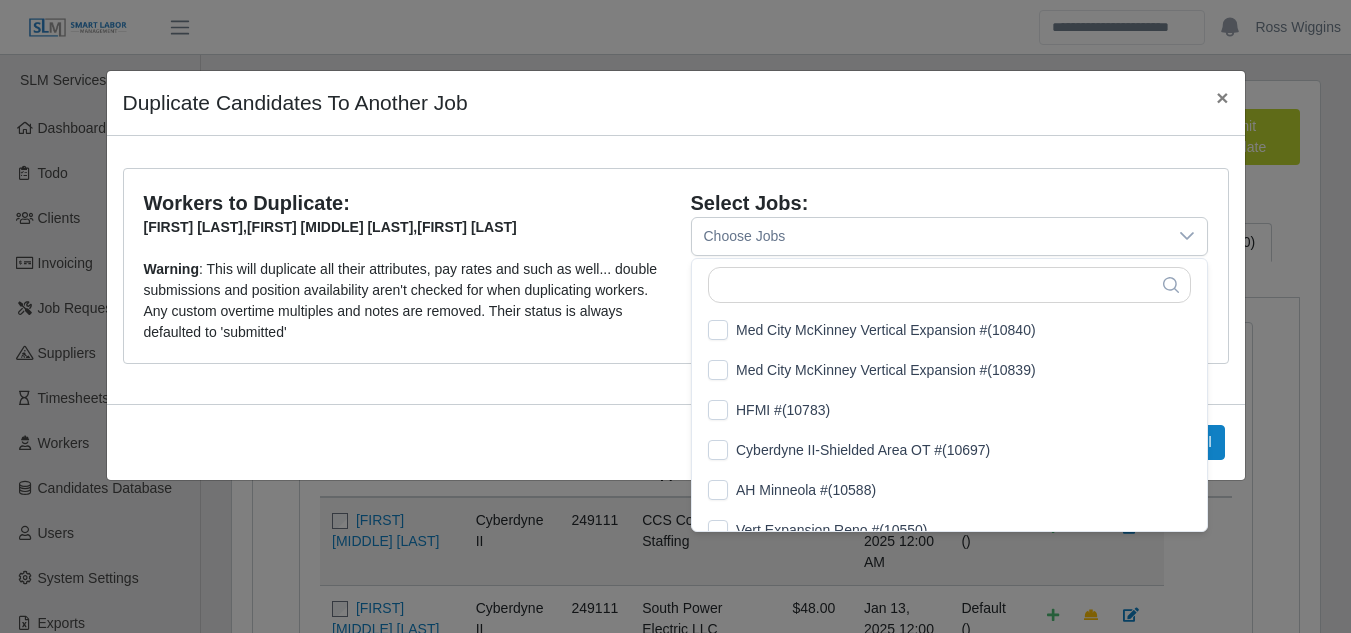 click 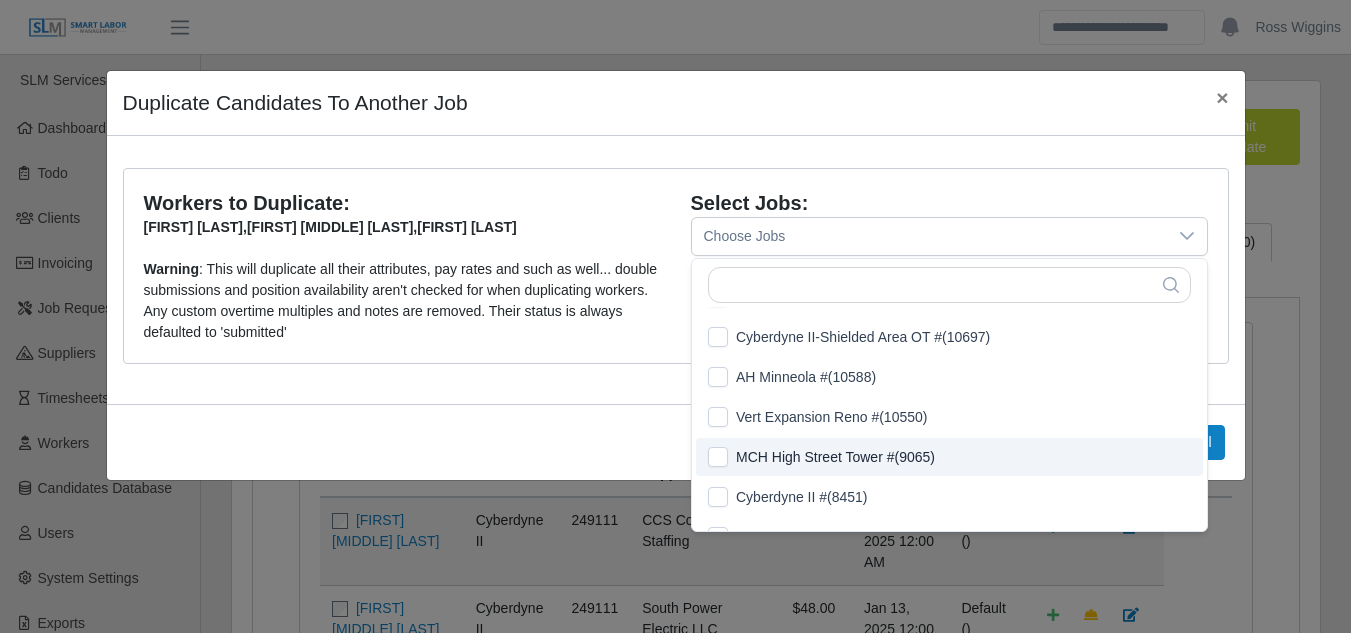 scroll, scrollTop: 0, scrollLeft: 0, axis: both 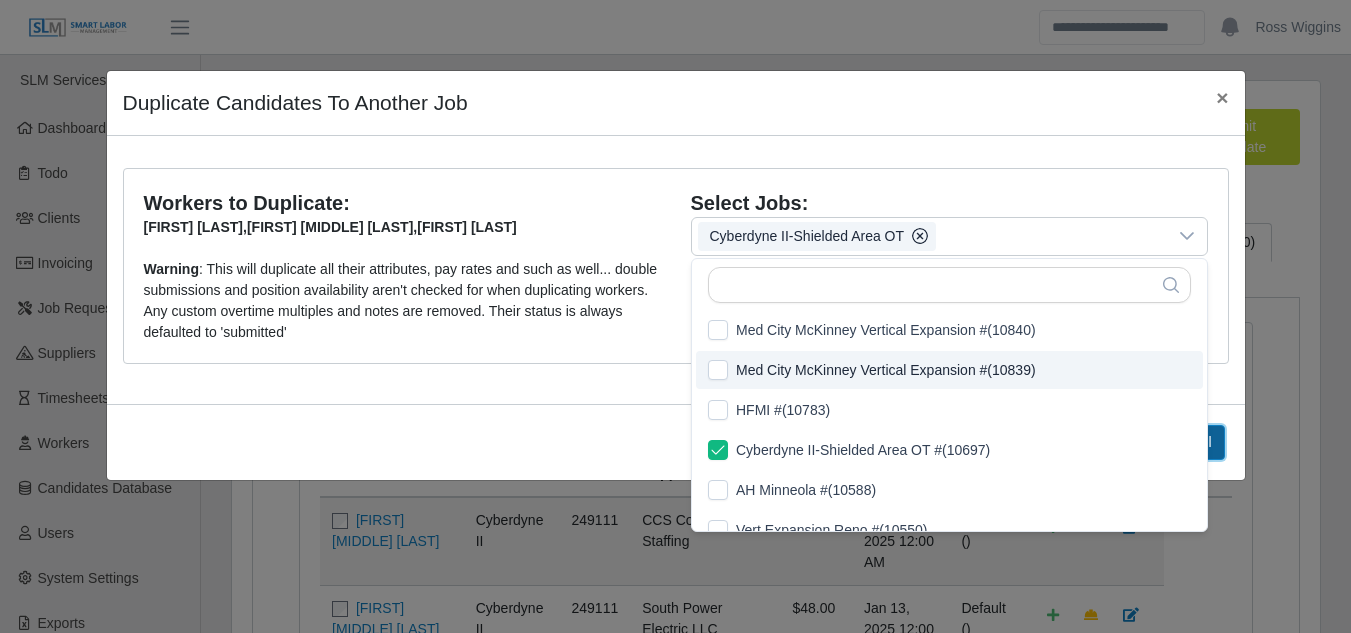 click on "Cancel" 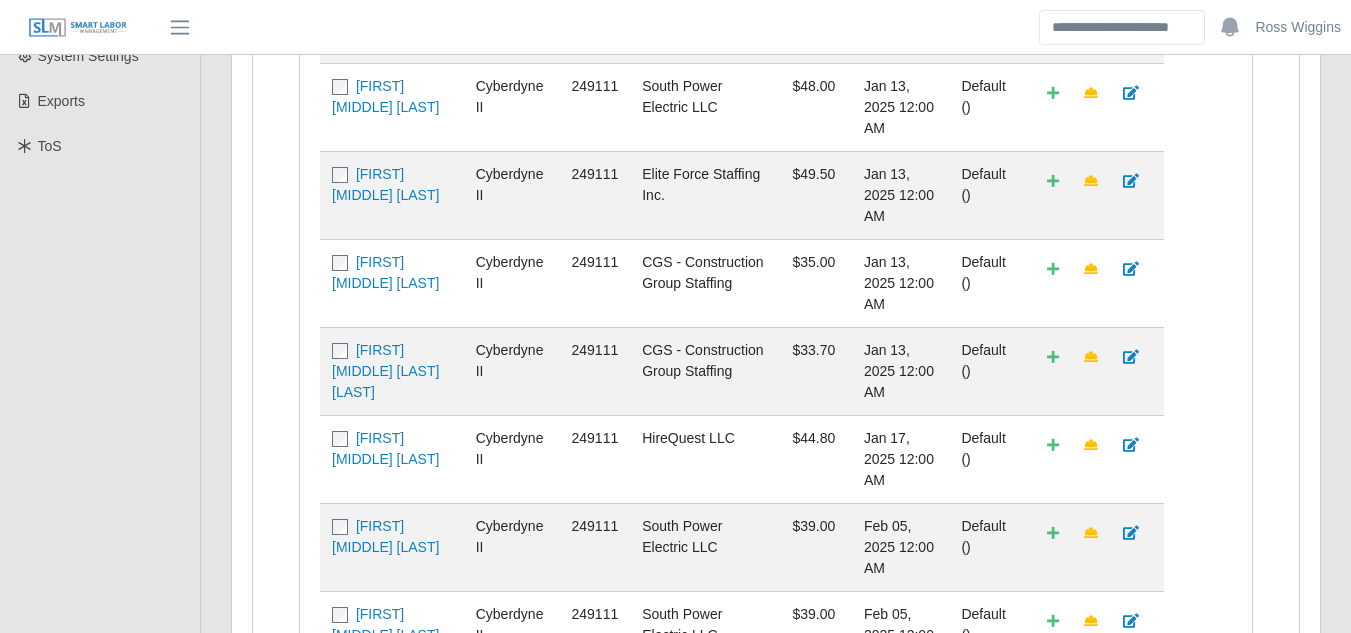 scroll, scrollTop: 600, scrollLeft: 0, axis: vertical 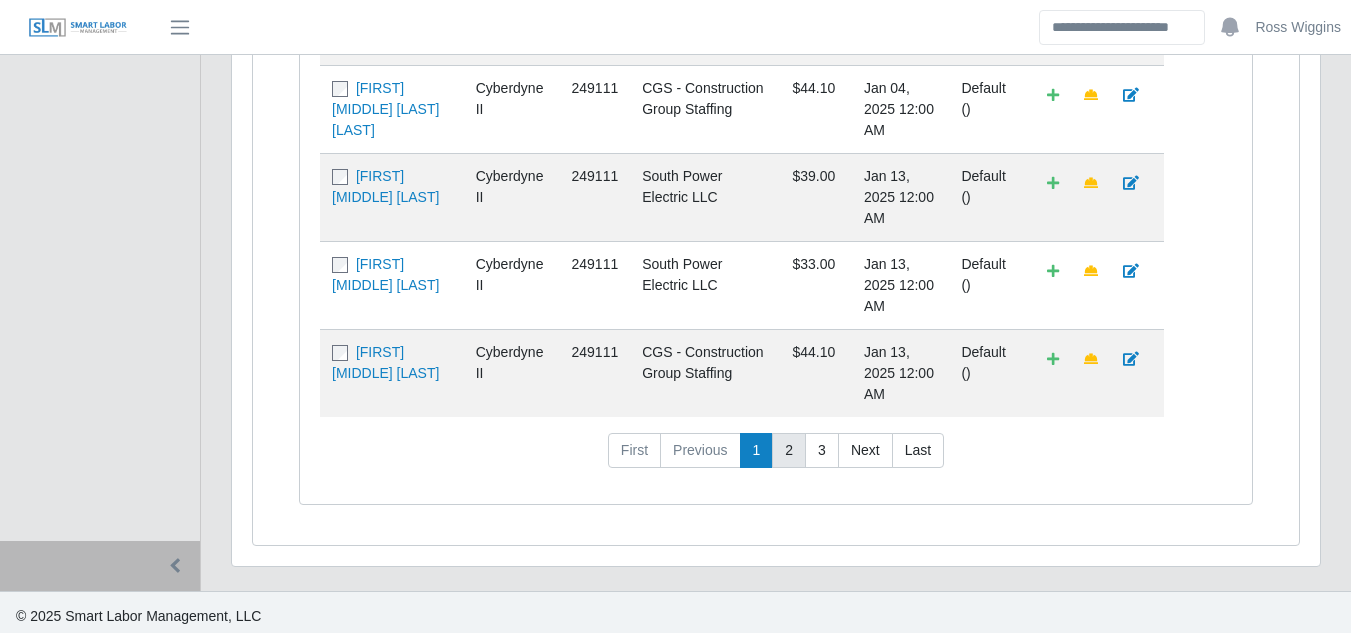 click on "2" at bounding box center (789, 451) 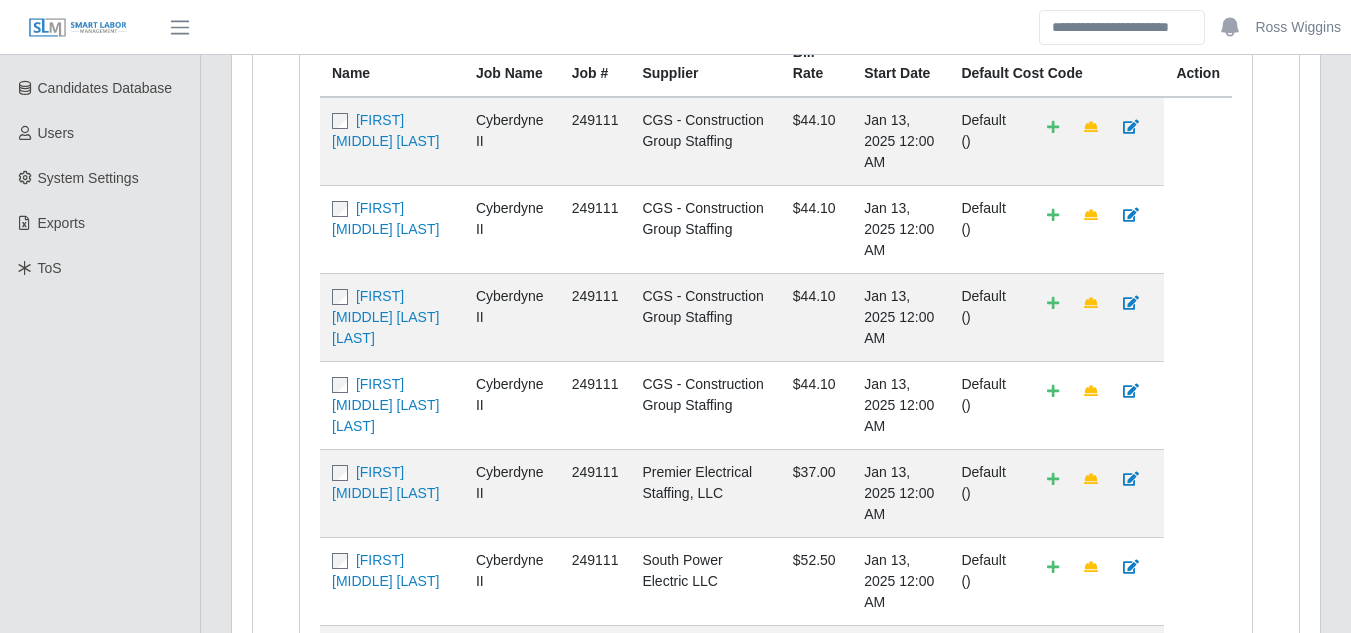 scroll, scrollTop: 500, scrollLeft: 0, axis: vertical 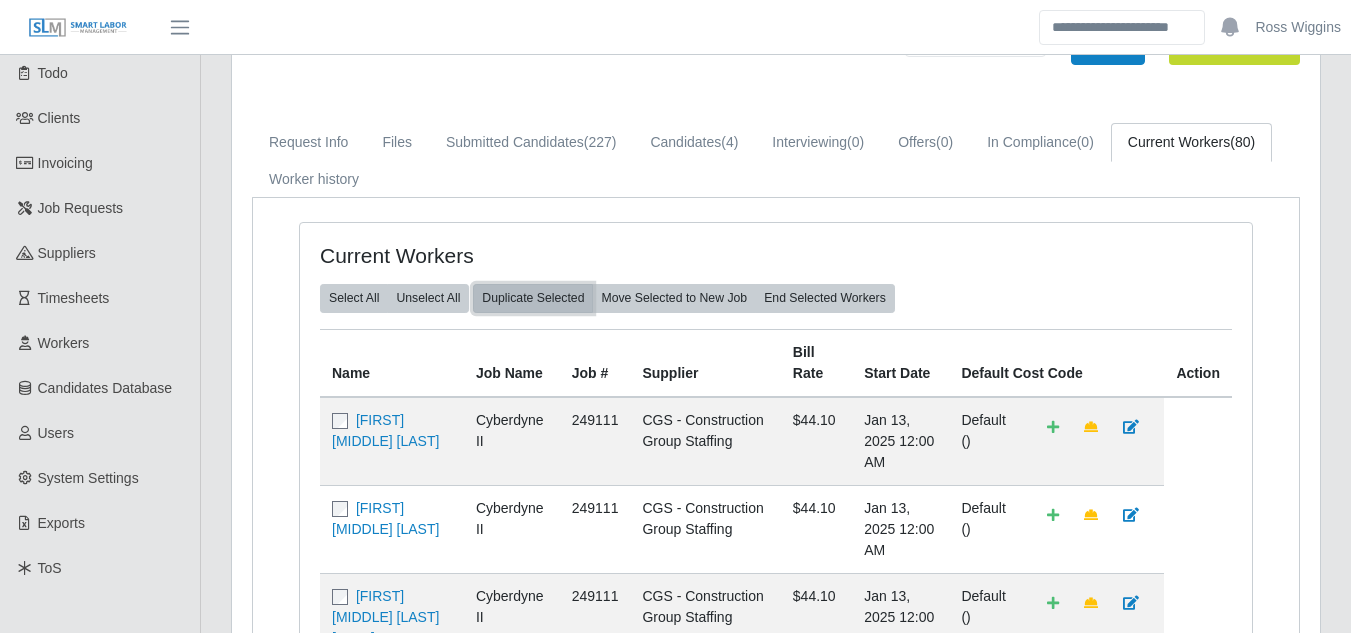 click on "Duplicate Selected" at bounding box center [533, 298] 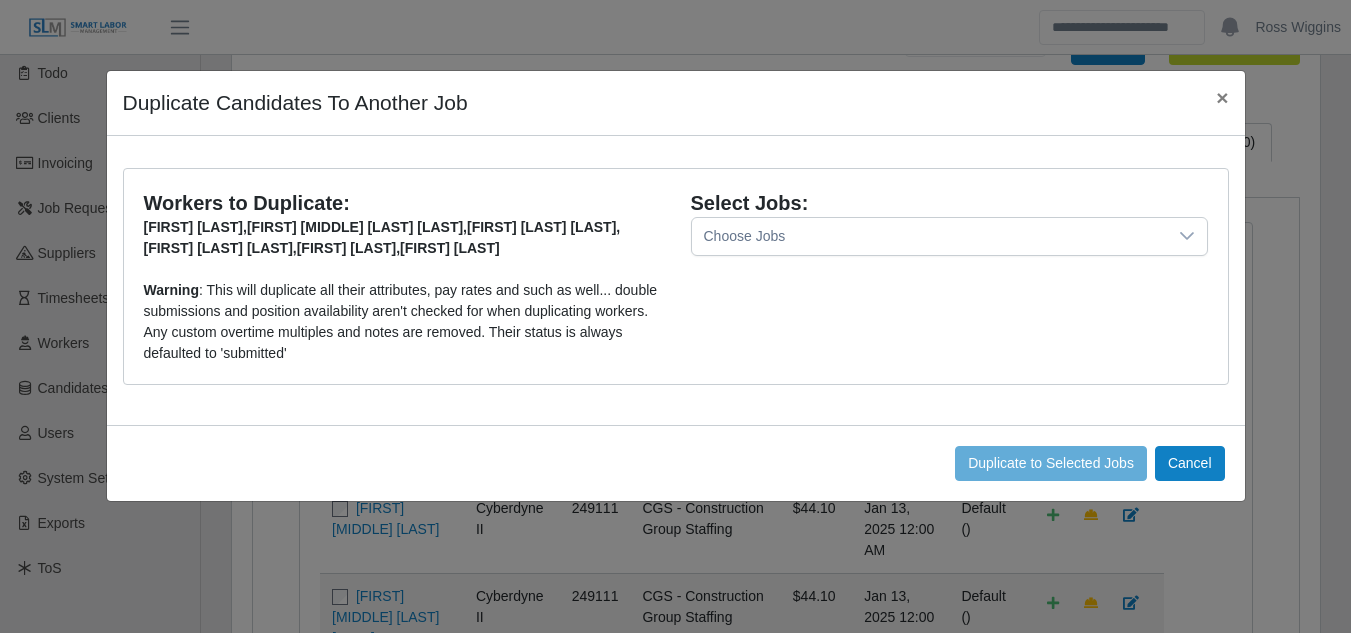 click 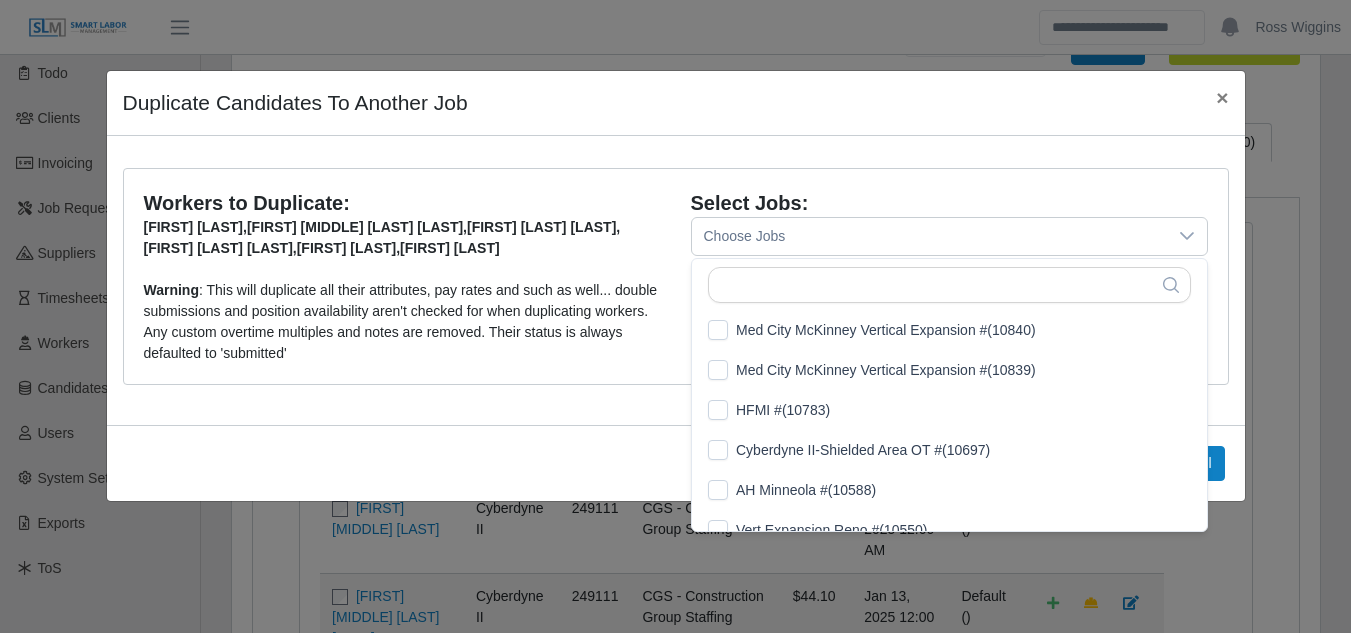scroll, scrollTop: 21, scrollLeft: 13, axis: both 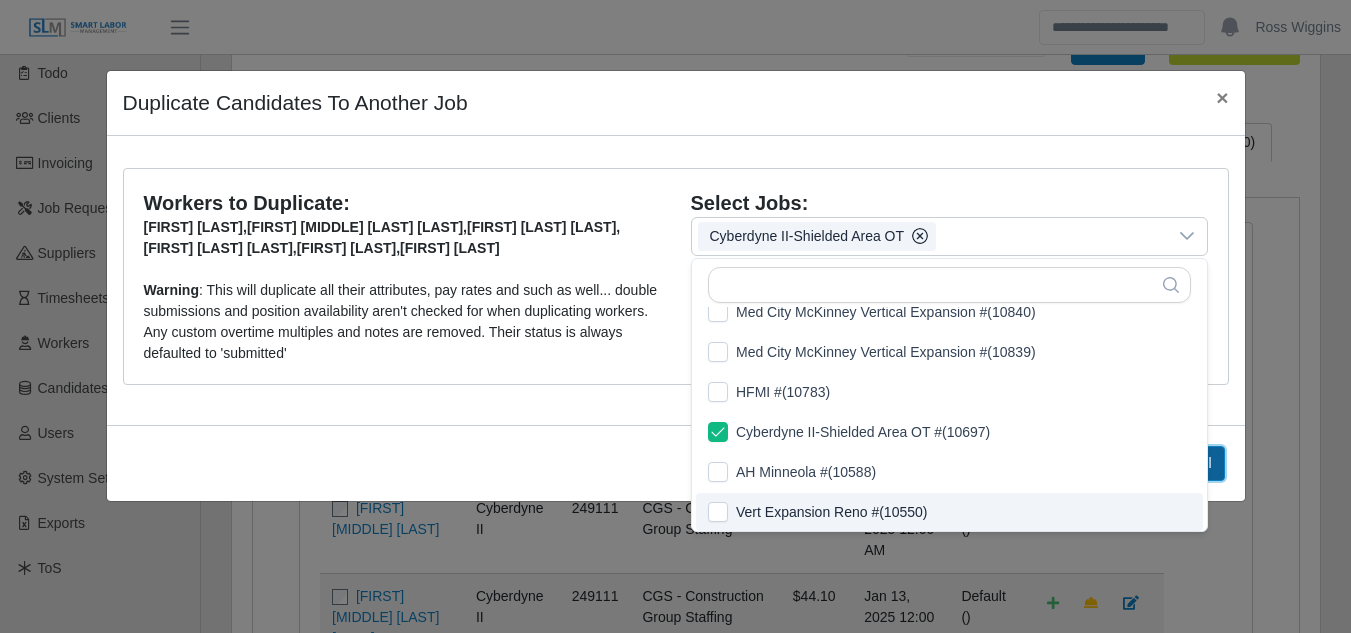 click on "Cancel" 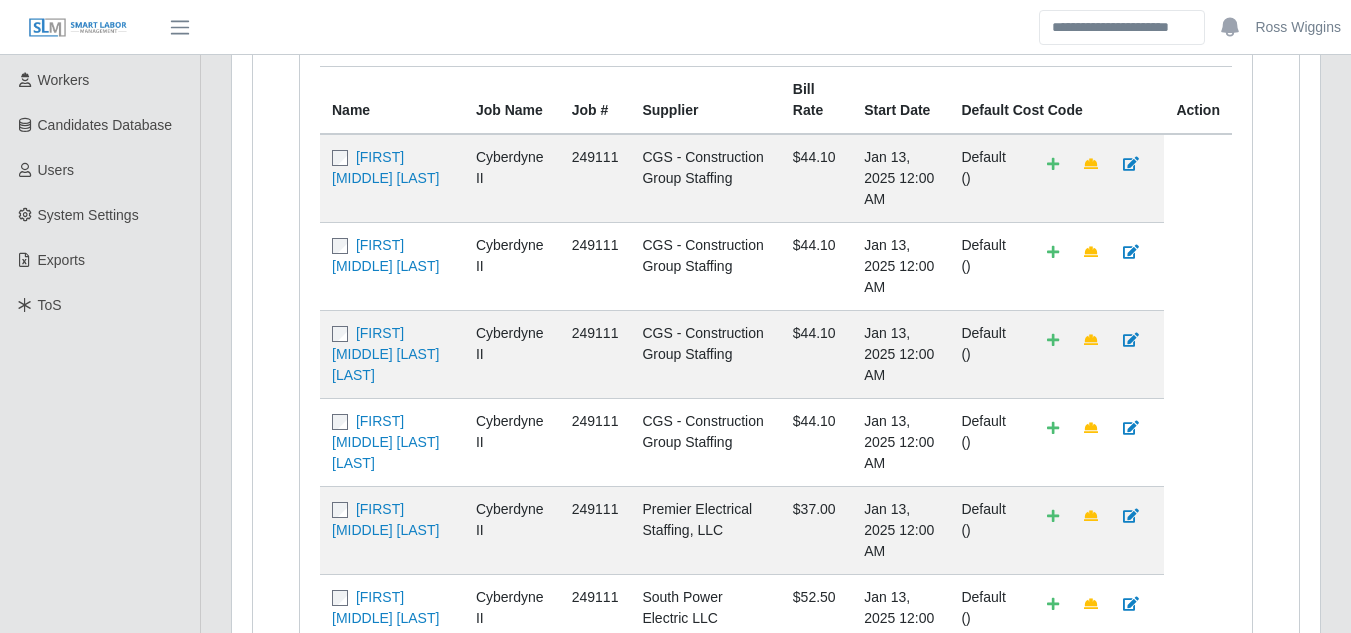 scroll, scrollTop: 300, scrollLeft: 0, axis: vertical 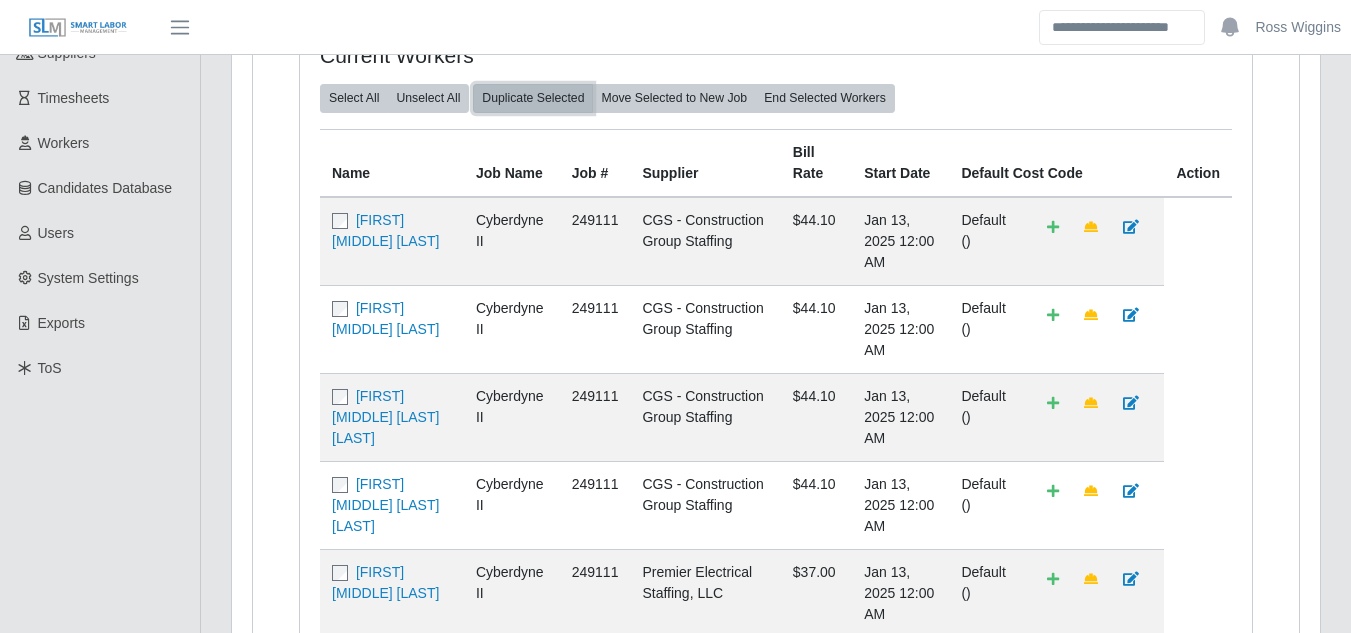 click on "Duplicate Selected" at bounding box center [533, 98] 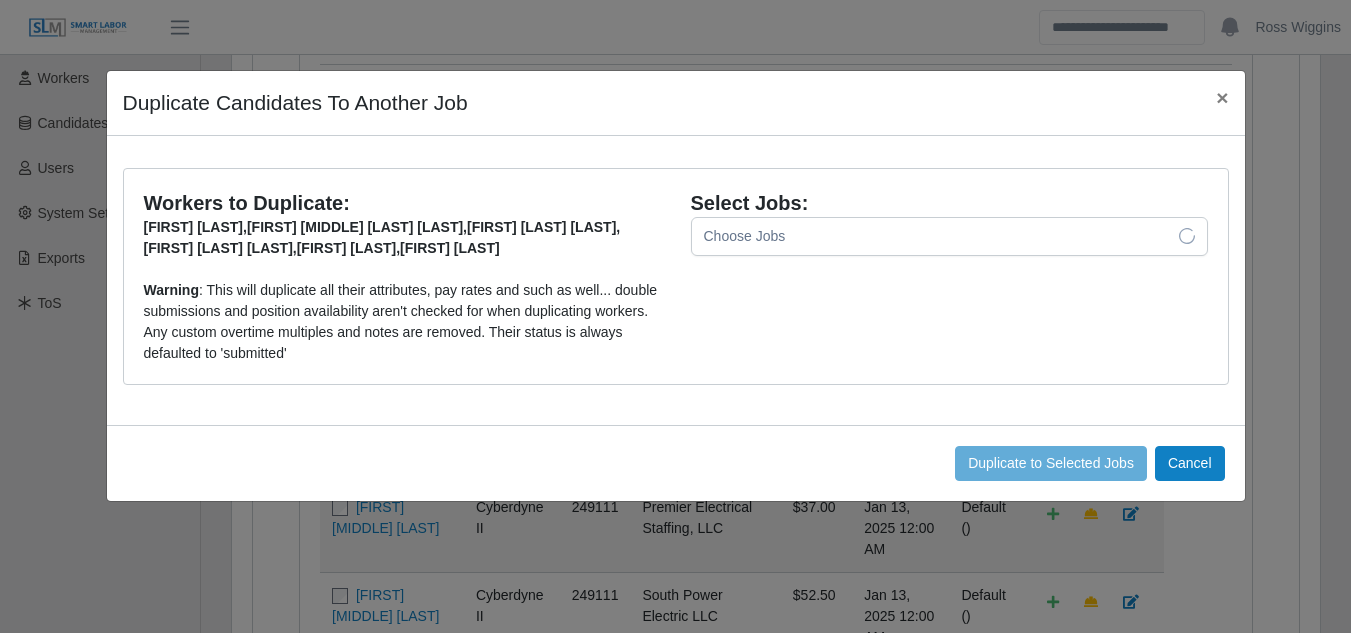 scroll, scrollTop: 400, scrollLeft: 0, axis: vertical 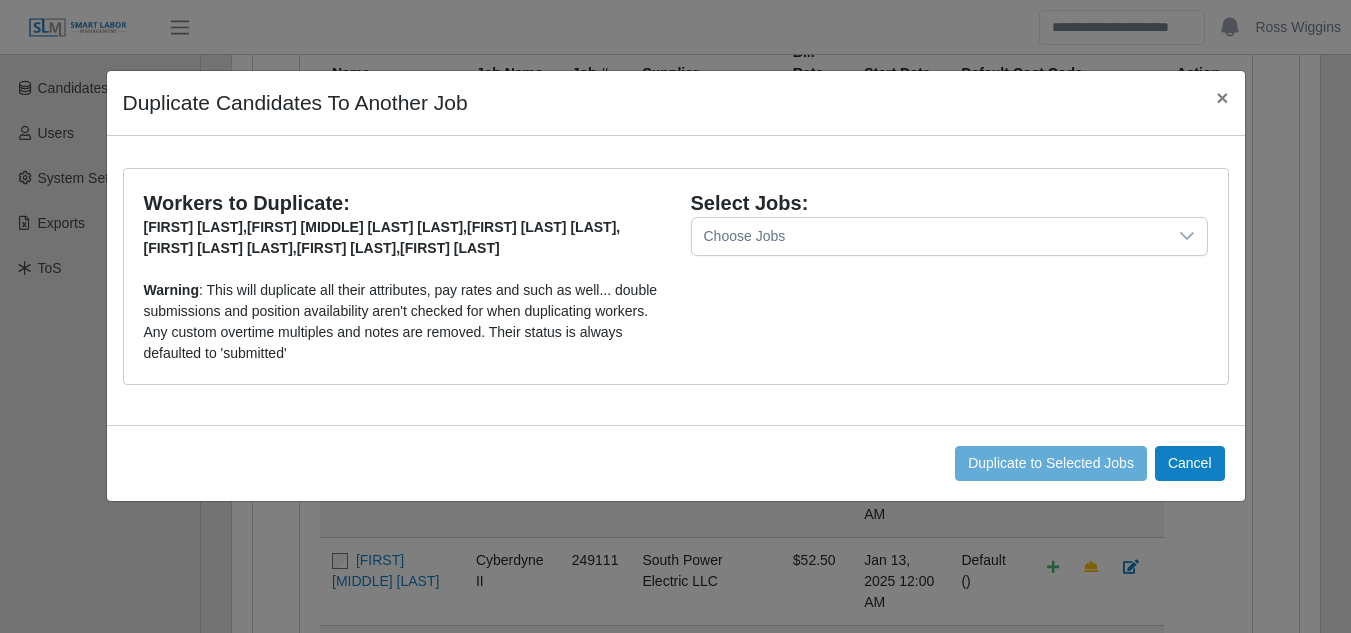 click 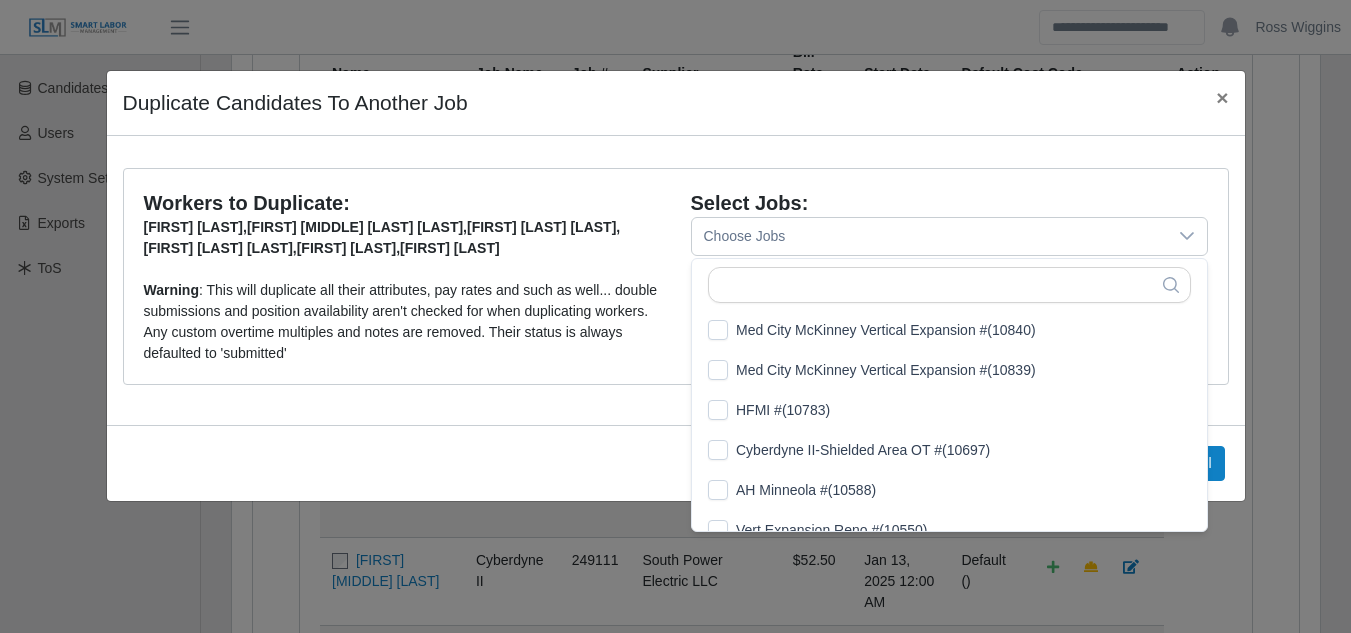 scroll, scrollTop: 21, scrollLeft: 13, axis: both 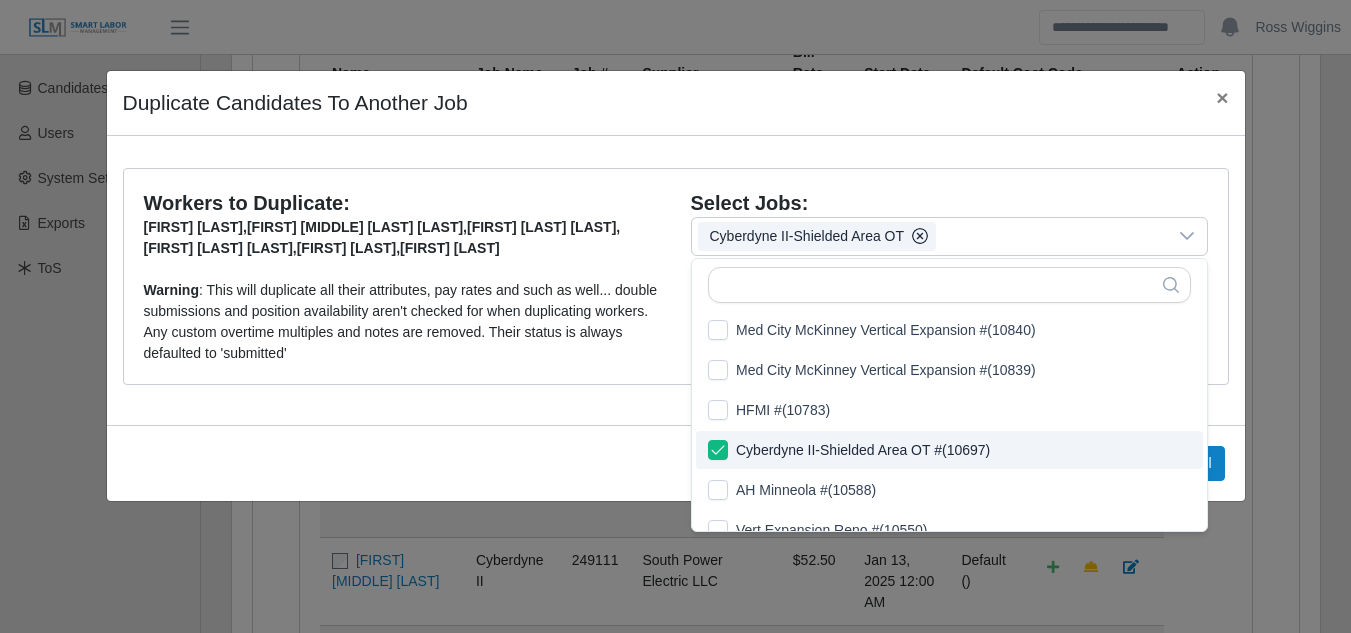click on "Duplicate to Selected Jobs
Cancel" at bounding box center (676, 463) 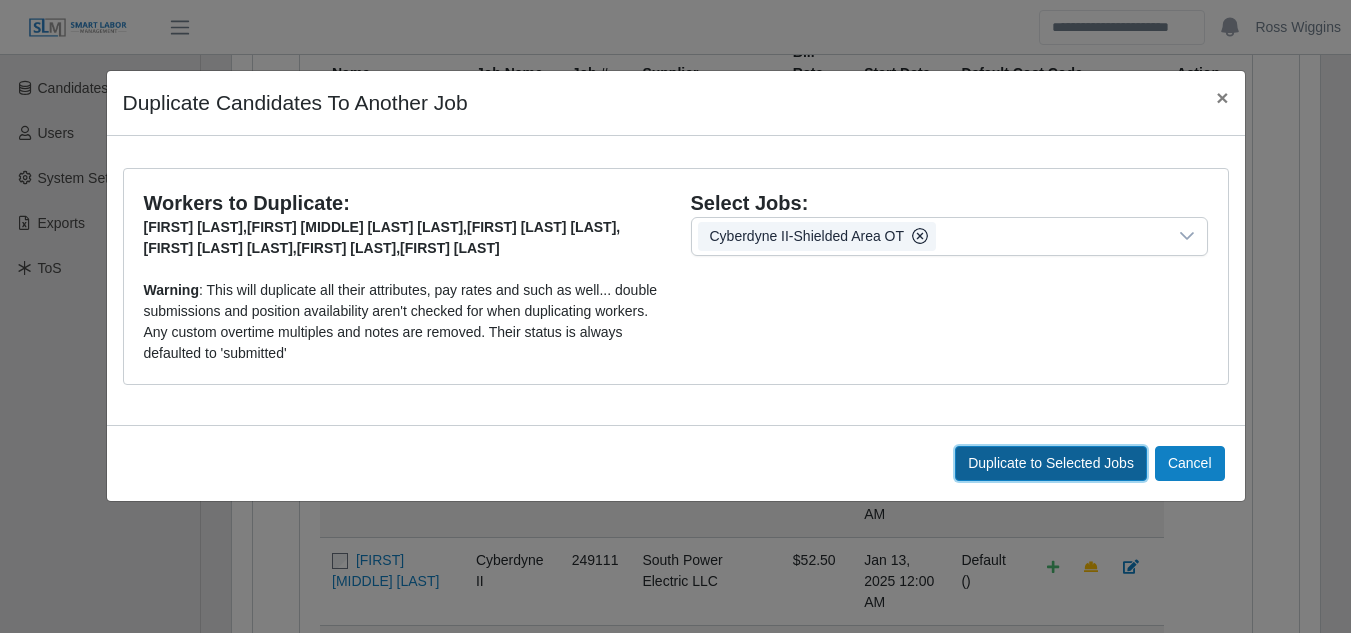 click on "Duplicate to Selected Jobs" at bounding box center (1051, 463) 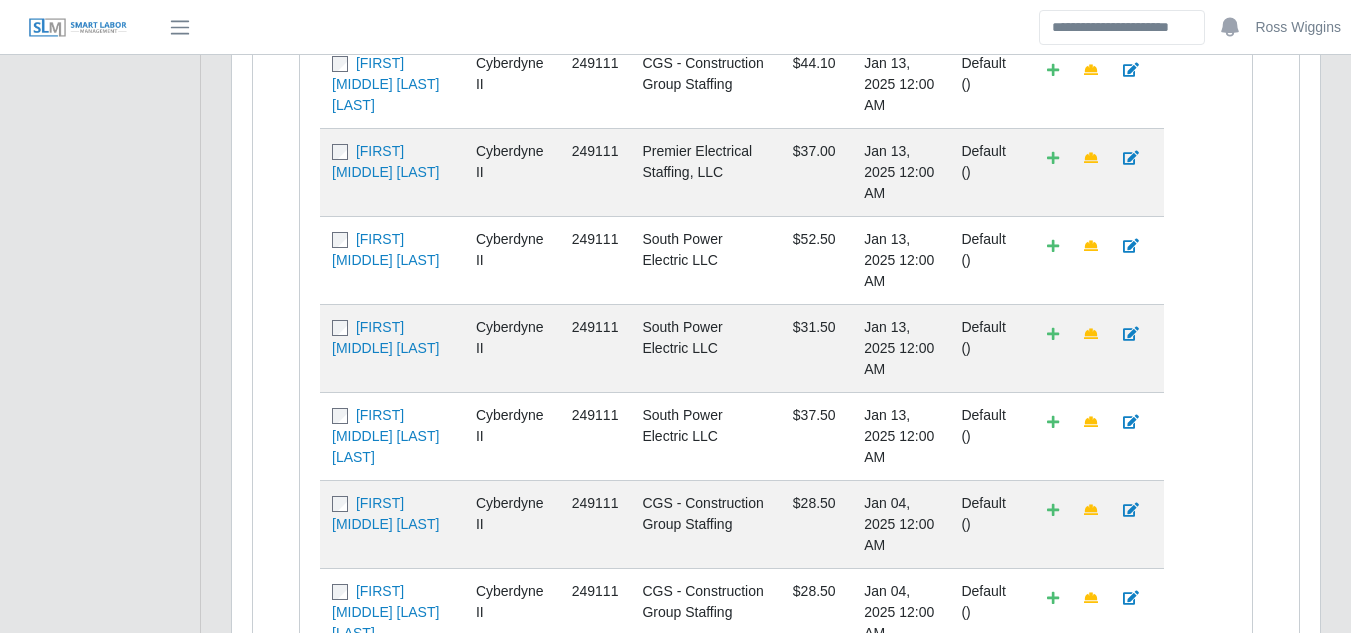 scroll, scrollTop: 800, scrollLeft: 0, axis: vertical 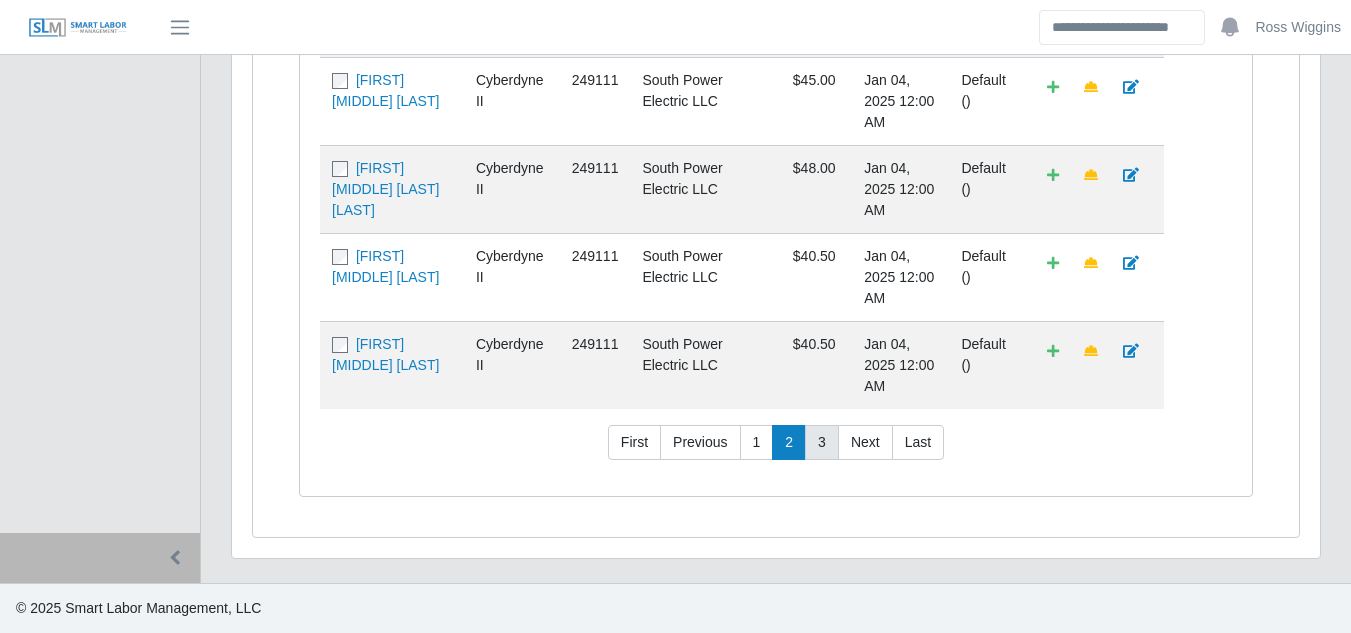 click on "3" at bounding box center (822, 443) 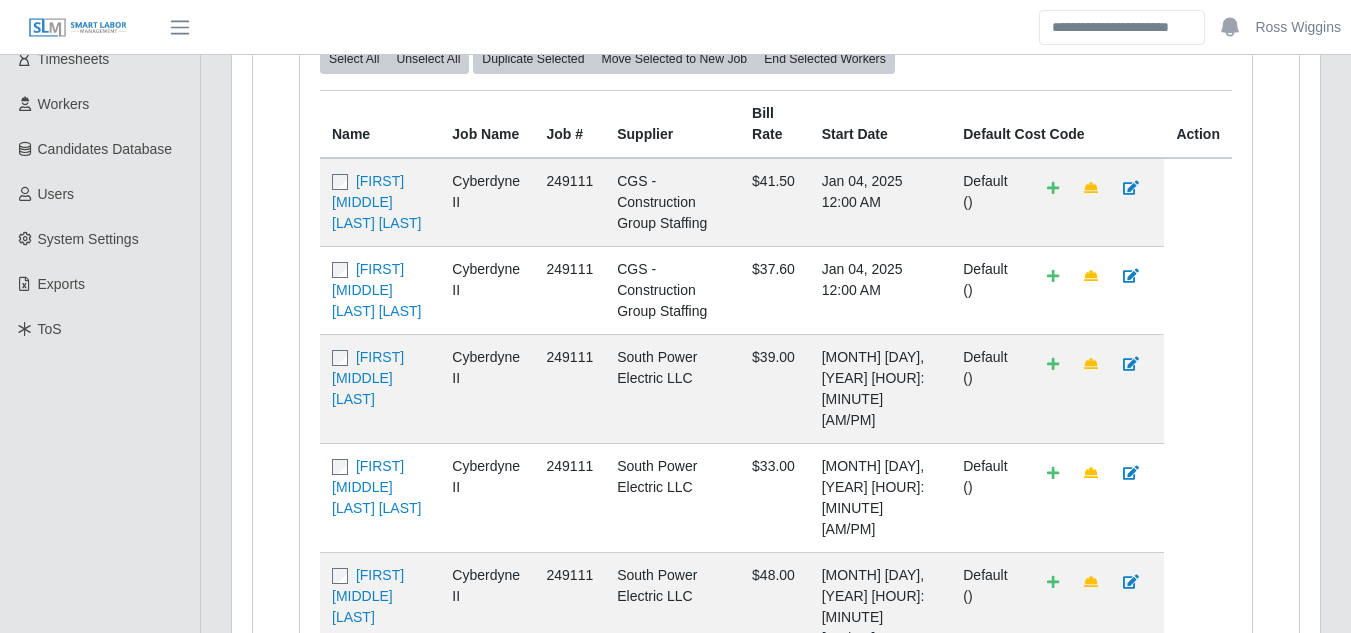 scroll, scrollTop: 300, scrollLeft: 0, axis: vertical 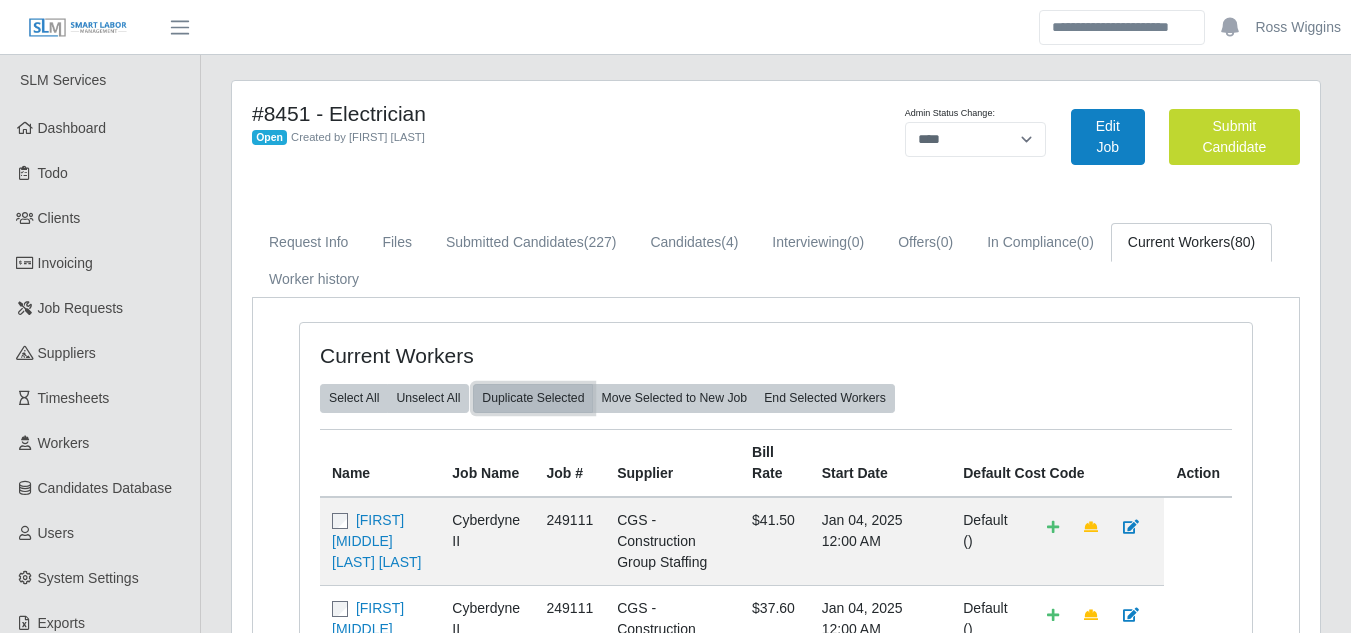 click on "Duplicate Selected" at bounding box center (533, 398) 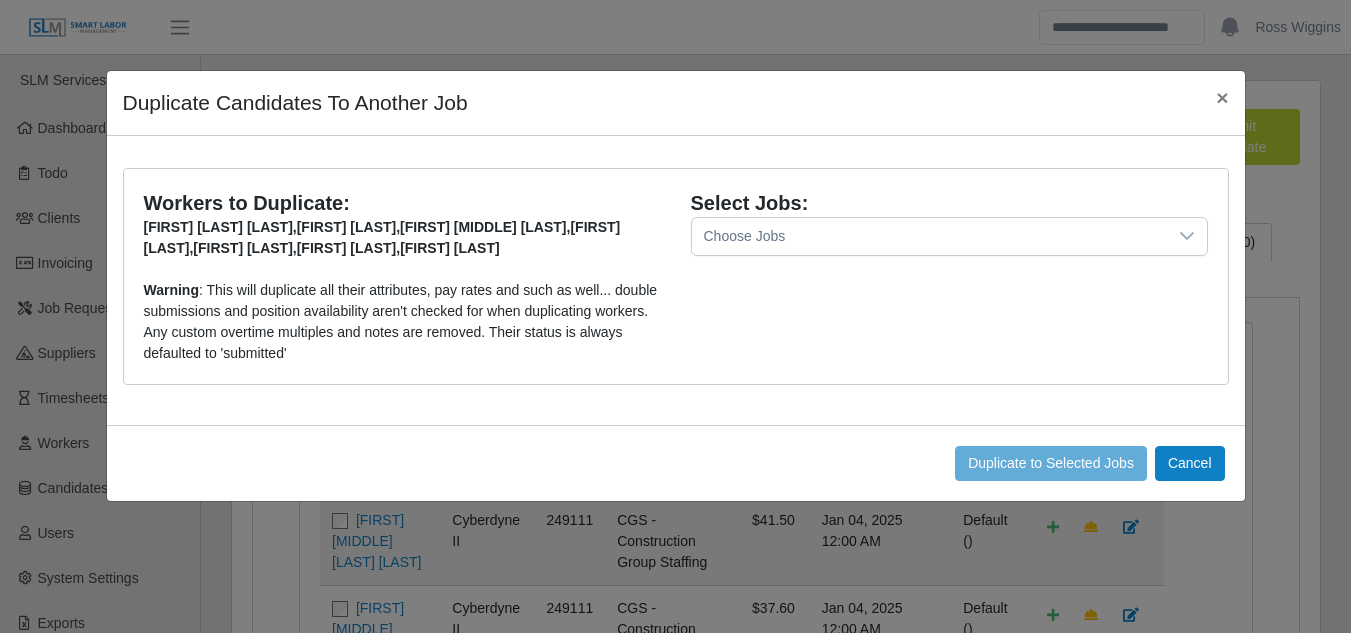 click 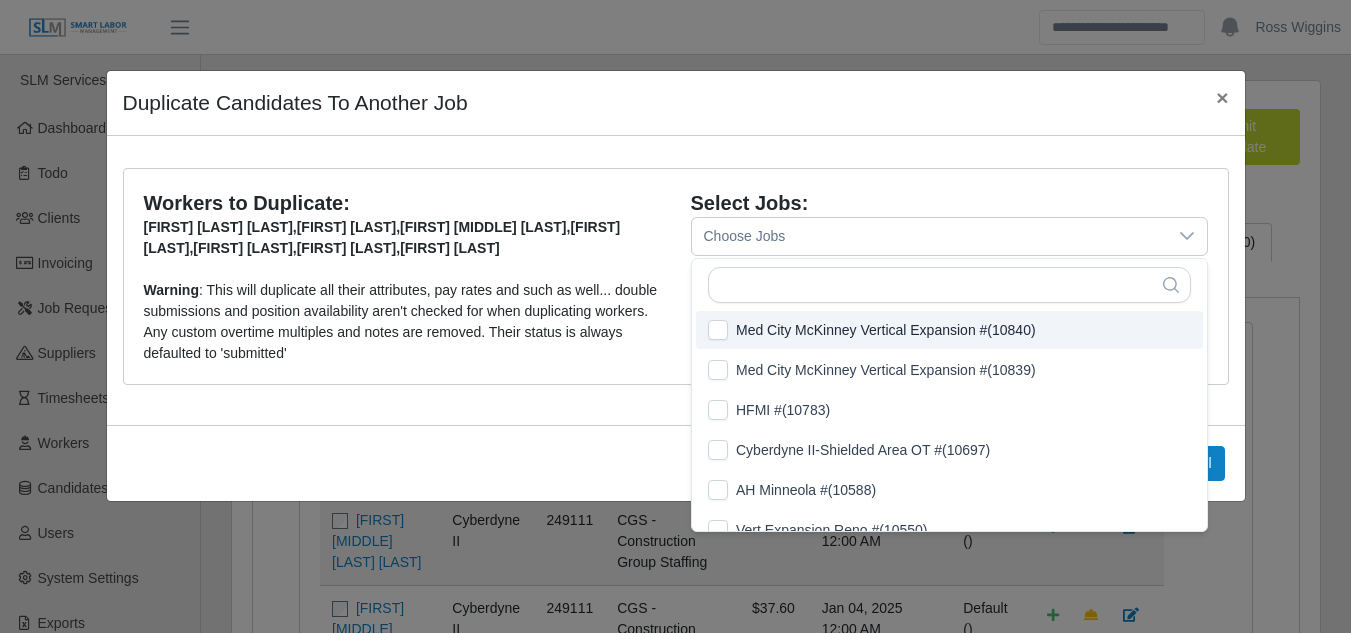 scroll, scrollTop: 21, scrollLeft: 13, axis: both 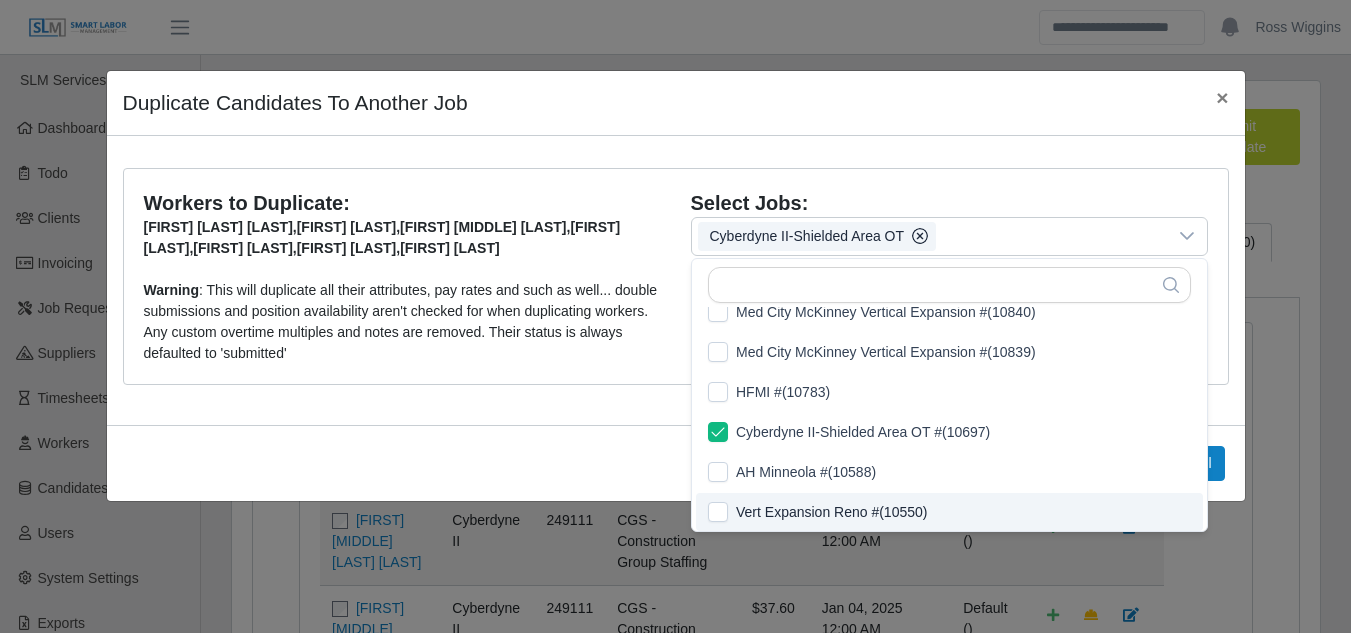 click on "Duplicate Candidates To Another Job
×
Workers to Duplicate:
Jose Garcia Amaro ,  Julio Perez Orduno ,  Crsitian Barajas Rios ,  Chrisopher Davis ,  Damion Hill ,  Jamarious Jackson ,  Alan Romero     Warning : This will duplicate all their attributes, pay rates
and such as well... double submissions and position
availability aren't checked for when duplicating workers.
Any custom overtime multiples and notes are removed. Their
status is always defaulted to 'submitted'
Select Jobs:
Cyberdyne II-Shielded Area OT
Duplicate to Selected Jobs
Cancel" at bounding box center [675, 316] 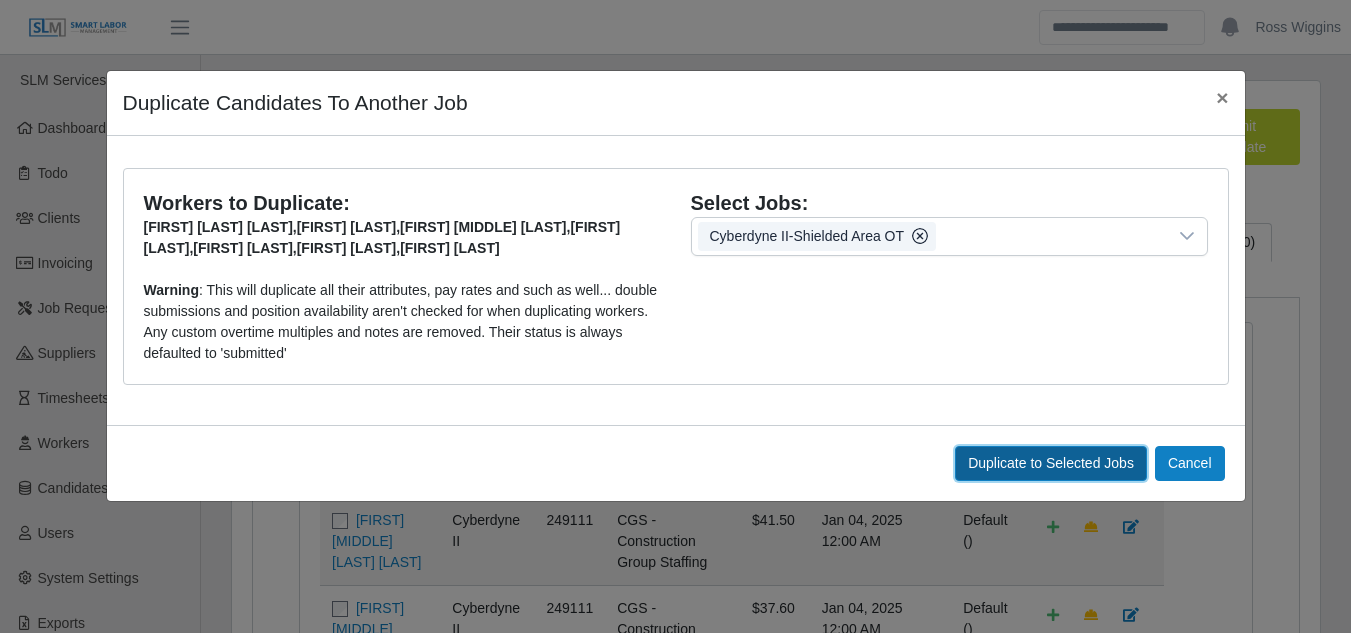 click on "Duplicate to Selected Jobs" at bounding box center (1051, 463) 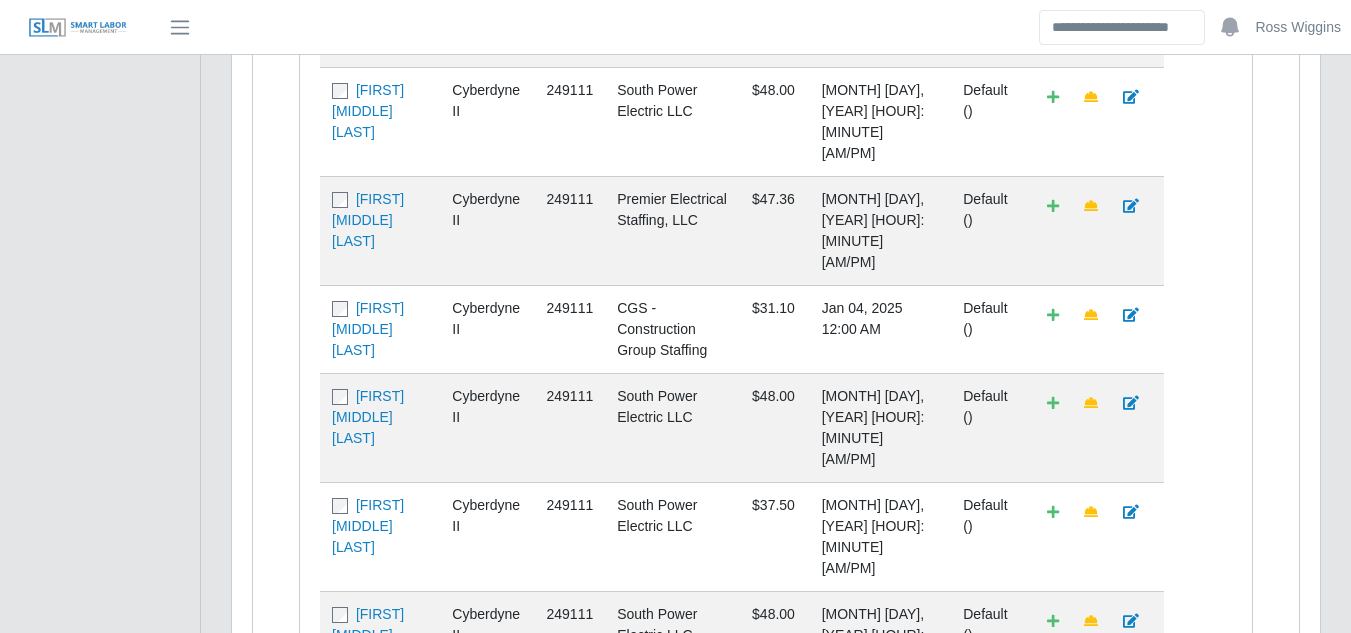 scroll, scrollTop: 1408, scrollLeft: 0, axis: vertical 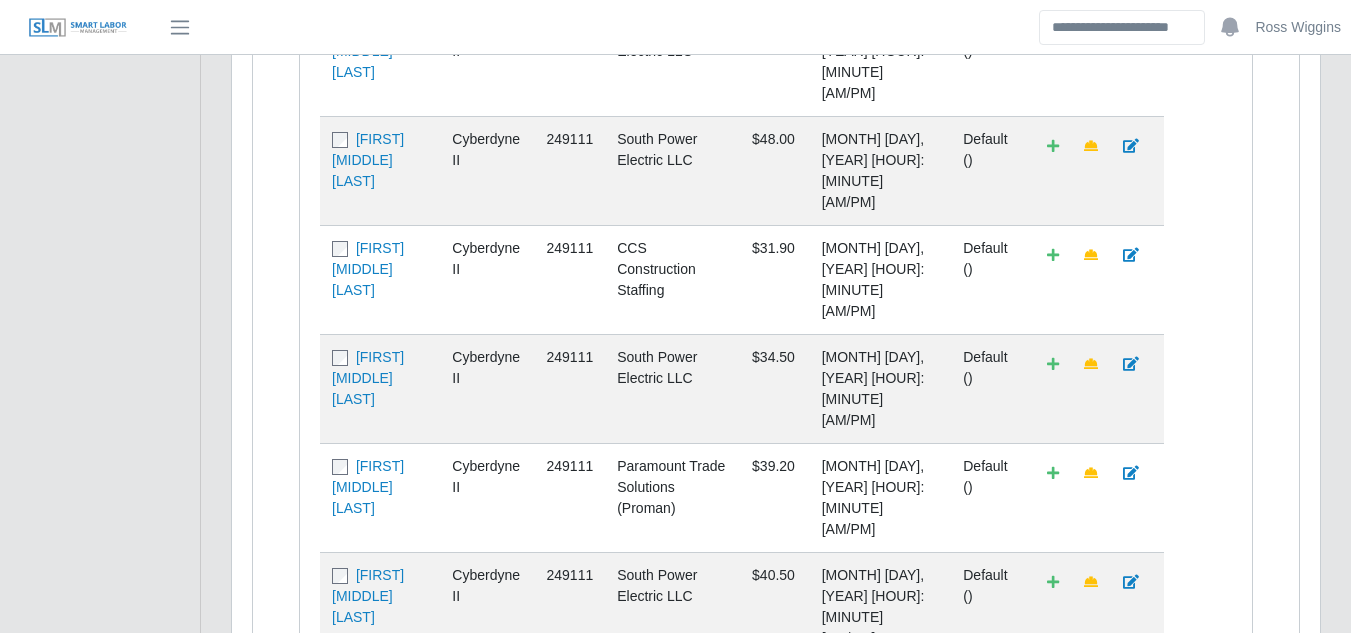 click on "4" at bounding box center (822, 695) 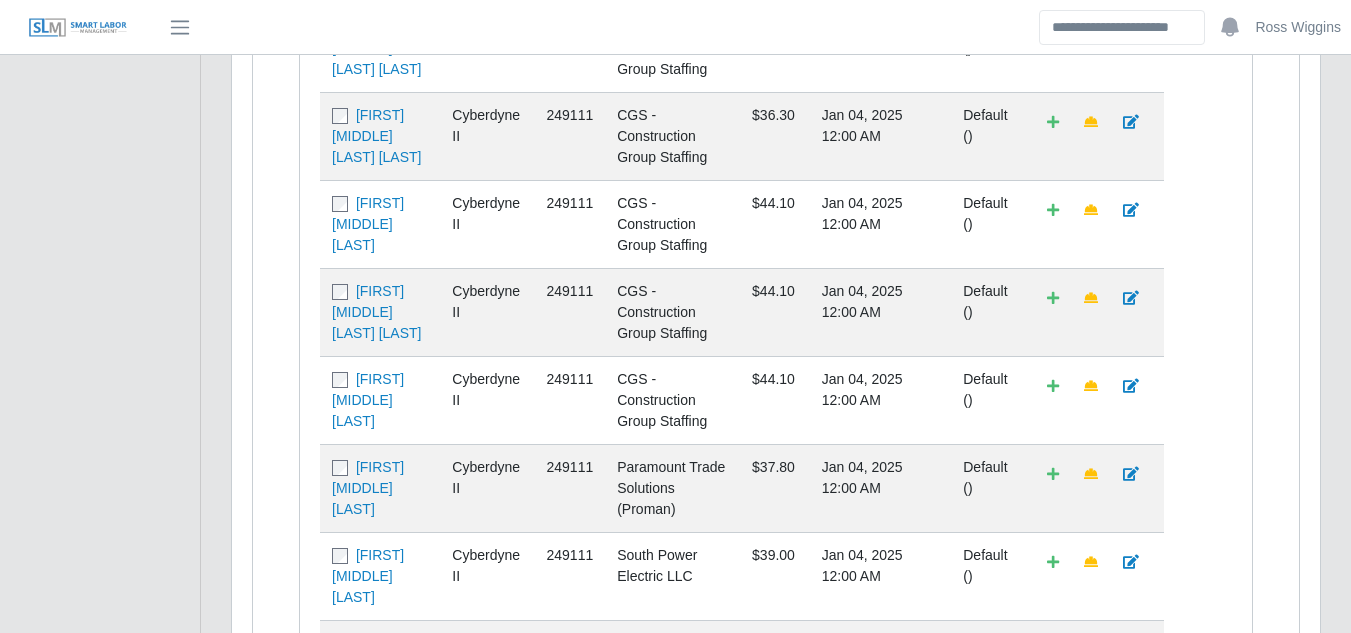 scroll, scrollTop: 1308, scrollLeft: 0, axis: vertical 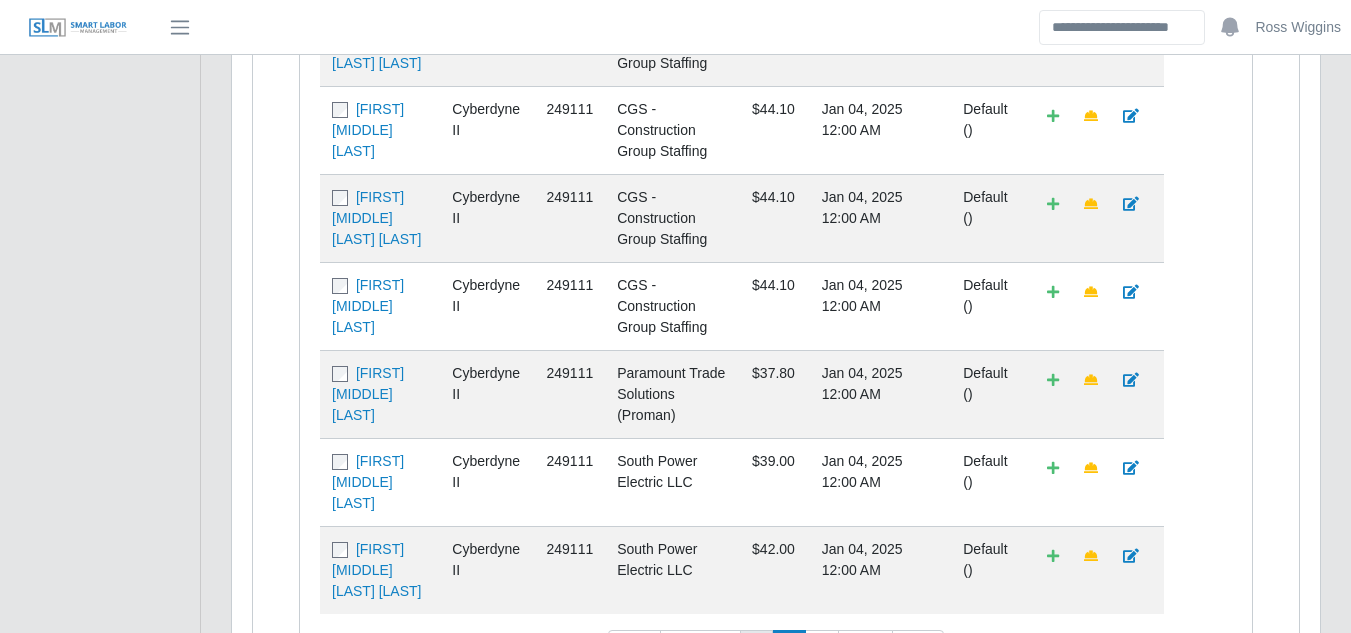 click on "3" at bounding box center (757, 648) 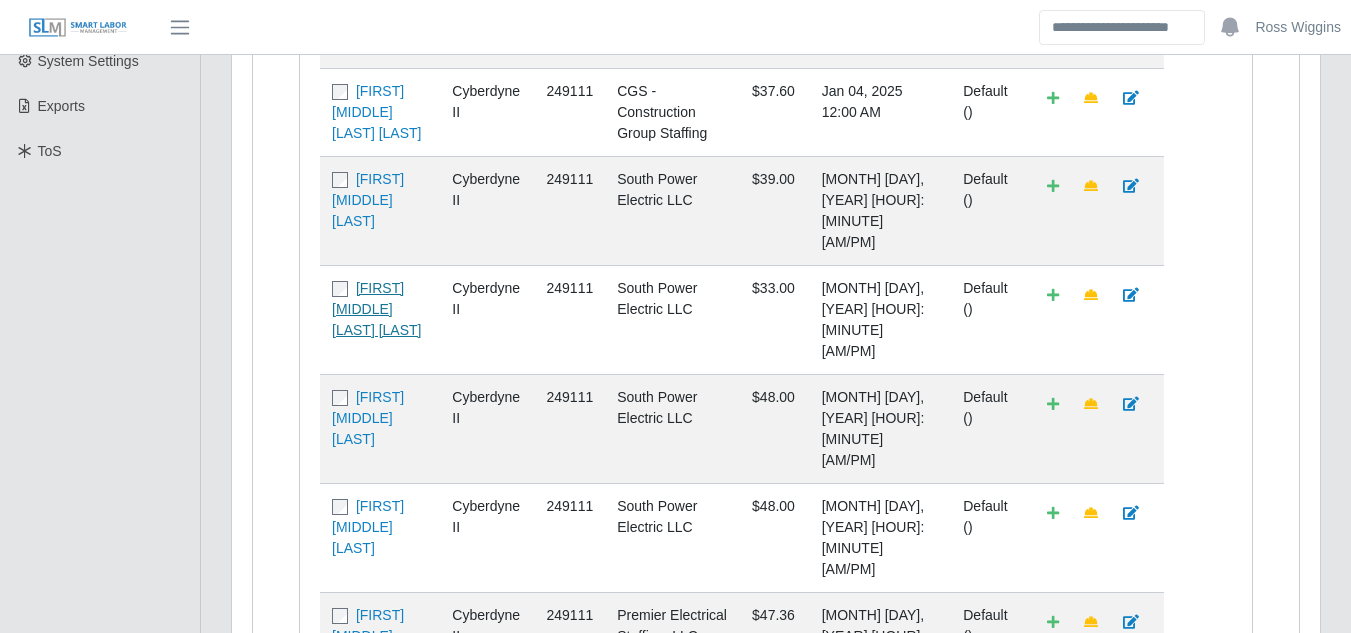 scroll, scrollTop: 508, scrollLeft: 0, axis: vertical 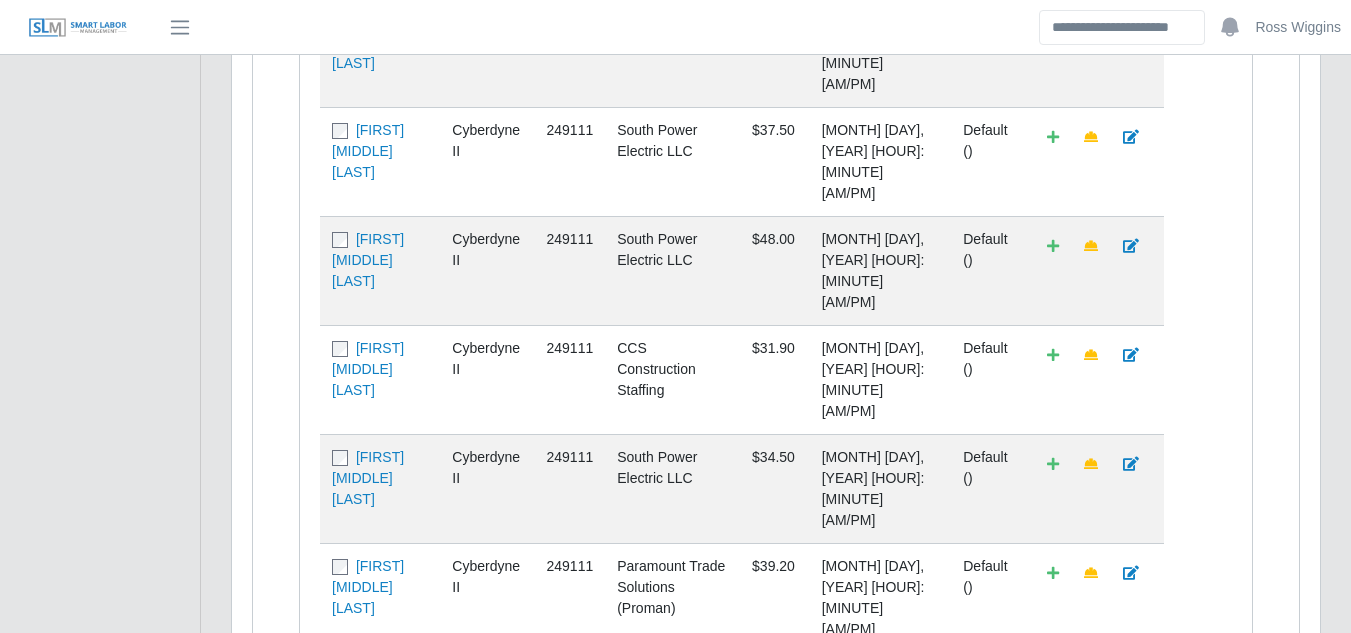 click on "4" at bounding box center (822, 795) 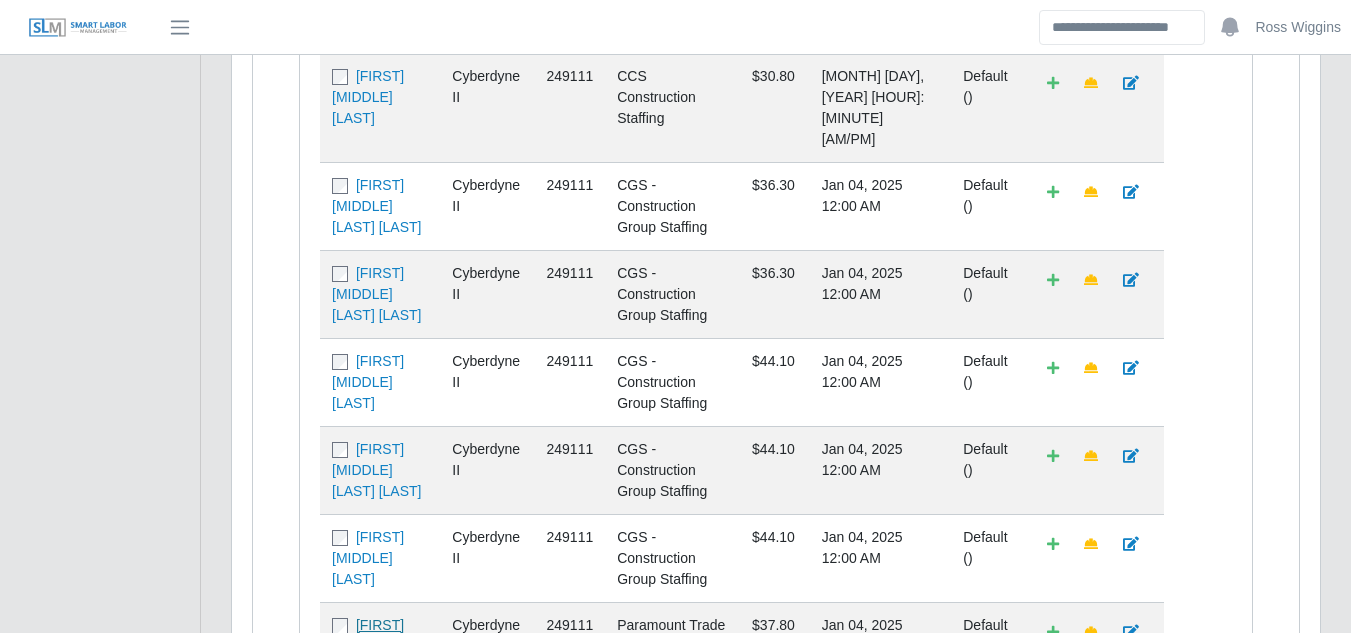 scroll, scrollTop: 1008, scrollLeft: 0, axis: vertical 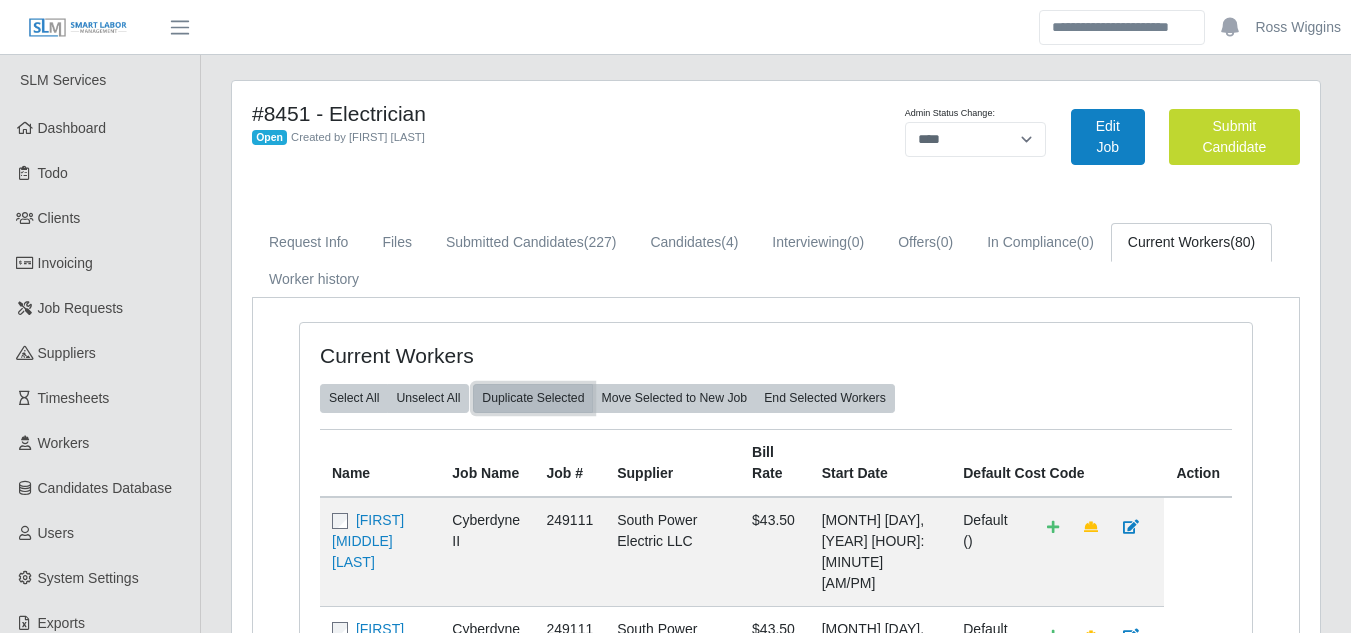 click on "Duplicate Selected" at bounding box center (533, 398) 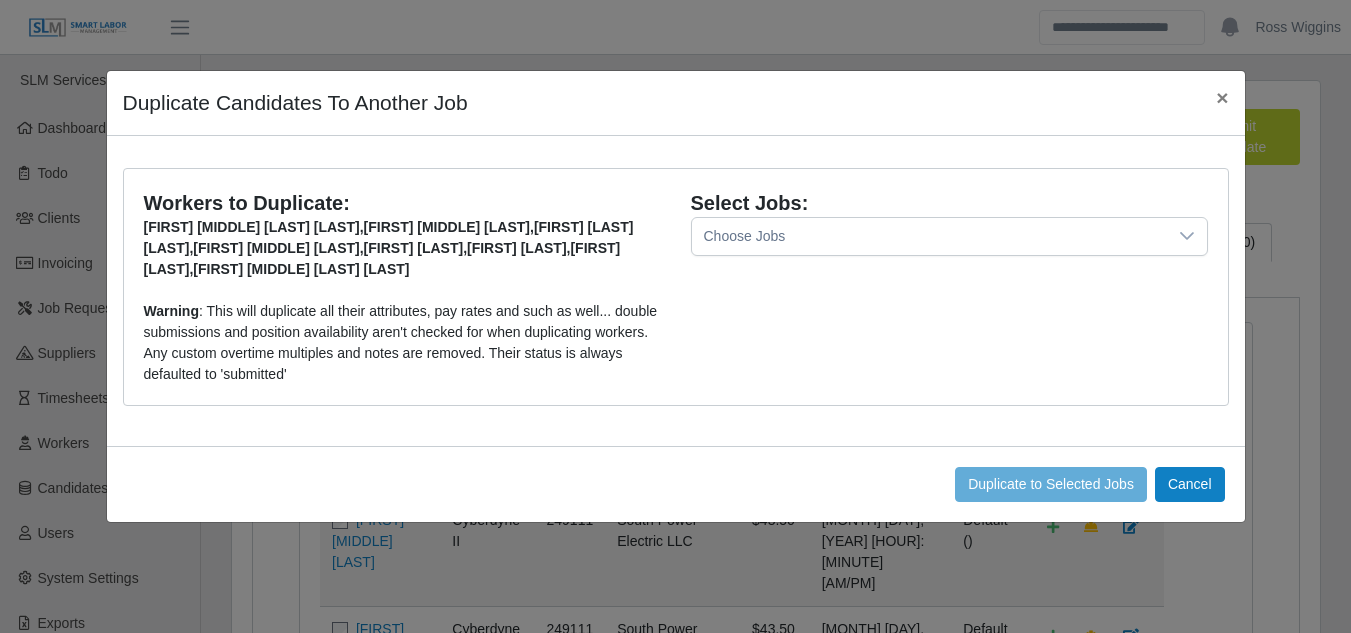 click at bounding box center [1187, 236] 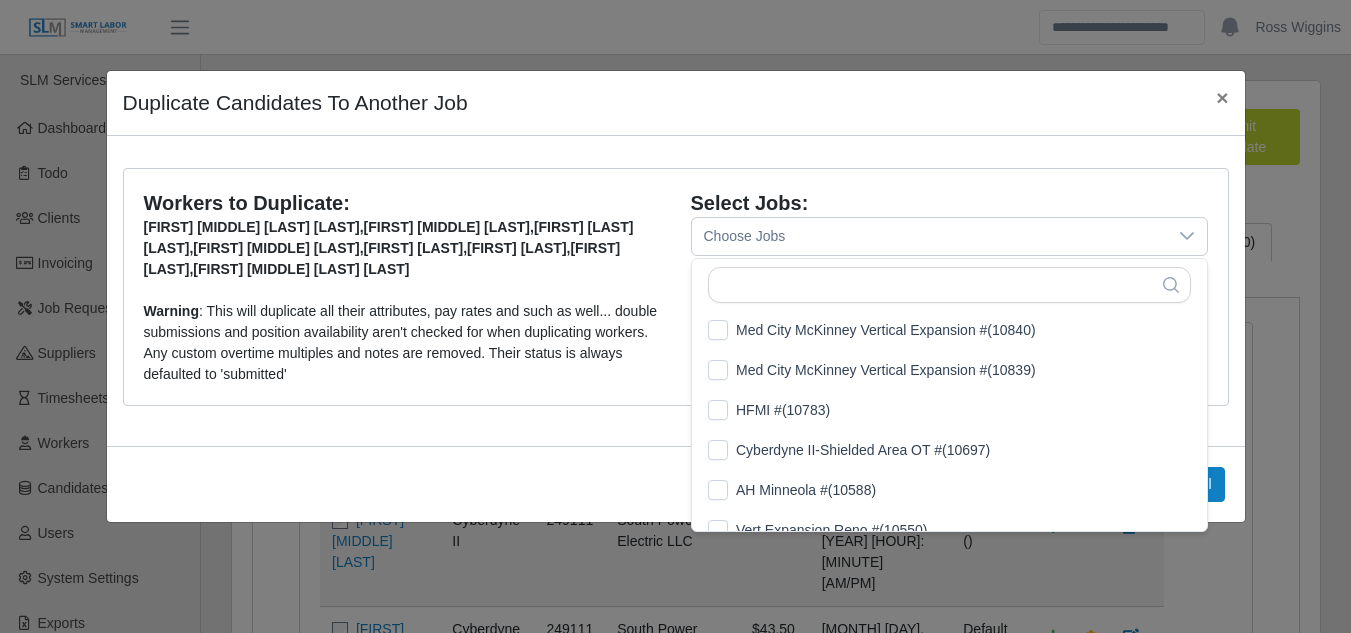 scroll, scrollTop: 21, scrollLeft: 13, axis: both 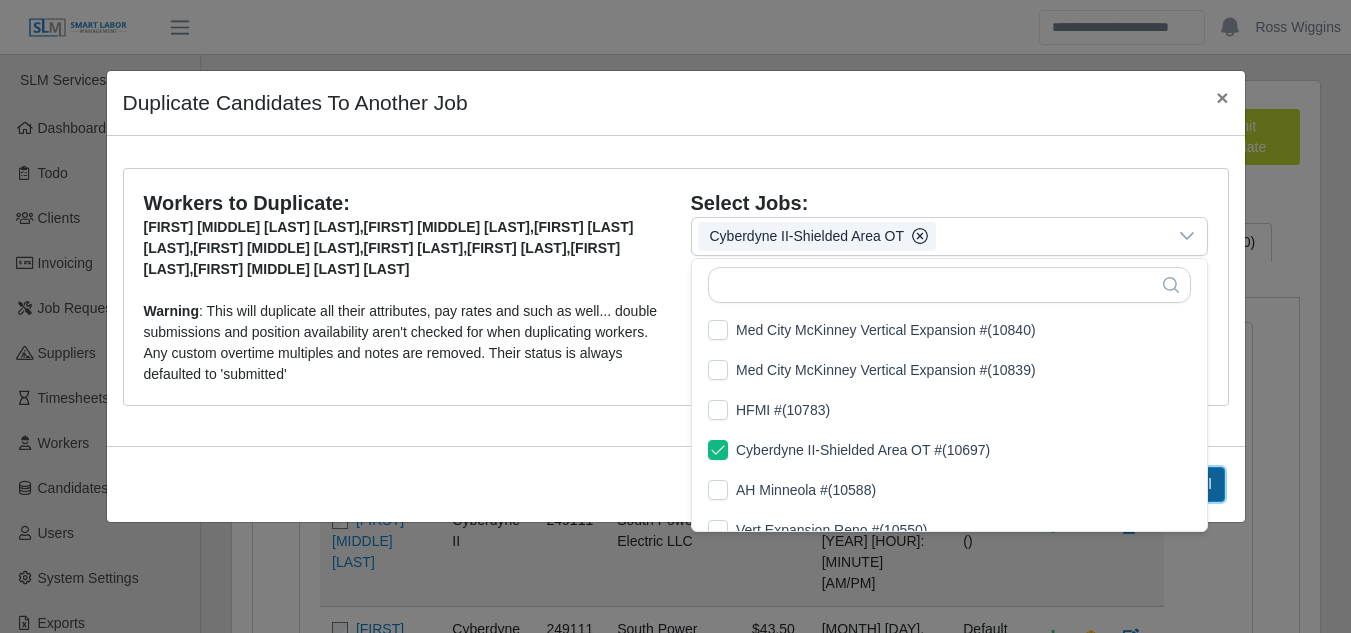 click on "Cancel" 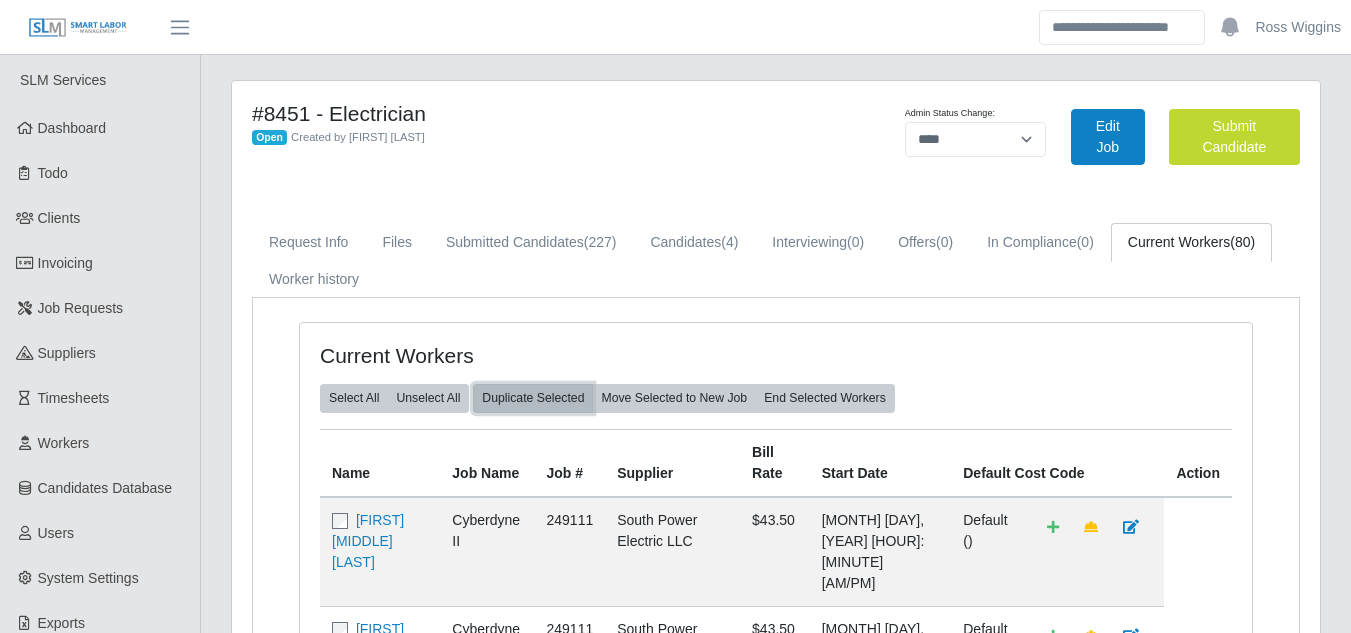 click on "Duplicate Selected" at bounding box center [533, 398] 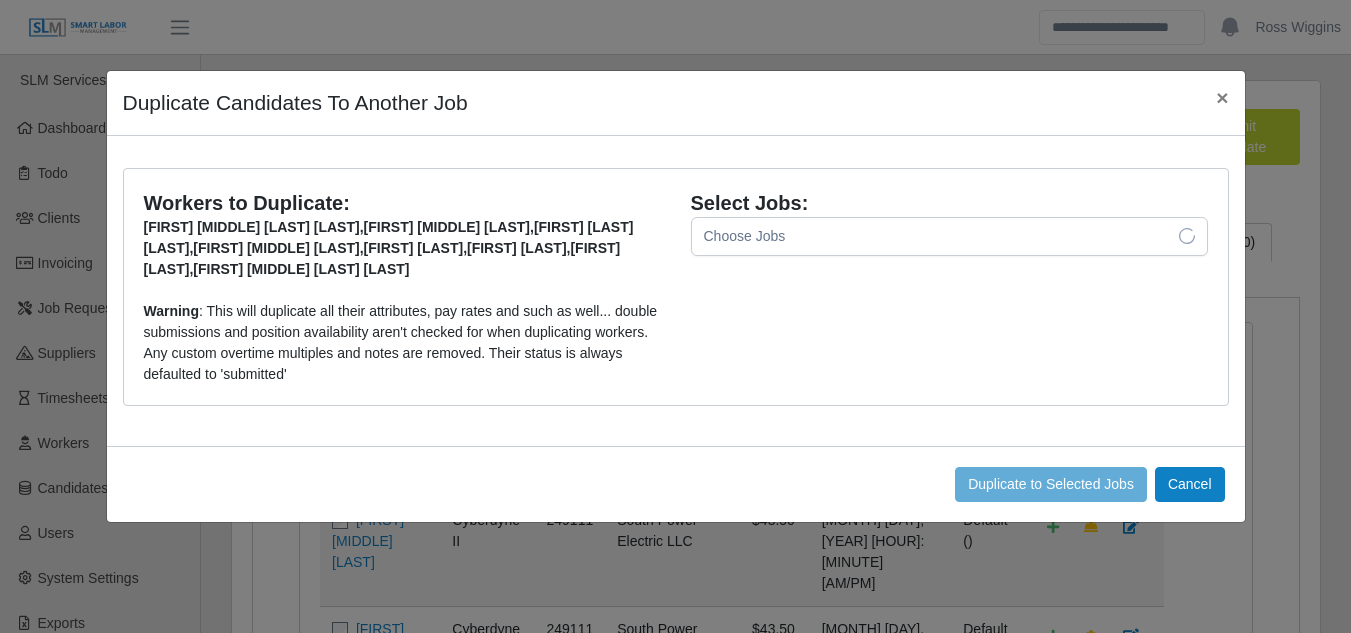 click 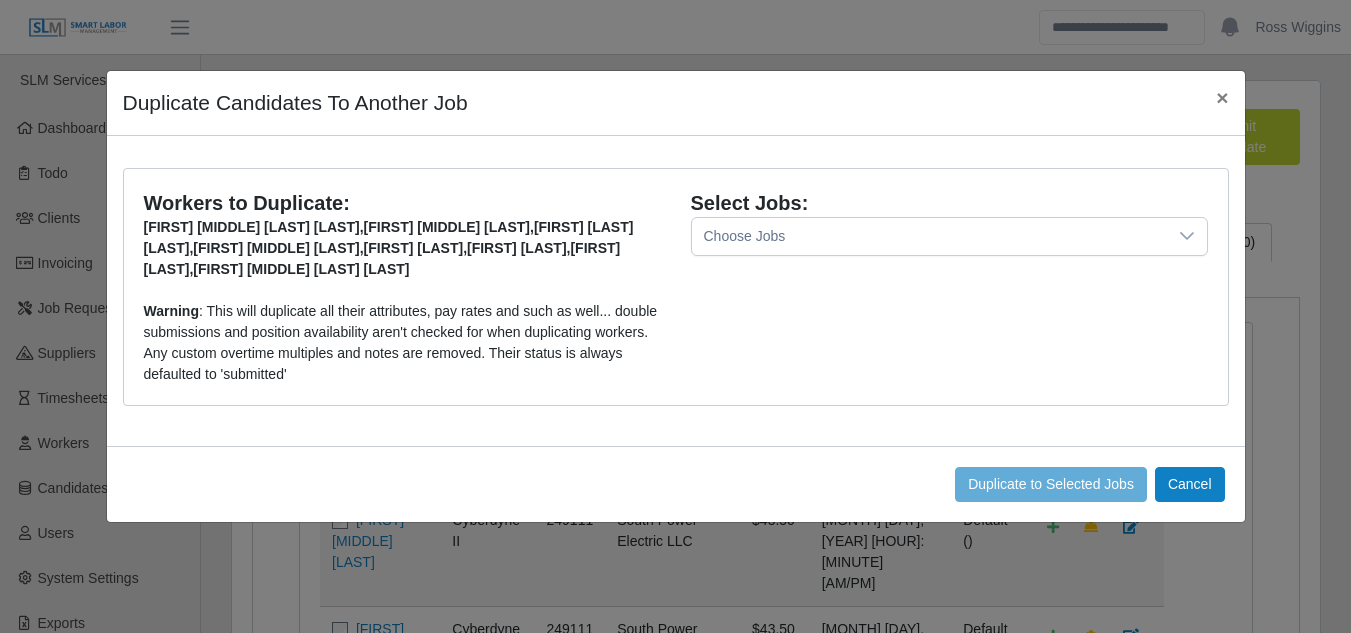 click at bounding box center (1187, 236) 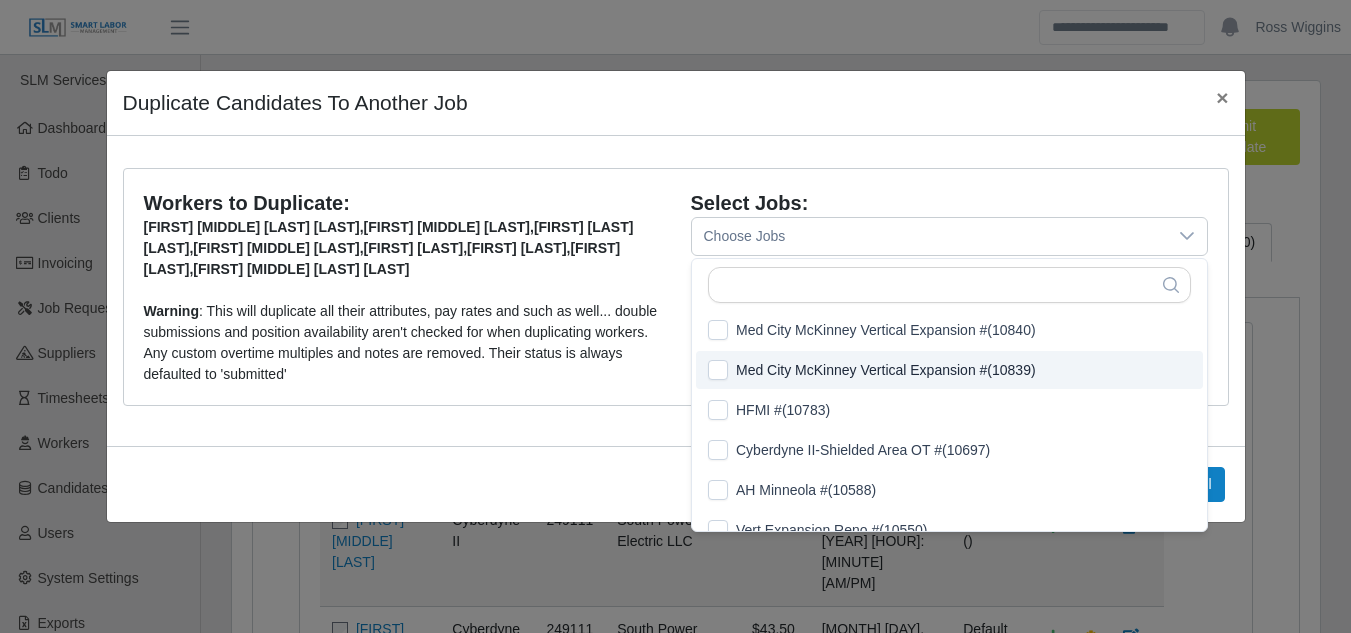 scroll, scrollTop: 21, scrollLeft: 13, axis: both 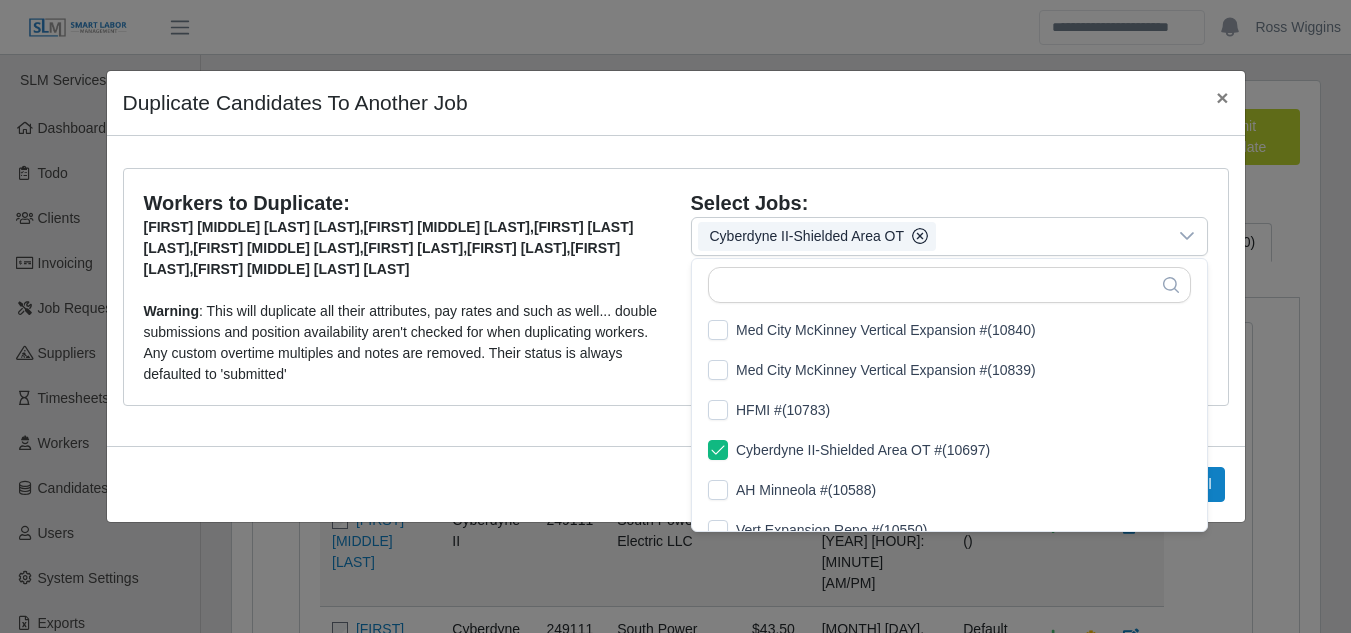 click on "Duplicate to Selected Jobs
Cancel" at bounding box center (676, 484) 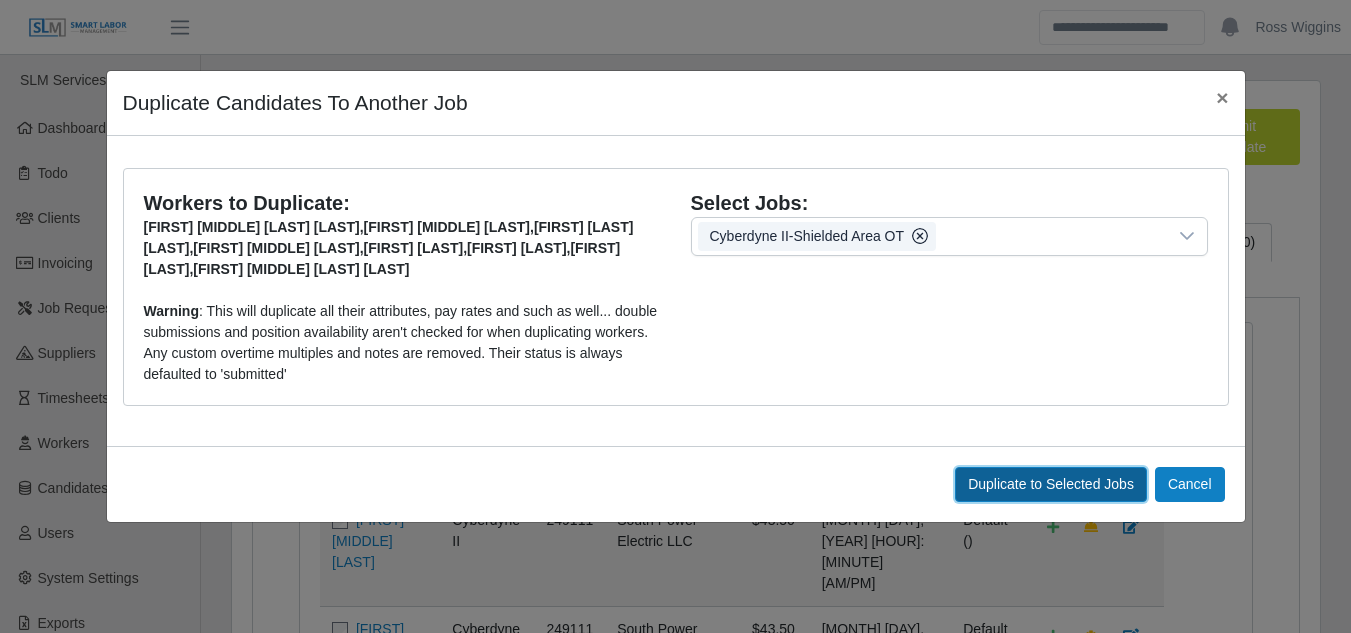 click on "Duplicate to Selected Jobs" at bounding box center [1051, 484] 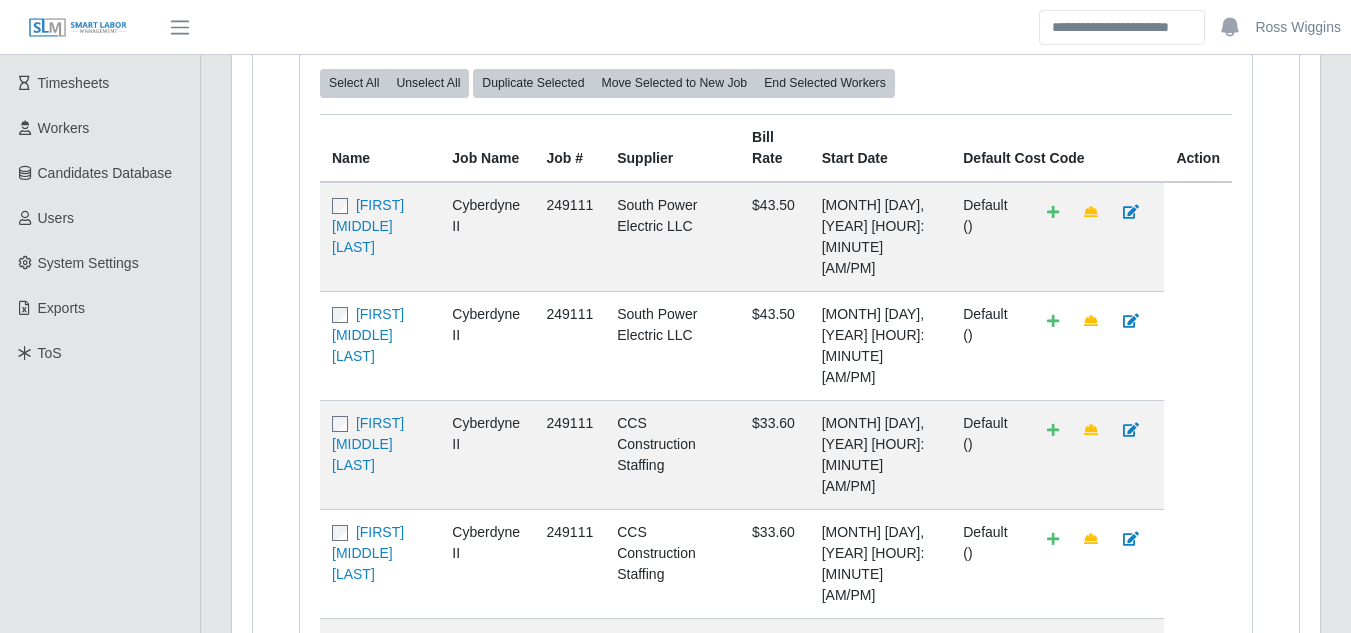 scroll, scrollTop: 400, scrollLeft: 0, axis: vertical 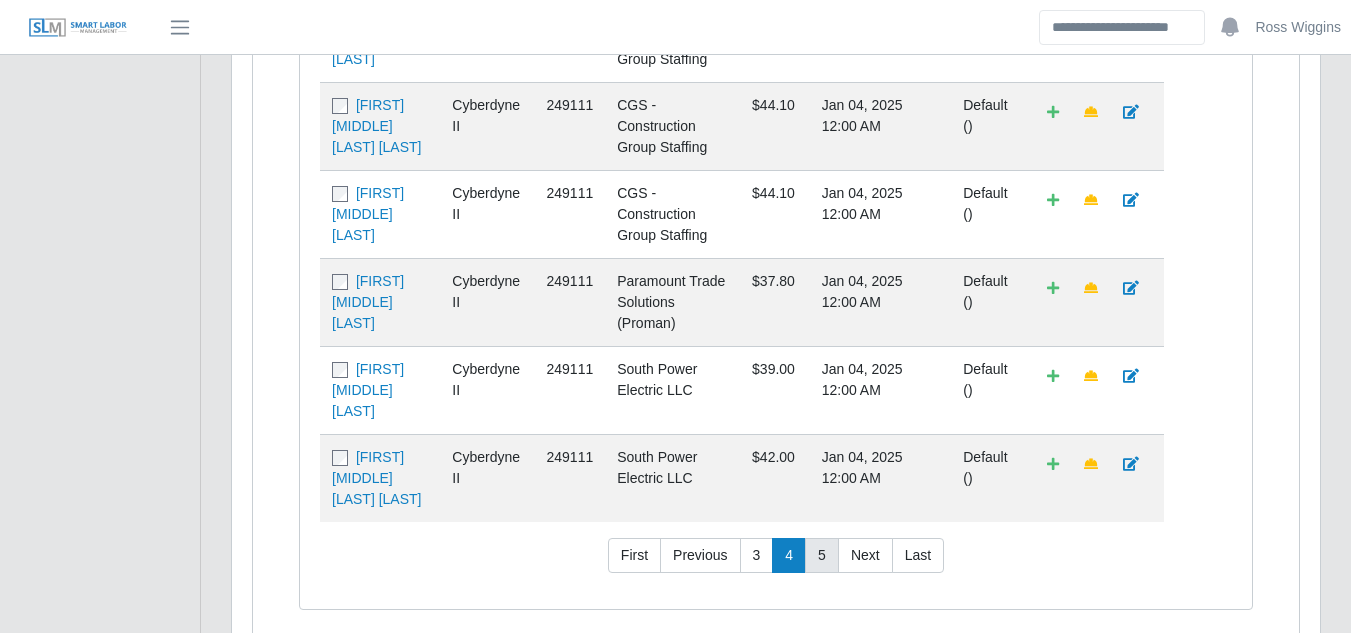 click on "5" at bounding box center (822, 556) 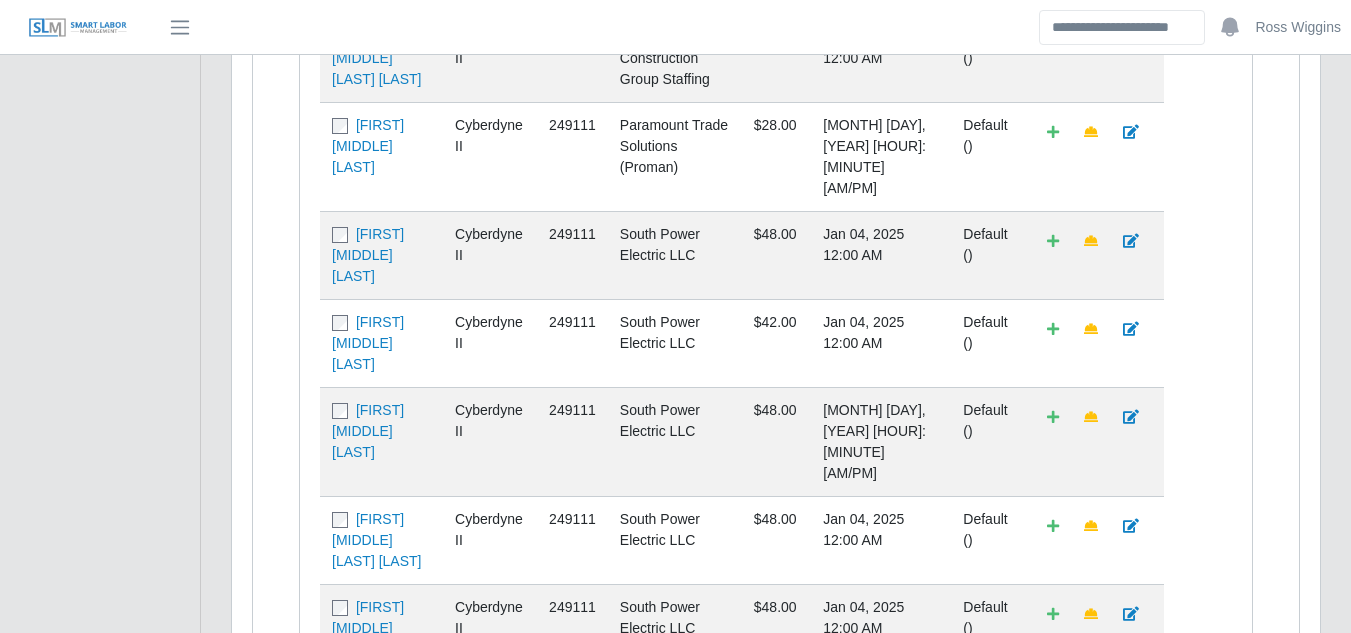 scroll, scrollTop: 800, scrollLeft: 0, axis: vertical 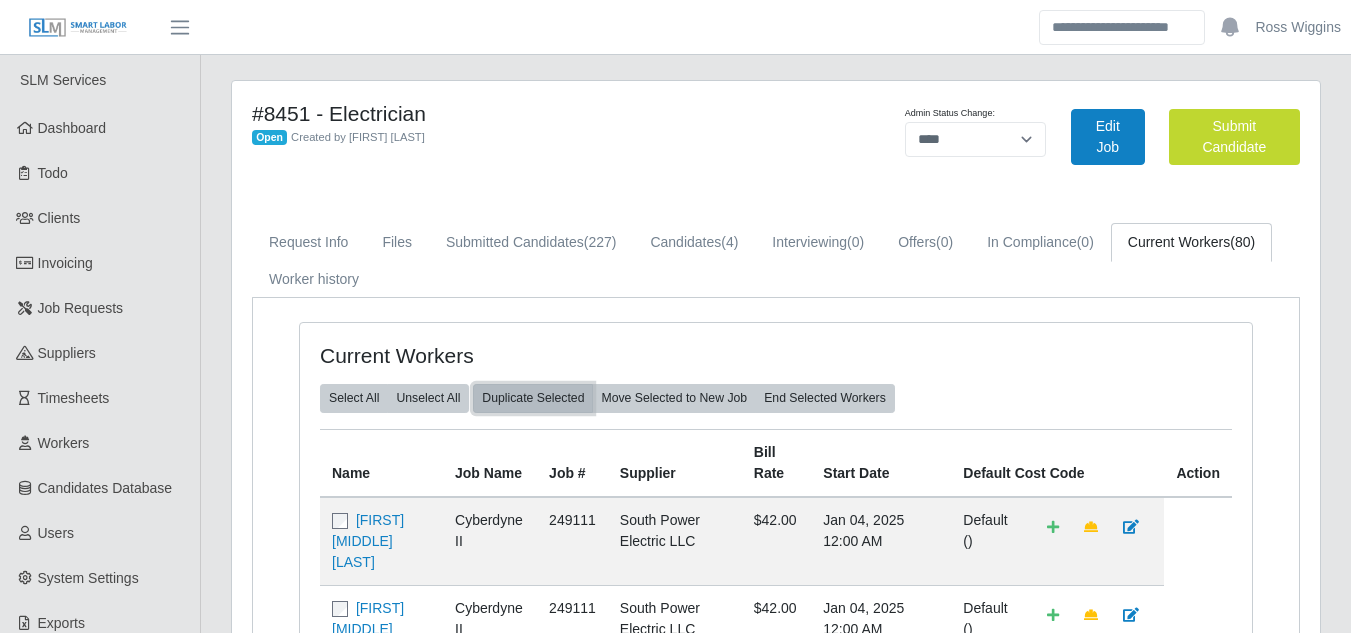 click on "Duplicate Selected" at bounding box center [533, 398] 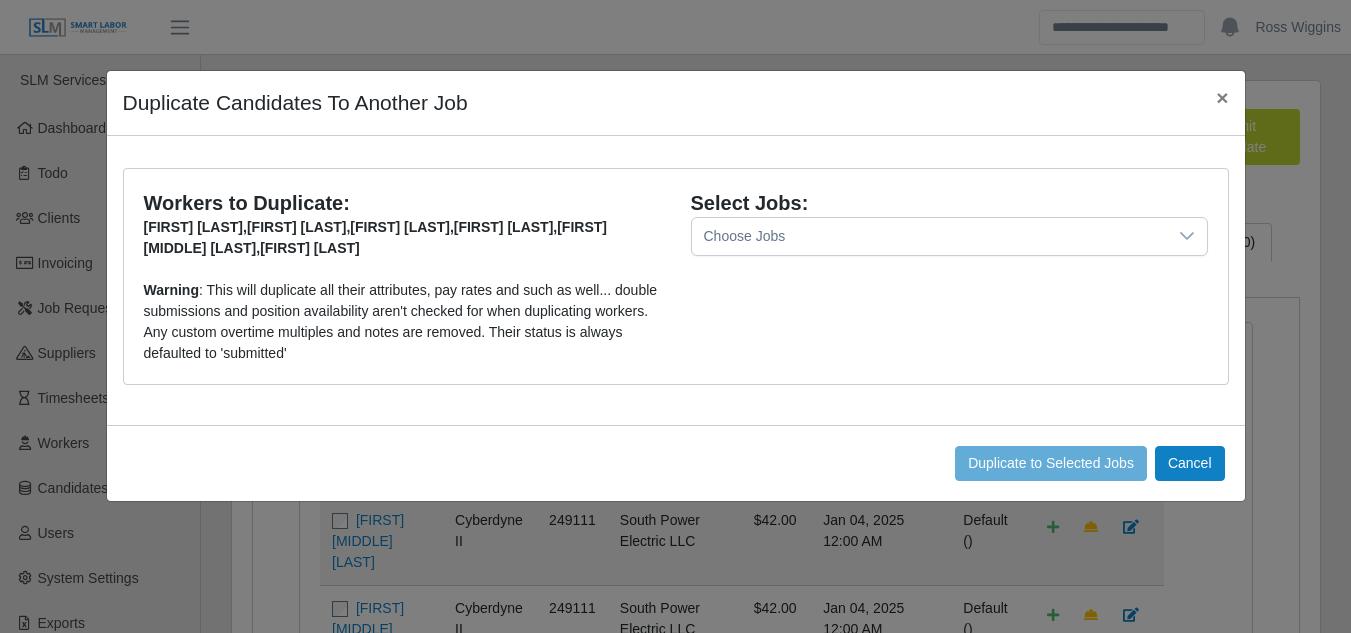 click on "Choose Jobs" at bounding box center [929, 236] 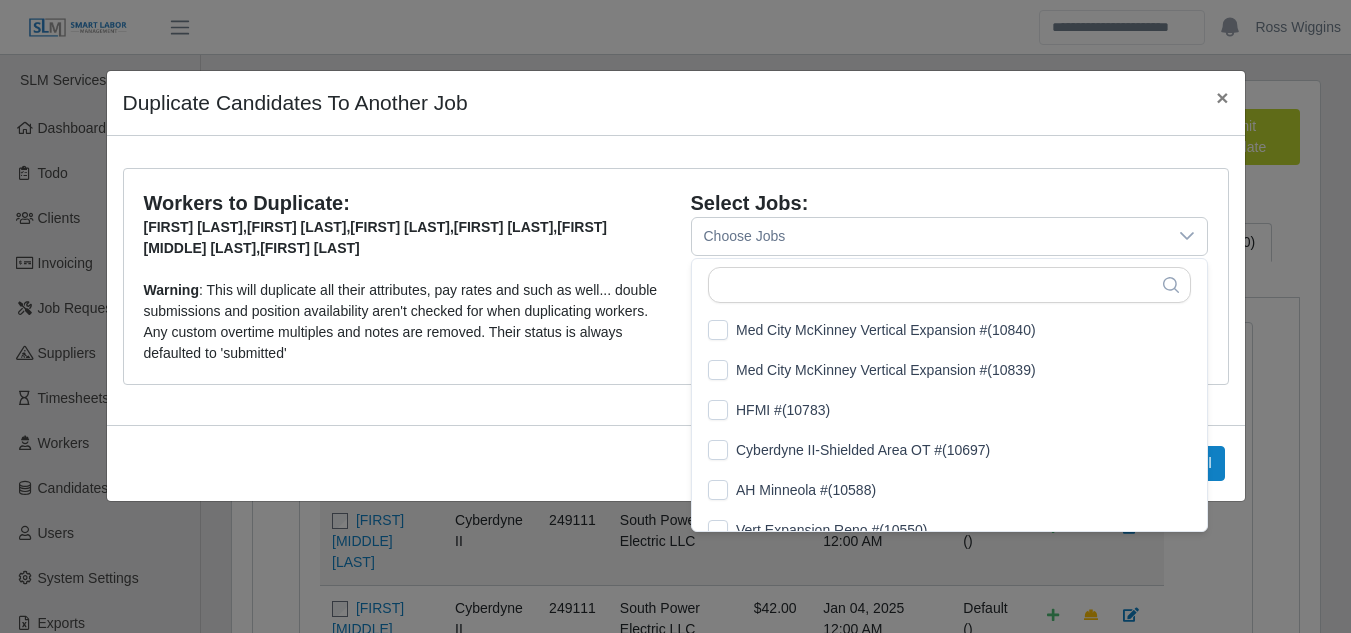 scroll, scrollTop: 21, scrollLeft: 13, axis: both 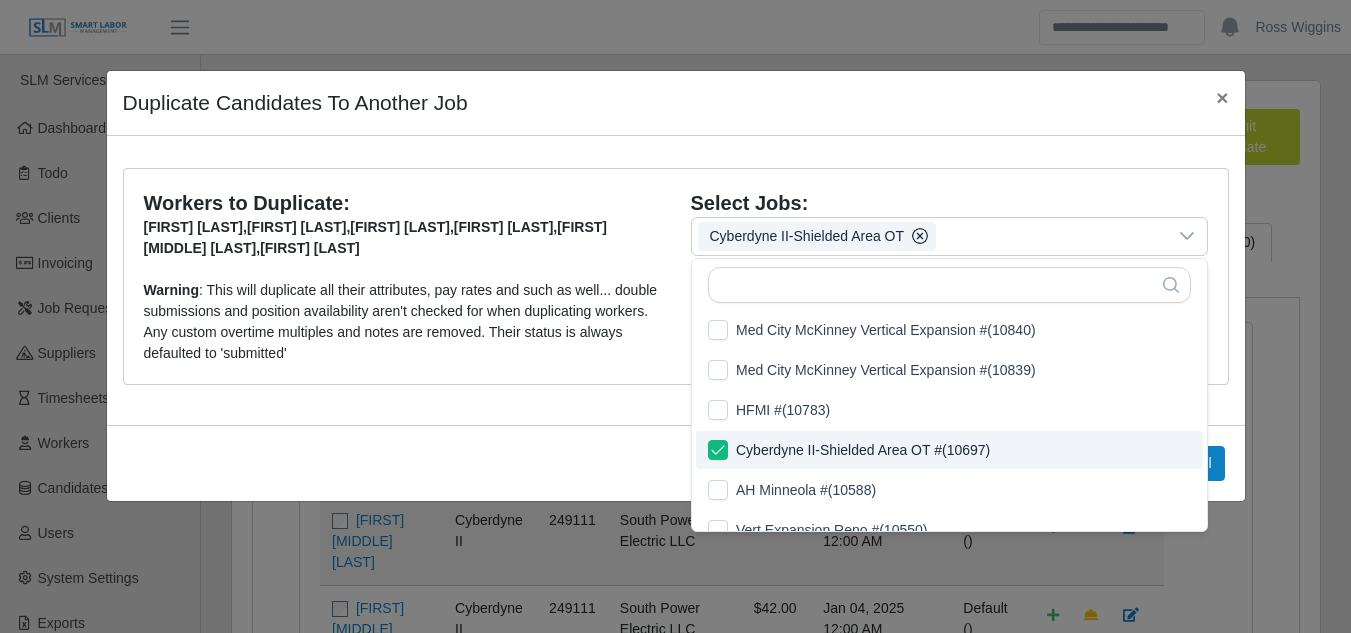 click on "Duplicate to Selected Jobs
Cancel" at bounding box center (676, 463) 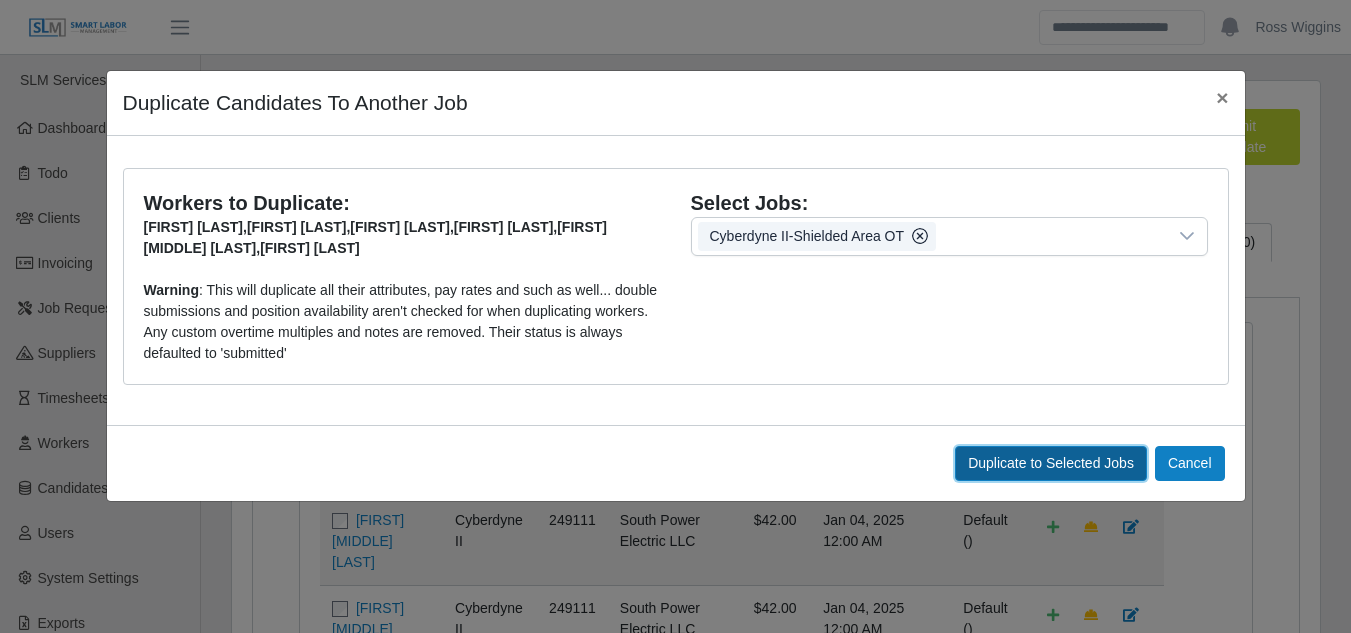click on "Duplicate to Selected Jobs" at bounding box center [1051, 463] 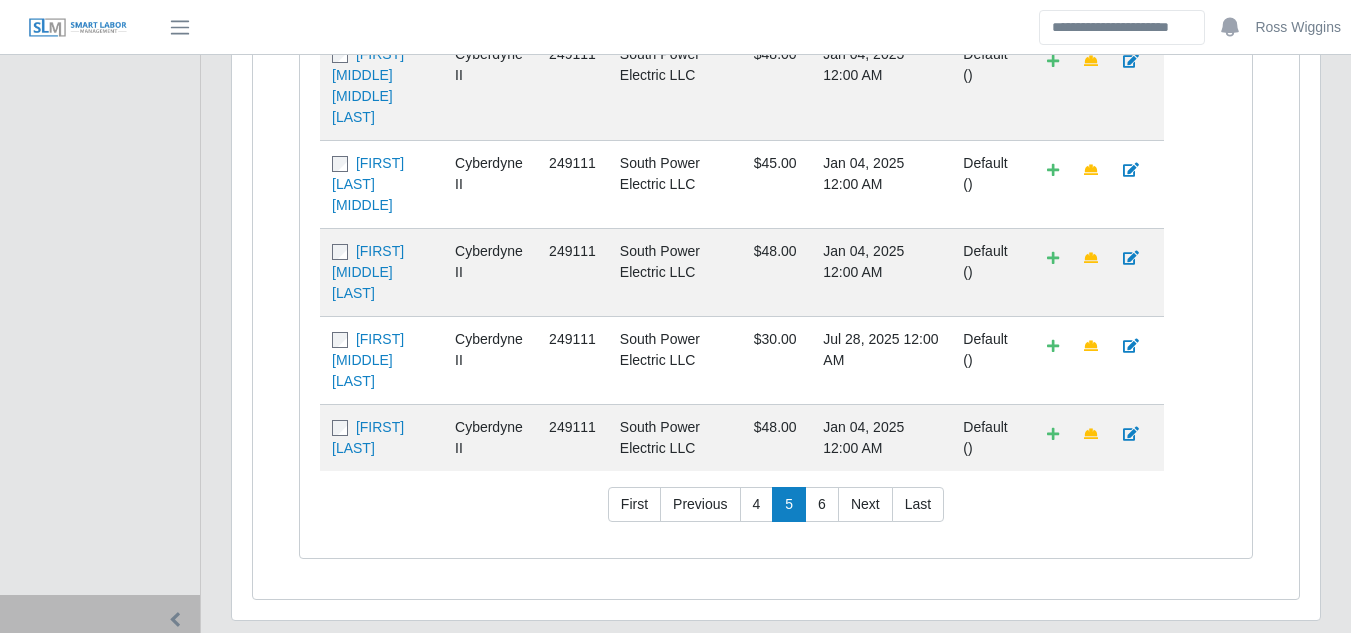 scroll, scrollTop: 1408, scrollLeft: 0, axis: vertical 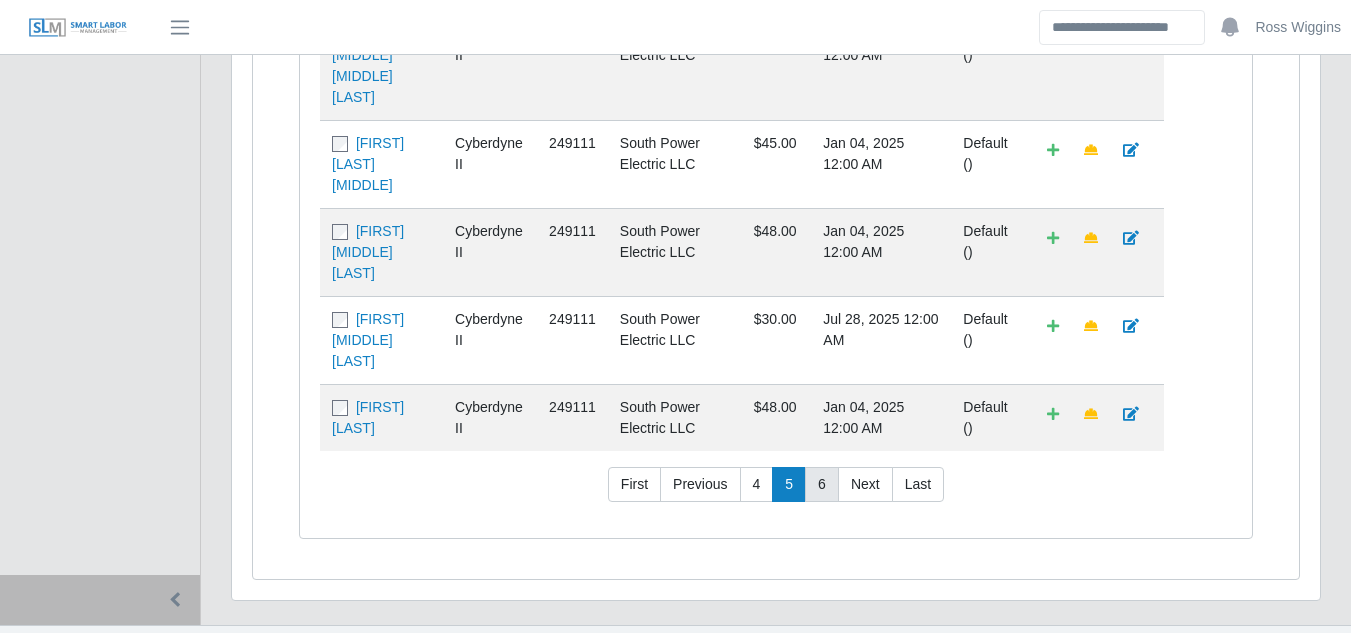 click on "6" at bounding box center (822, 485) 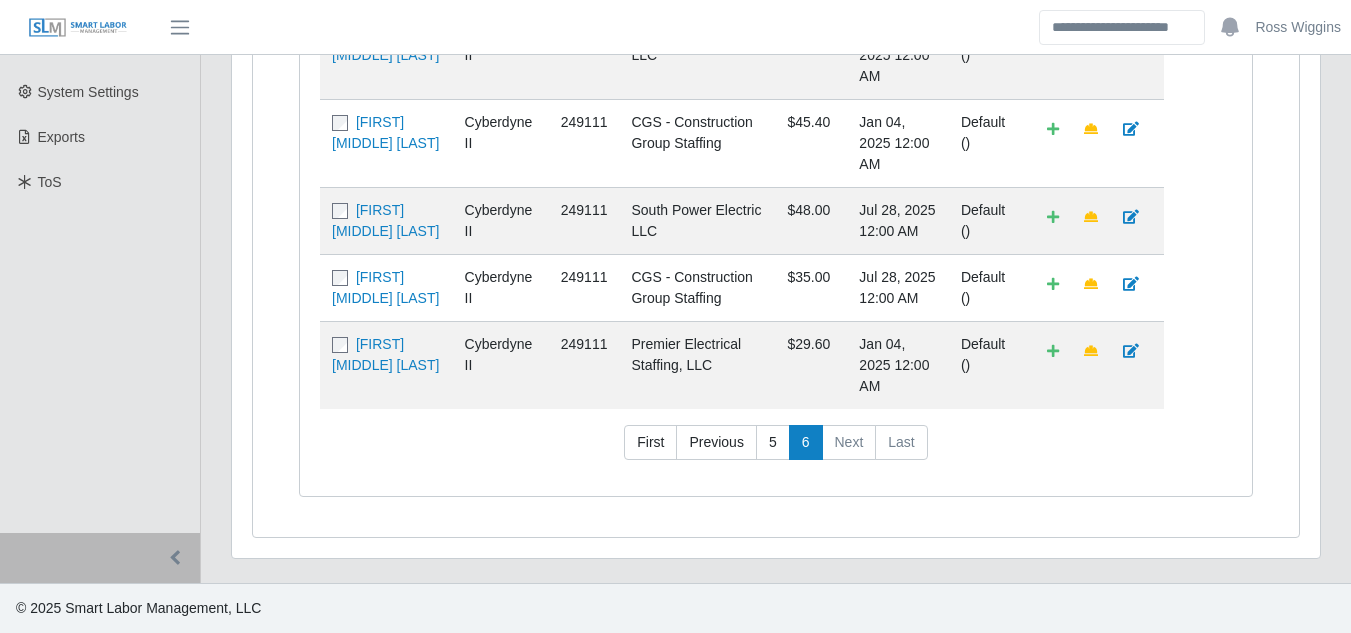 scroll, scrollTop: 423, scrollLeft: 0, axis: vertical 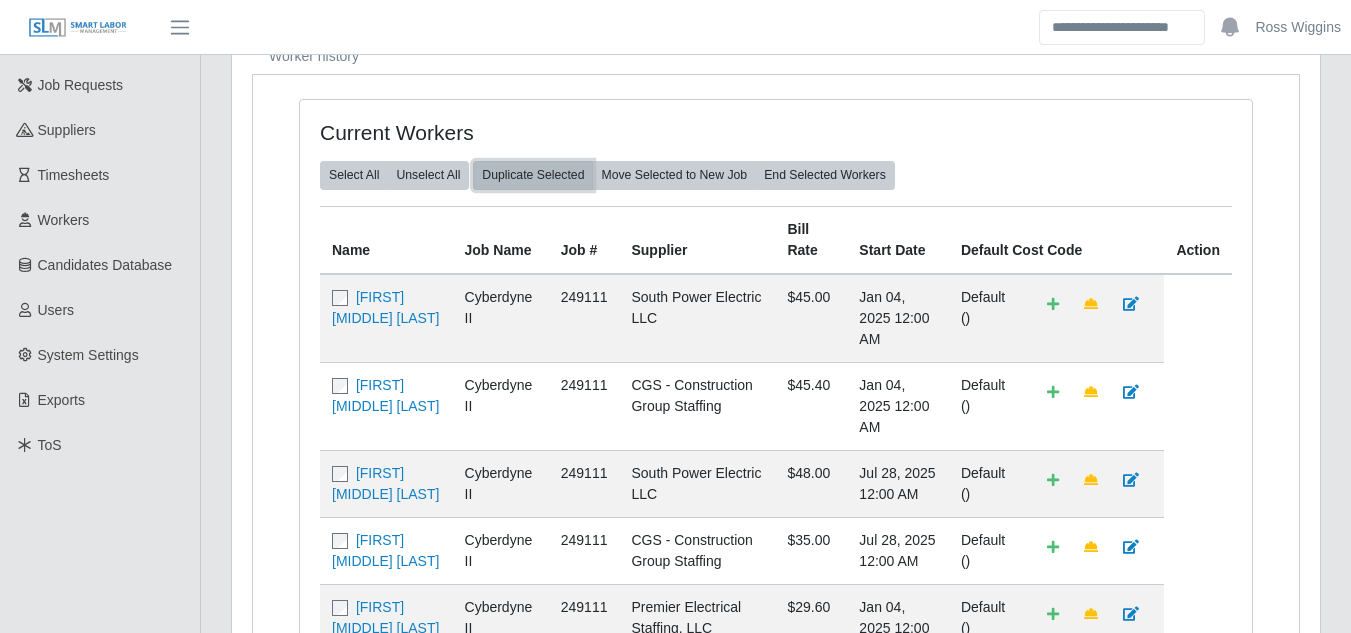 click on "Duplicate Selected" at bounding box center (533, 175) 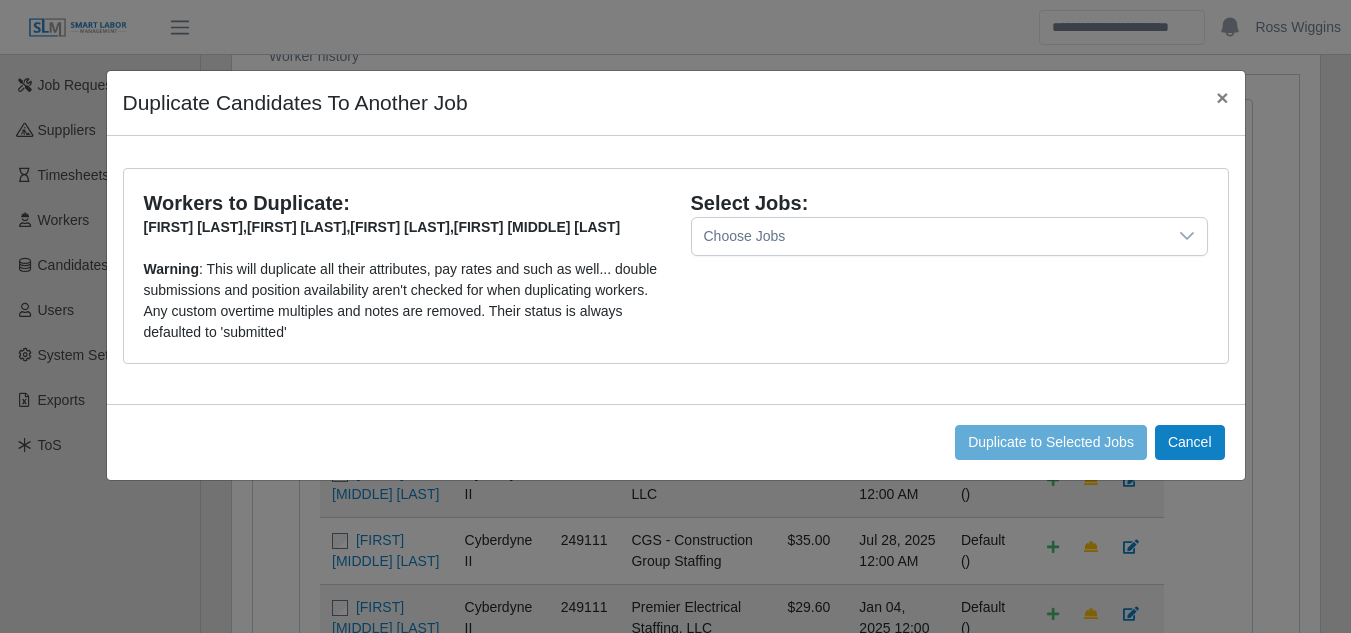 click 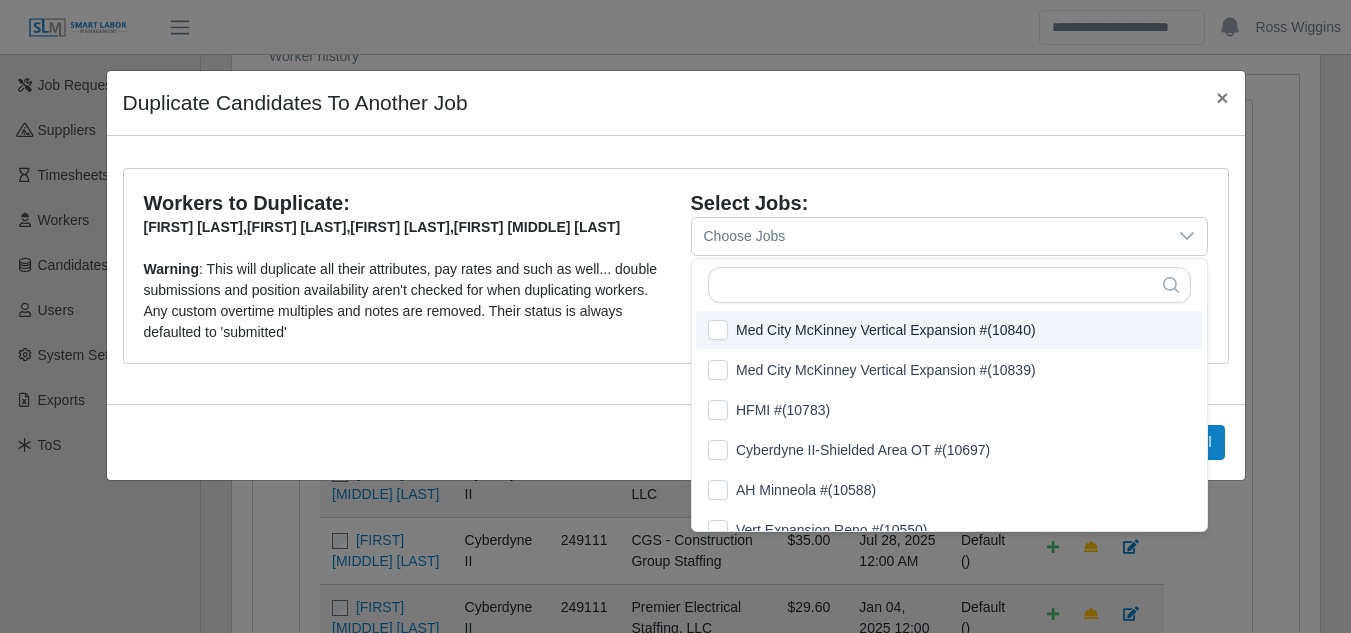 scroll, scrollTop: 21, scrollLeft: 13, axis: both 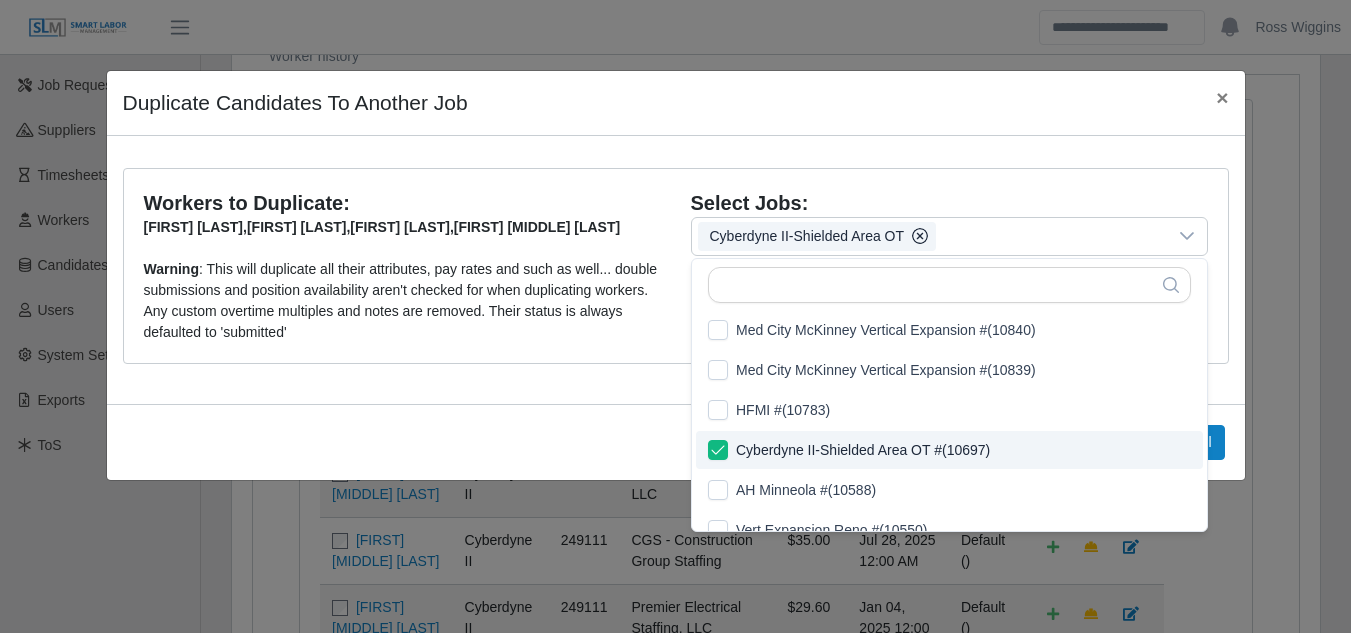 click on "Duplicate to Selected Jobs
Cancel" at bounding box center [676, 442] 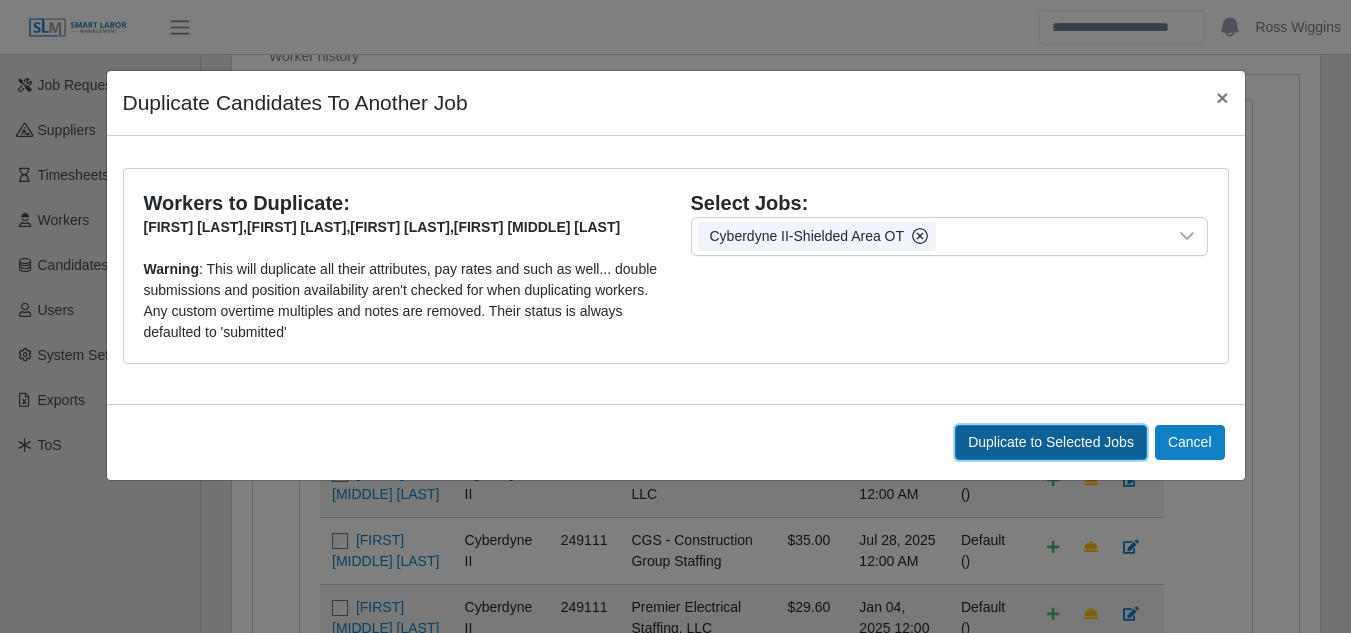 click on "Duplicate to Selected Jobs" at bounding box center [1051, 442] 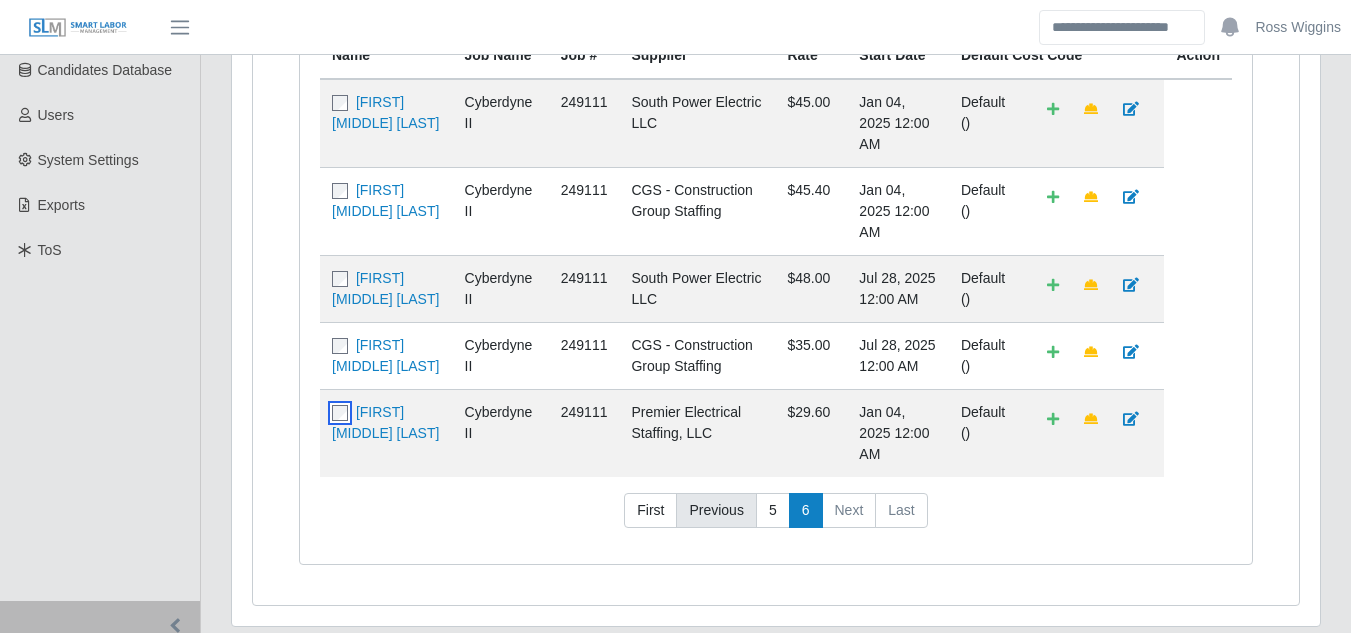 scroll, scrollTop: 423, scrollLeft: 0, axis: vertical 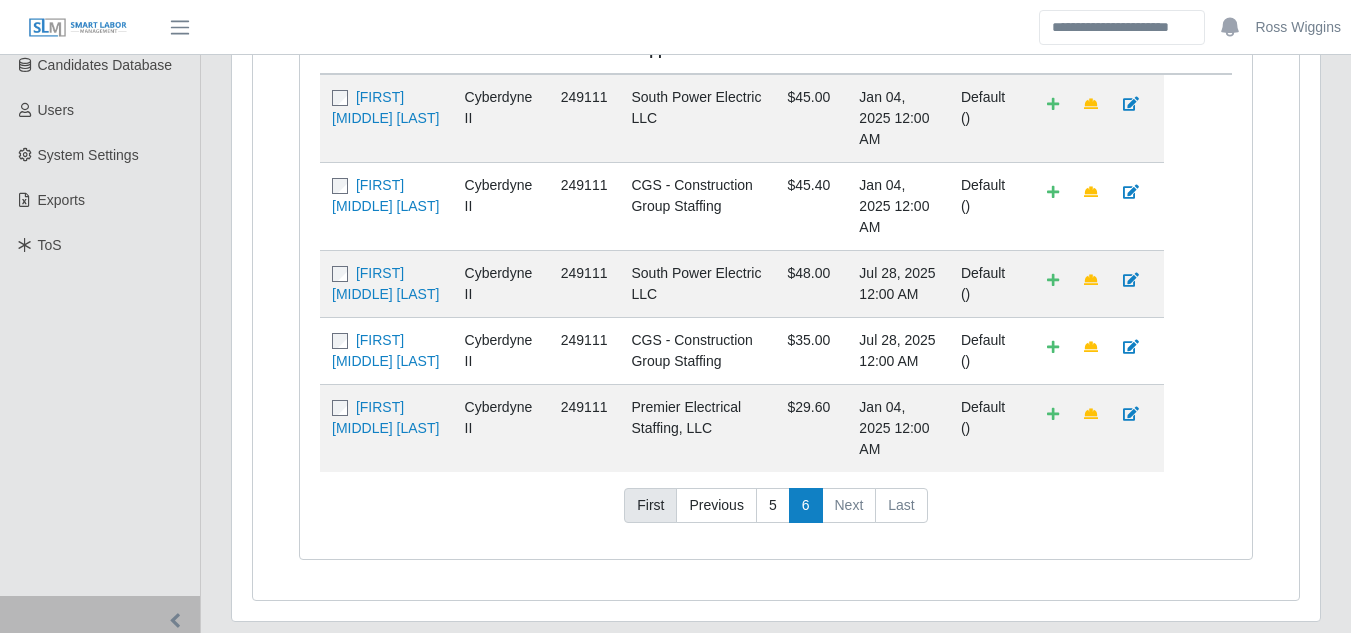 click on "First" at bounding box center [650, 506] 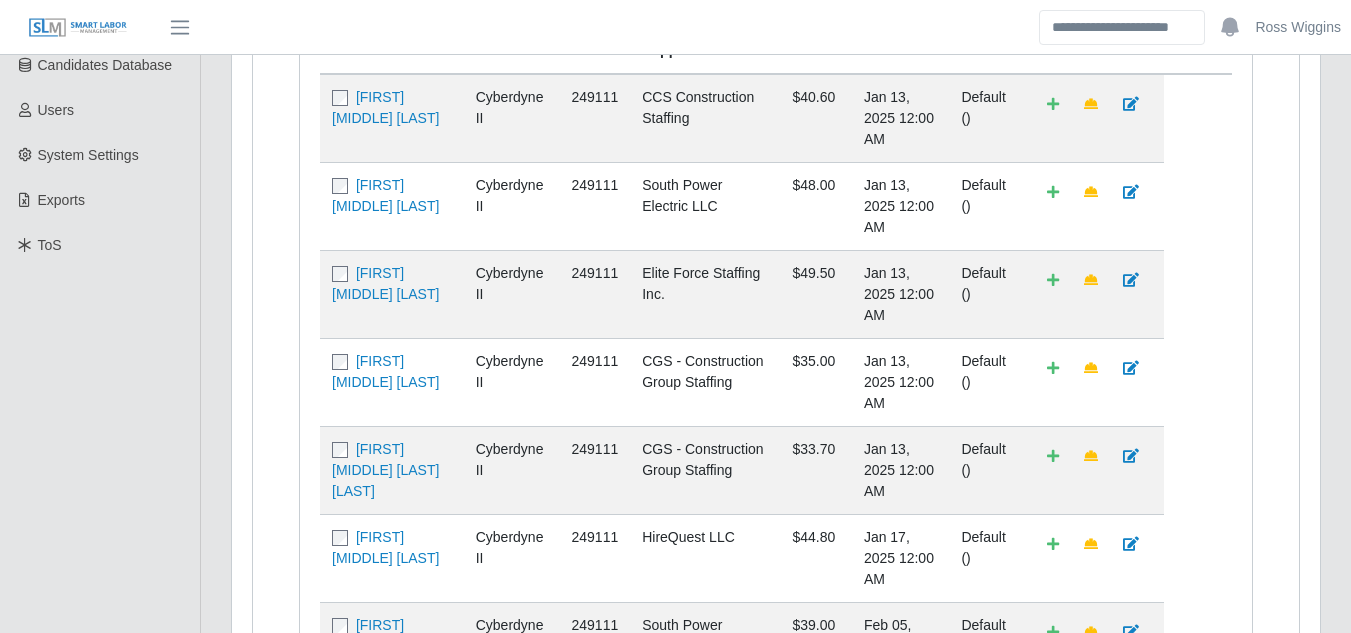 scroll, scrollTop: 1408, scrollLeft: 0, axis: vertical 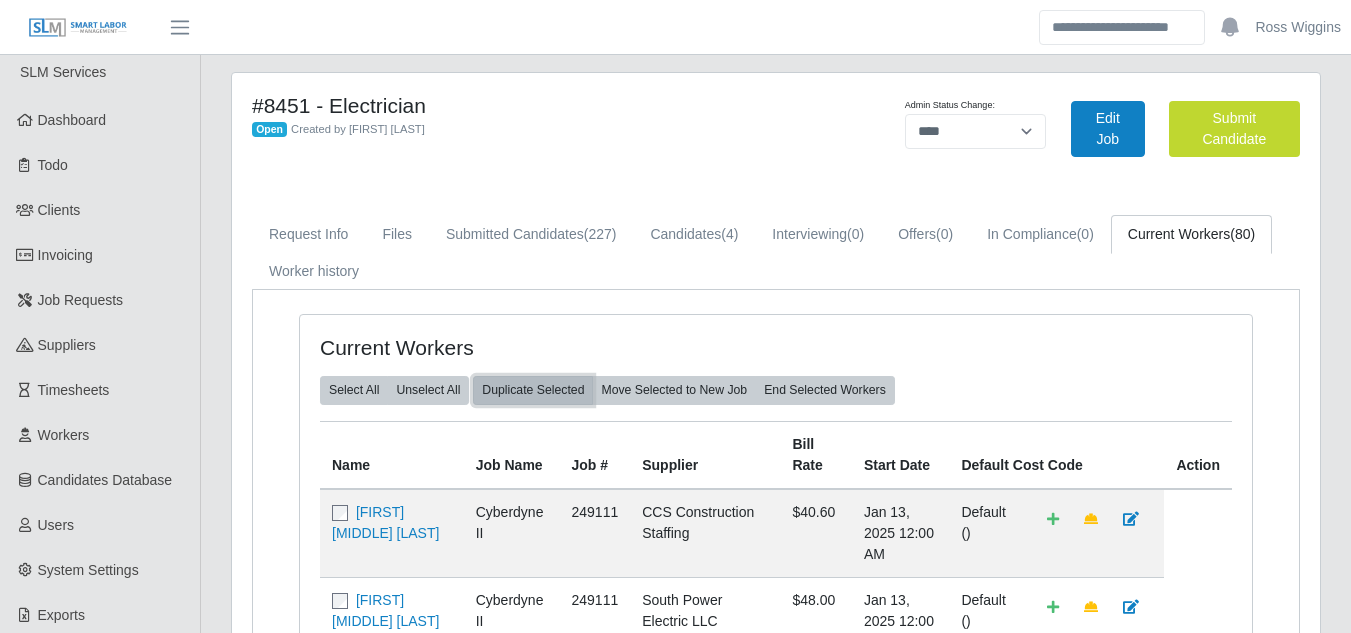 click on "Duplicate Selected" at bounding box center [533, 390] 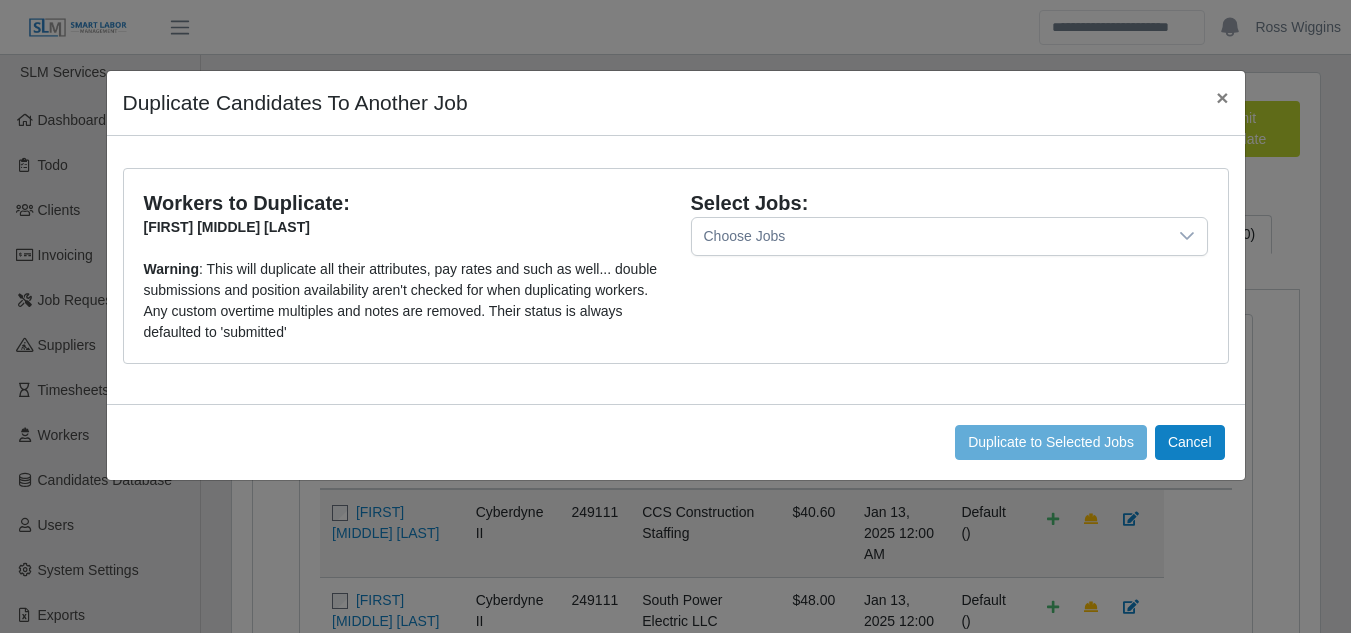 click at bounding box center (1187, 236) 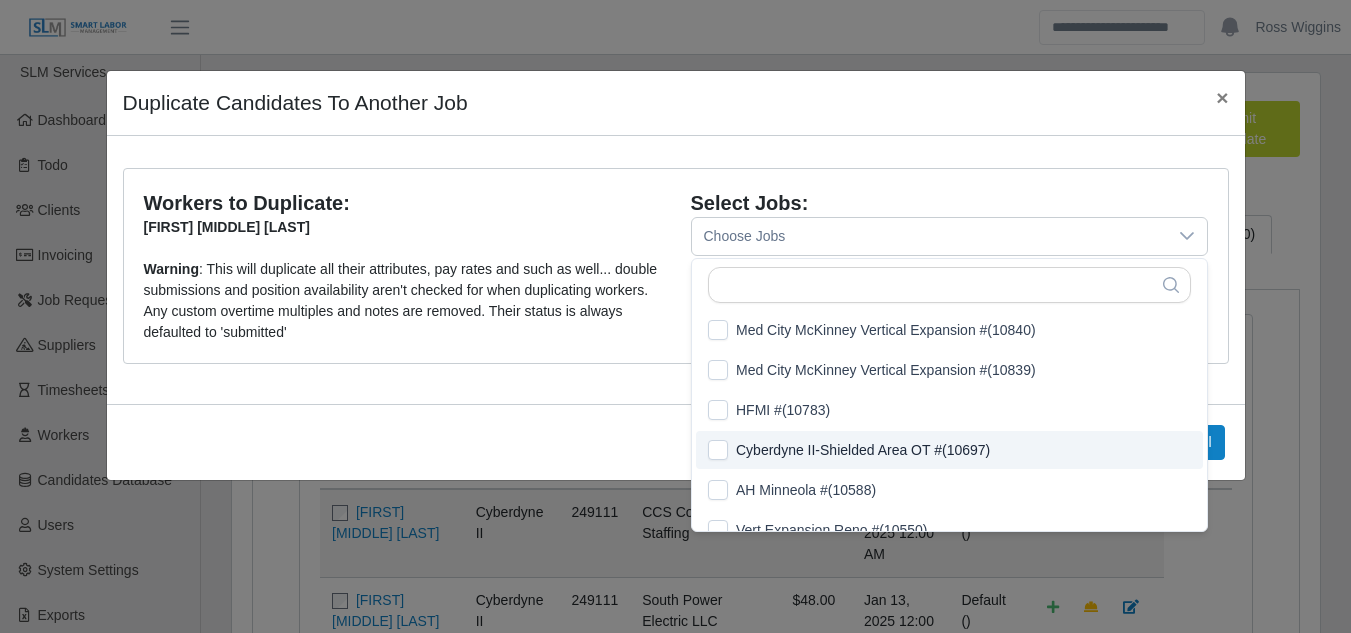 scroll, scrollTop: 21, scrollLeft: 13, axis: both 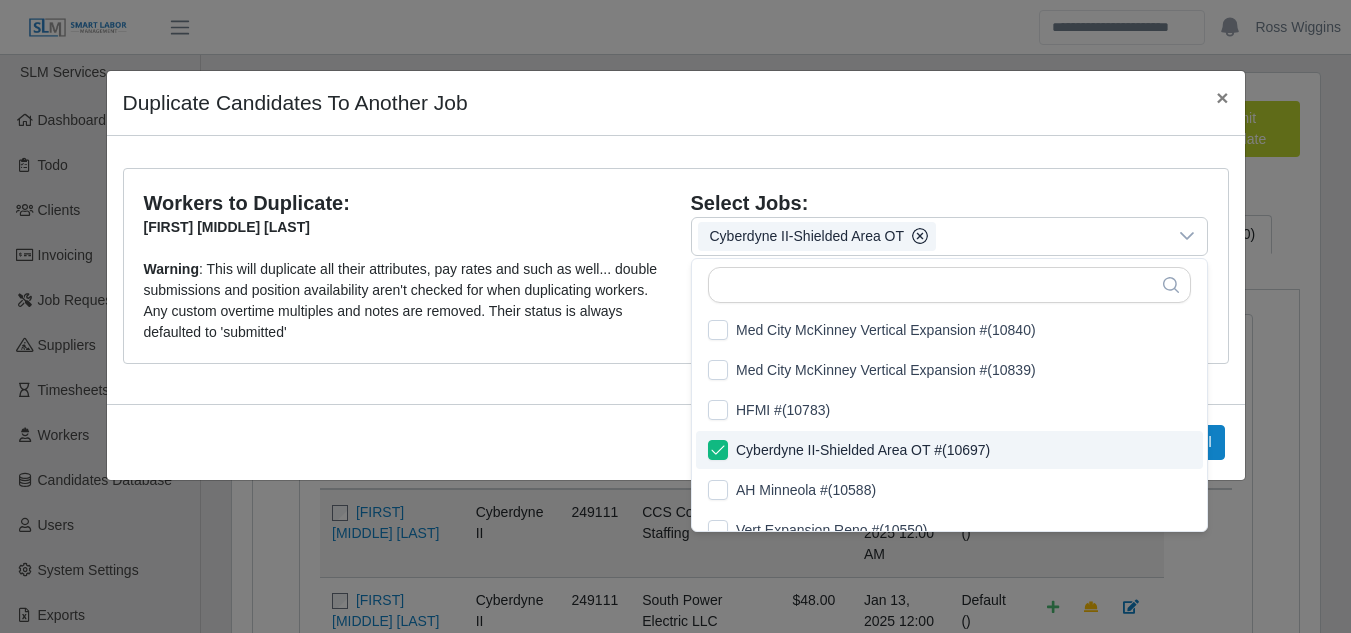 click on "Duplicate to Selected Jobs
Cancel" at bounding box center [676, 442] 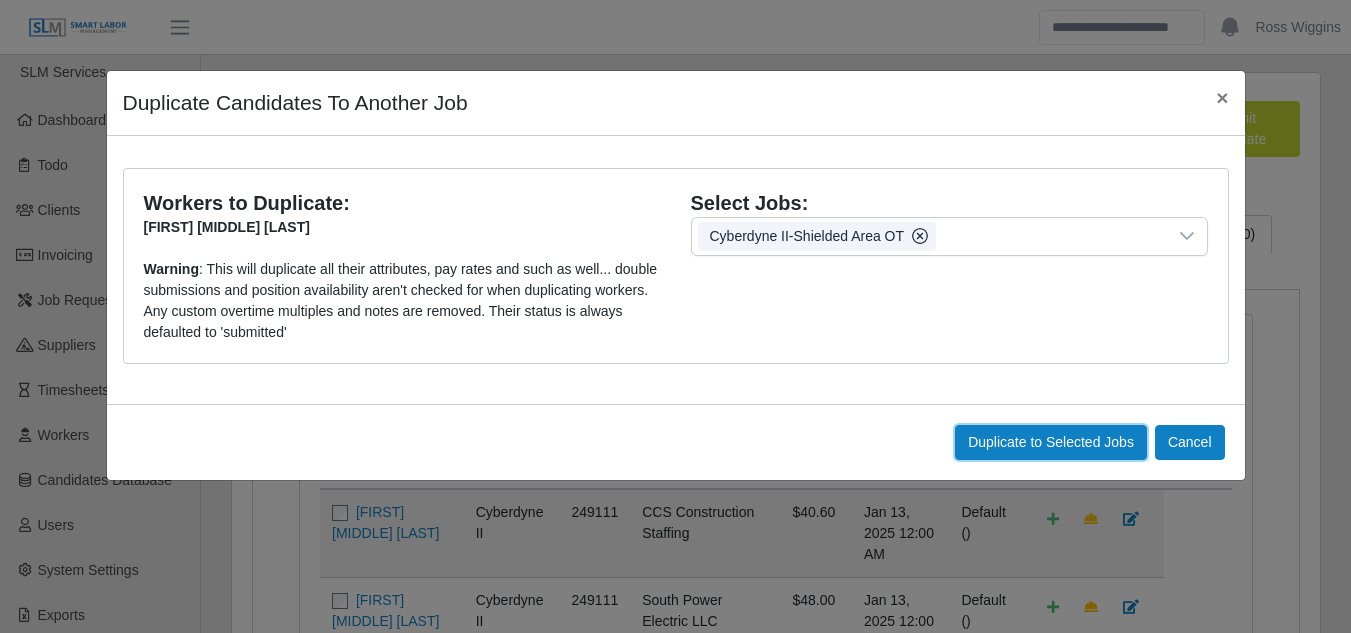 click on "Duplicate to Selected Jobs" at bounding box center (1051, 442) 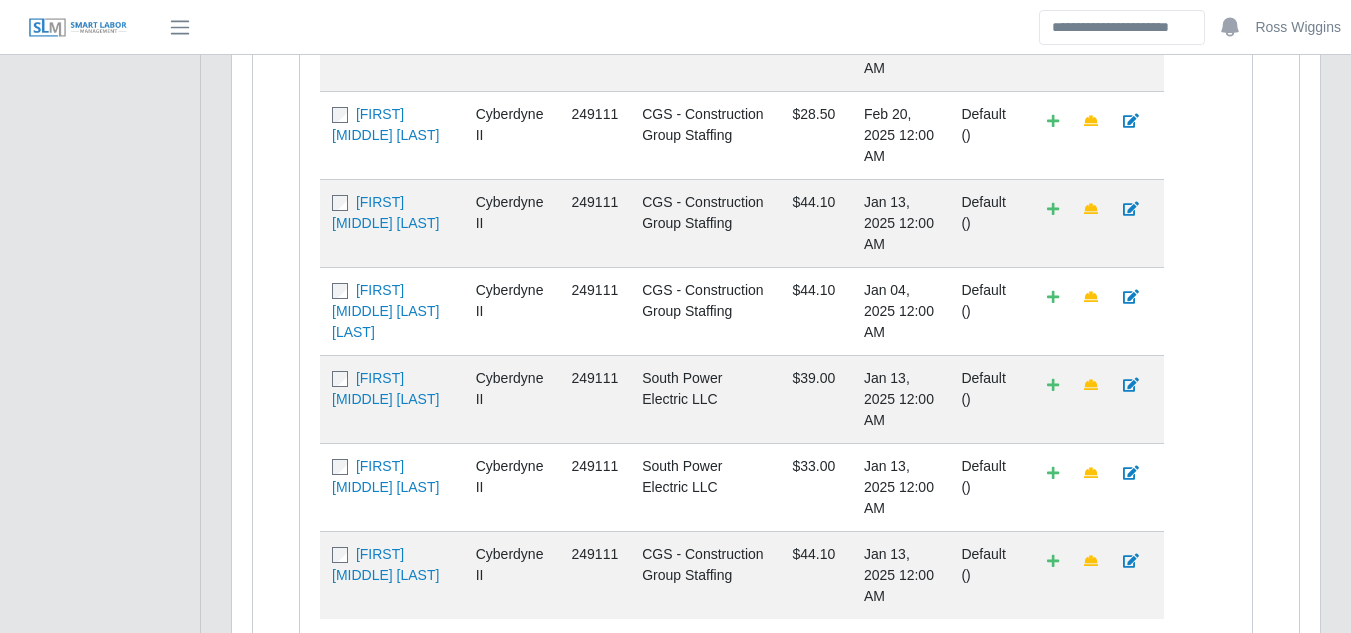 scroll, scrollTop: 1208, scrollLeft: 0, axis: vertical 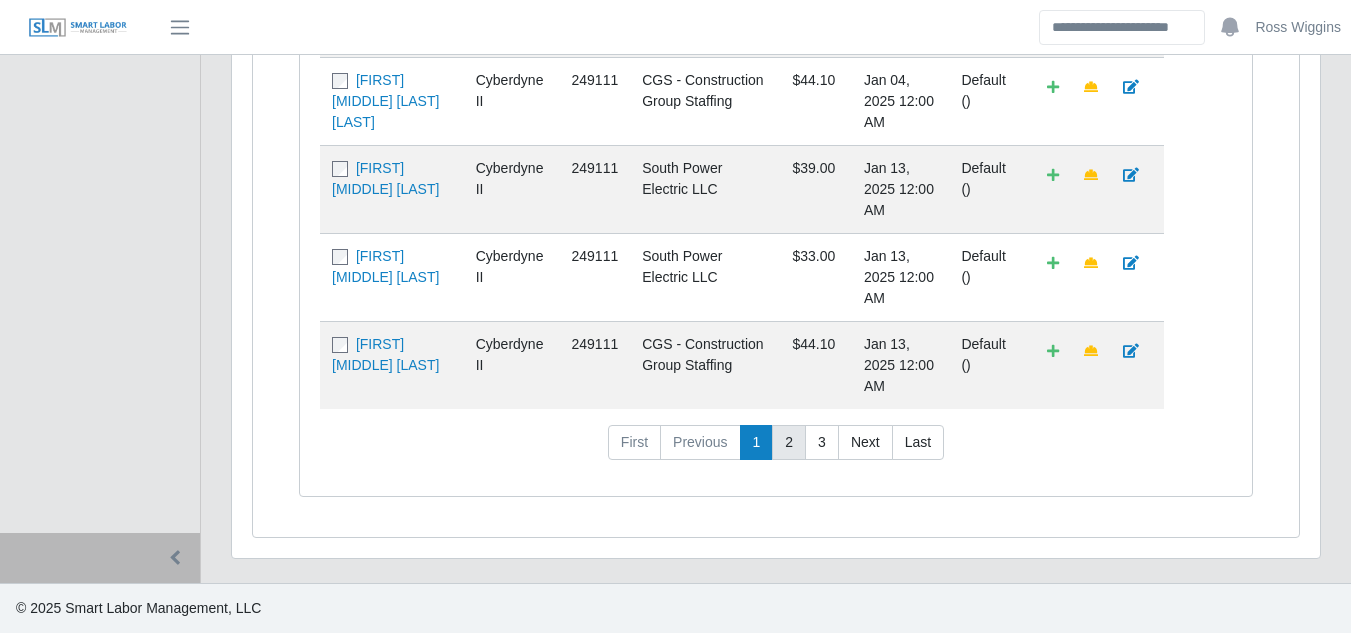 click on "2" at bounding box center (789, 443) 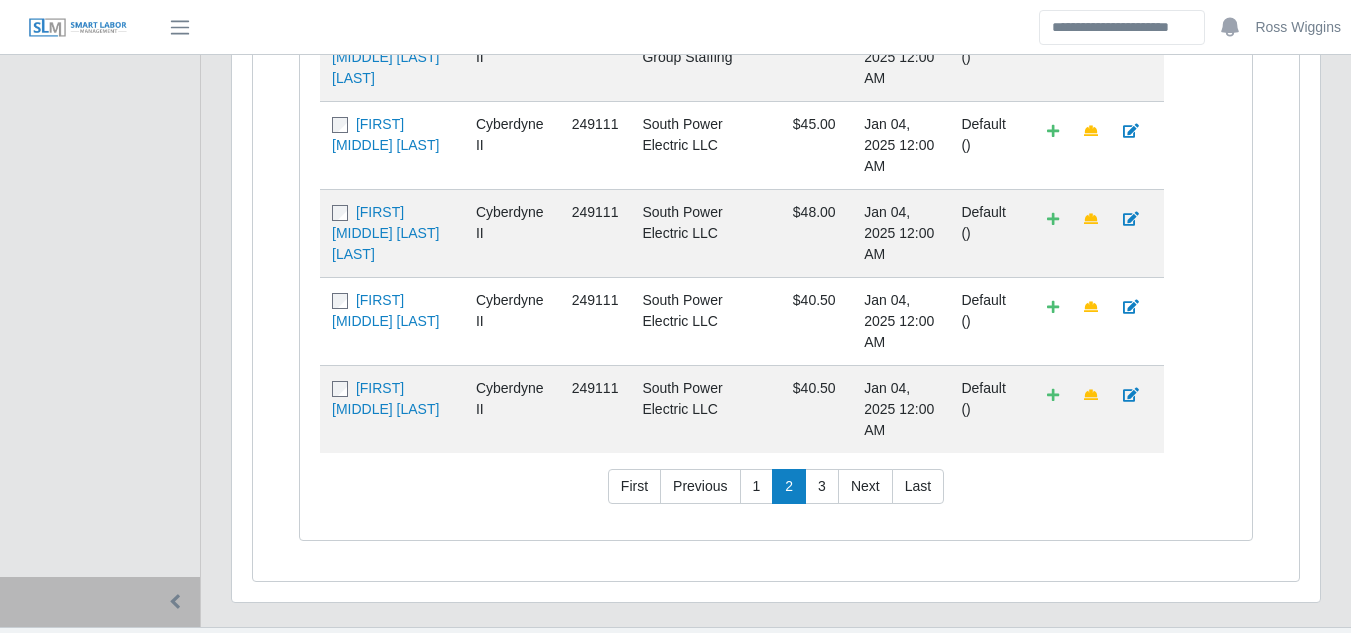 scroll, scrollTop: 1408, scrollLeft: 0, axis: vertical 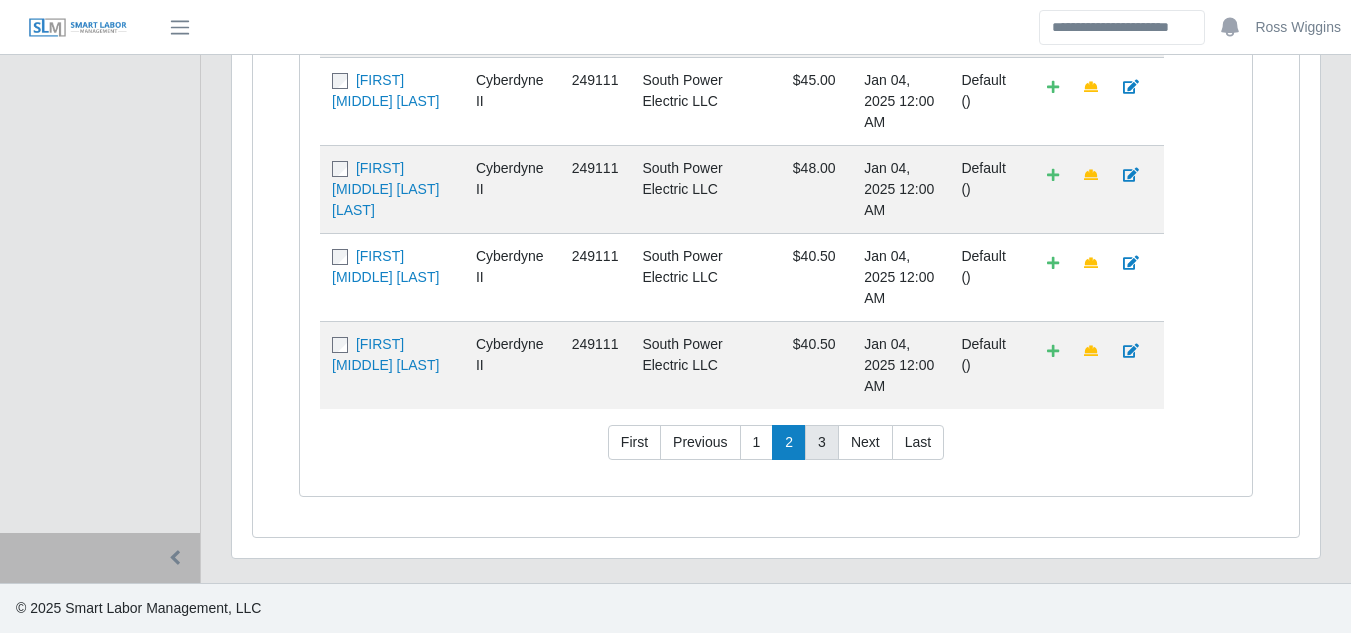 click on "3" at bounding box center (822, 443) 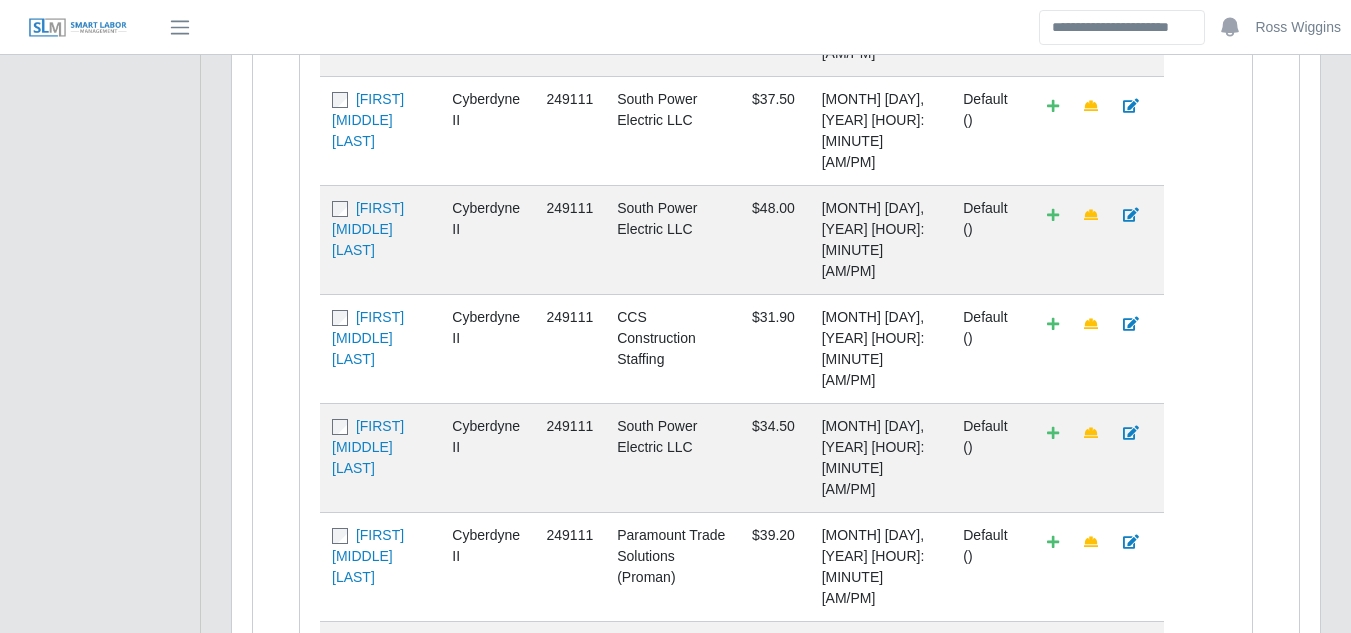 scroll, scrollTop: 1408, scrollLeft: 0, axis: vertical 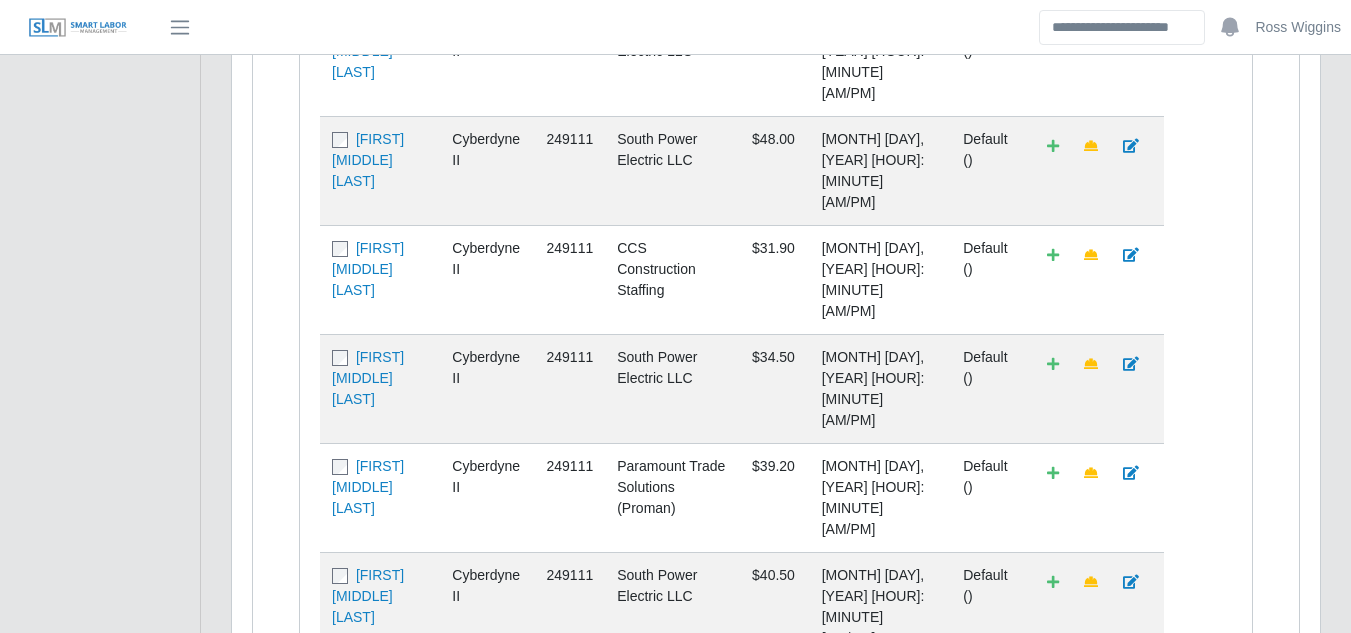 click on "First" at bounding box center (634, 695) 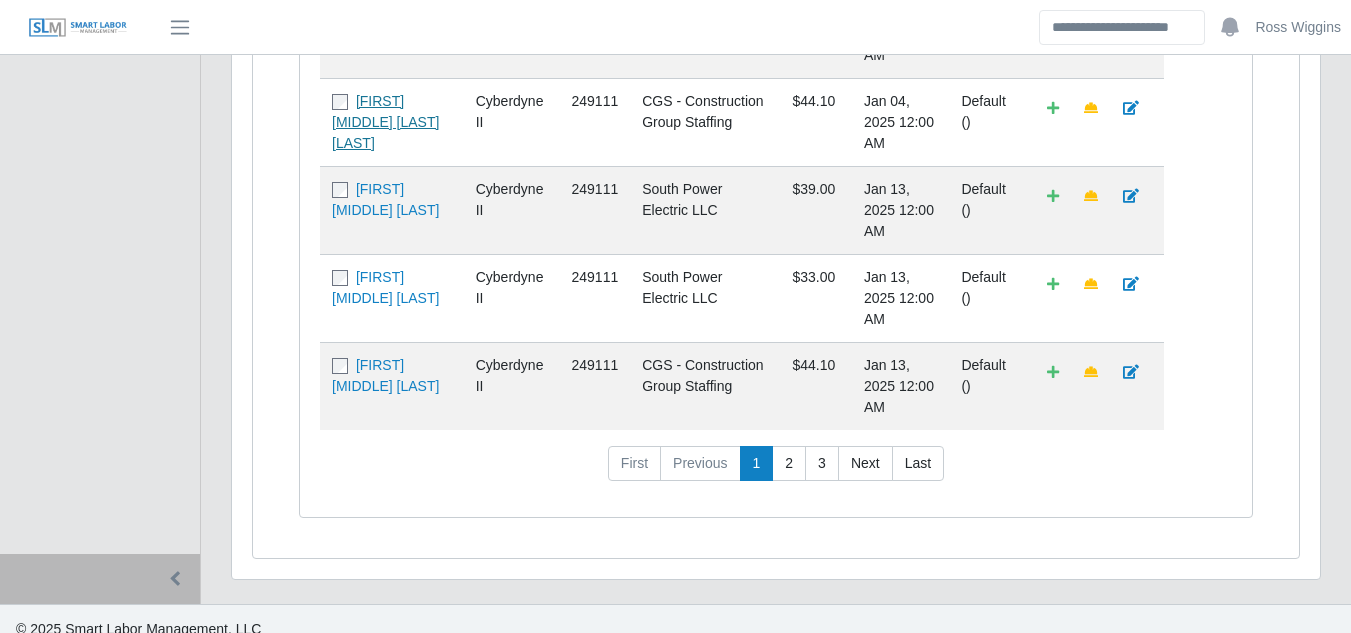 scroll, scrollTop: 1408, scrollLeft: 0, axis: vertical 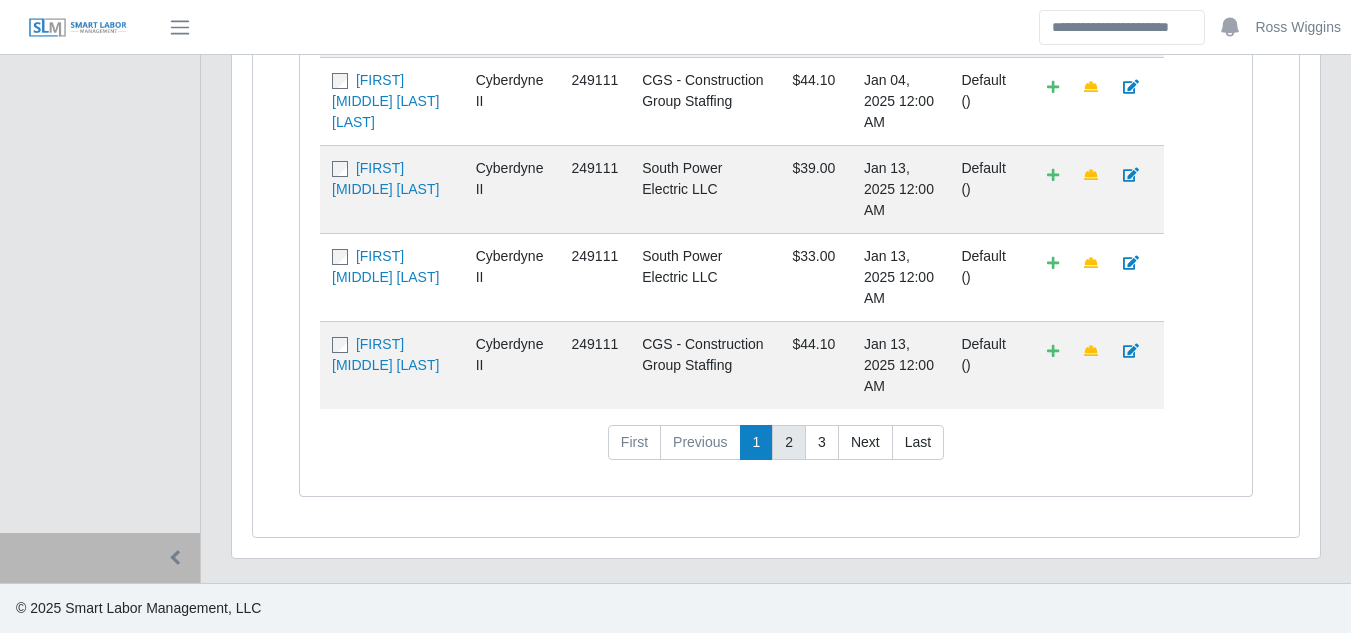 click on "2" at bounding box center [789, 443] 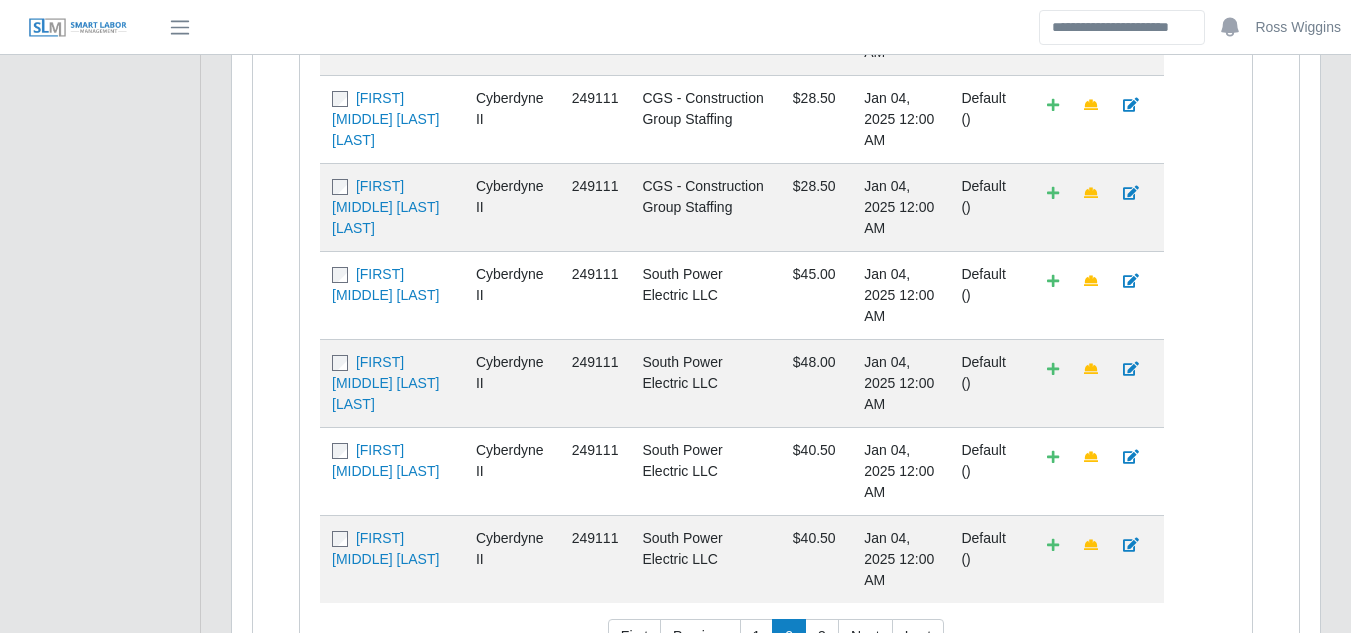 scroll, scrollTop: 1408, scrollLeft: 0, axis: vertical 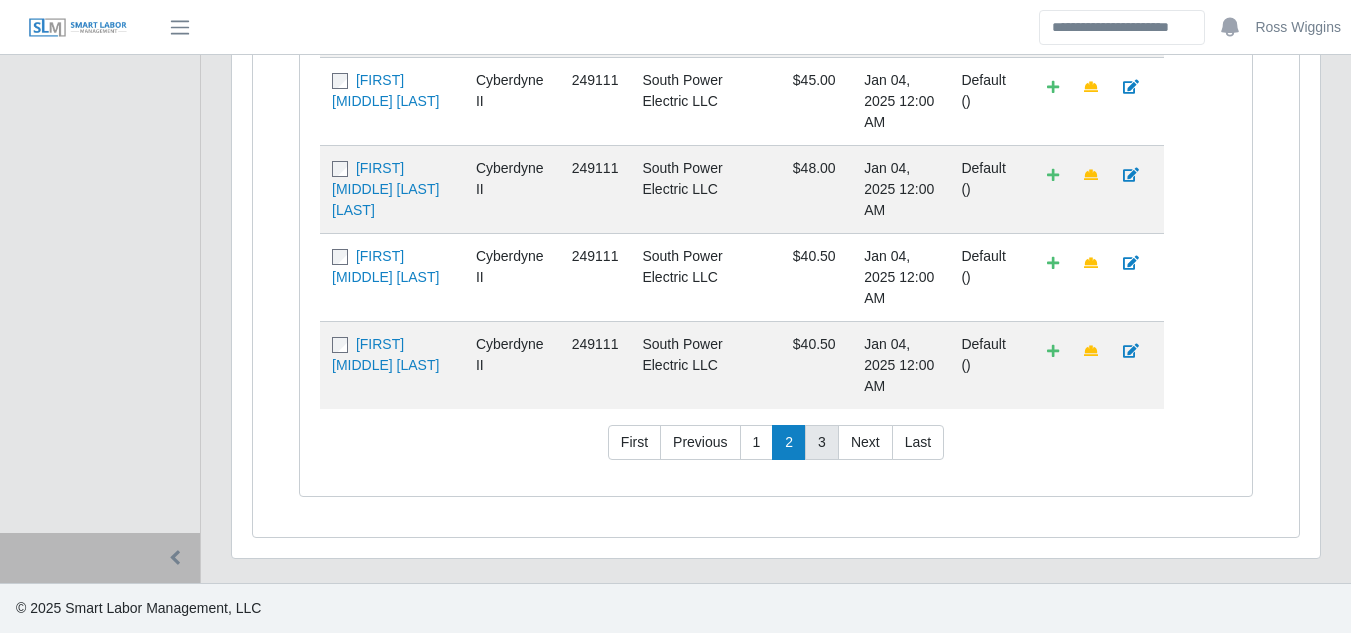 click on "3" at bounding box center (822, 443) 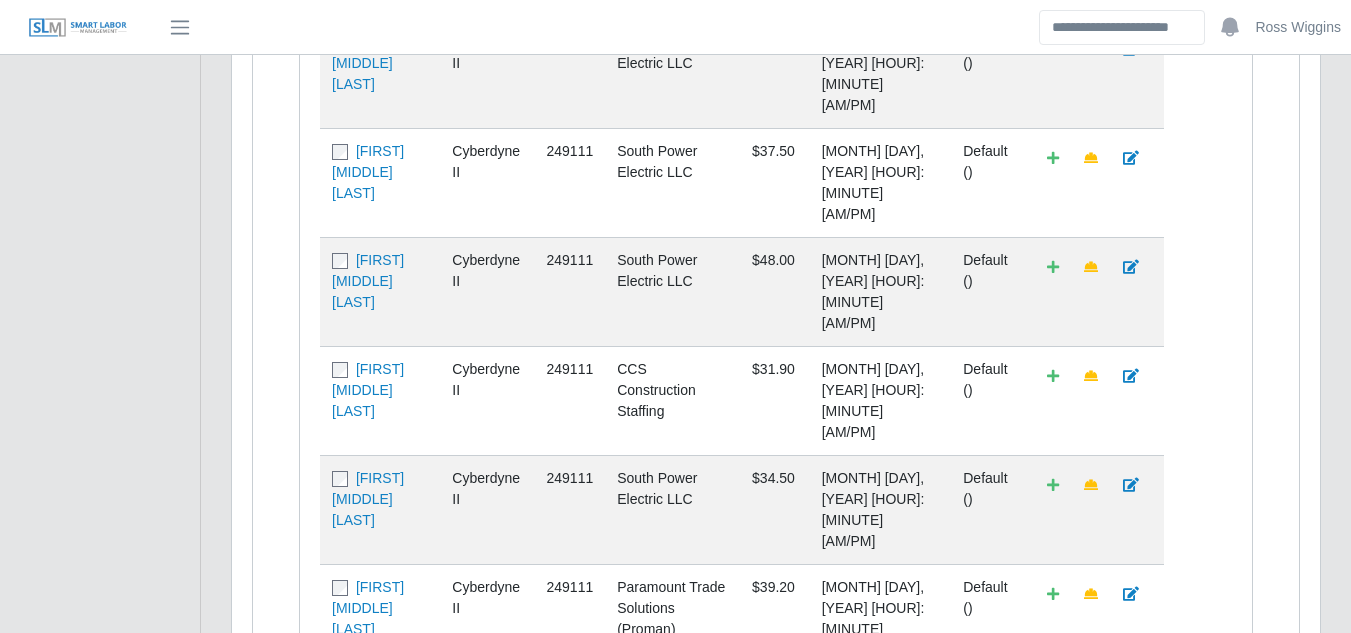 scroll, scrollTop: 1408, scrollLeft: 0, axis: vertical 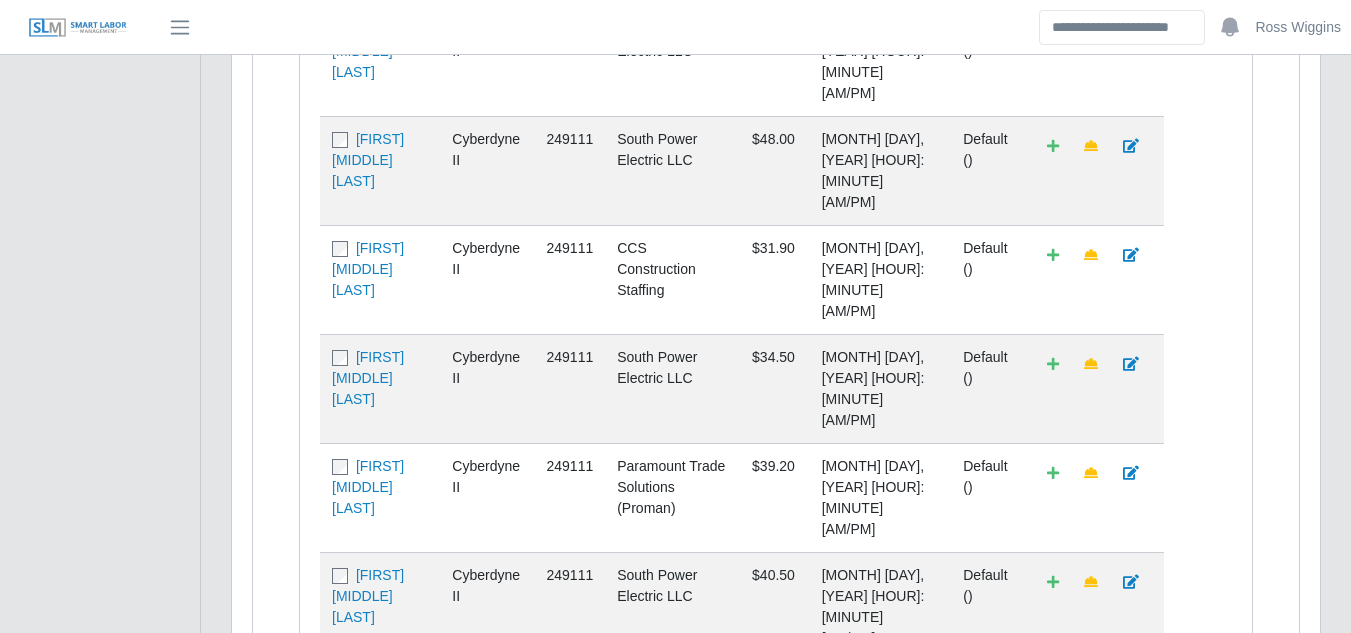 click on "4" at bounding box center [822, 695] 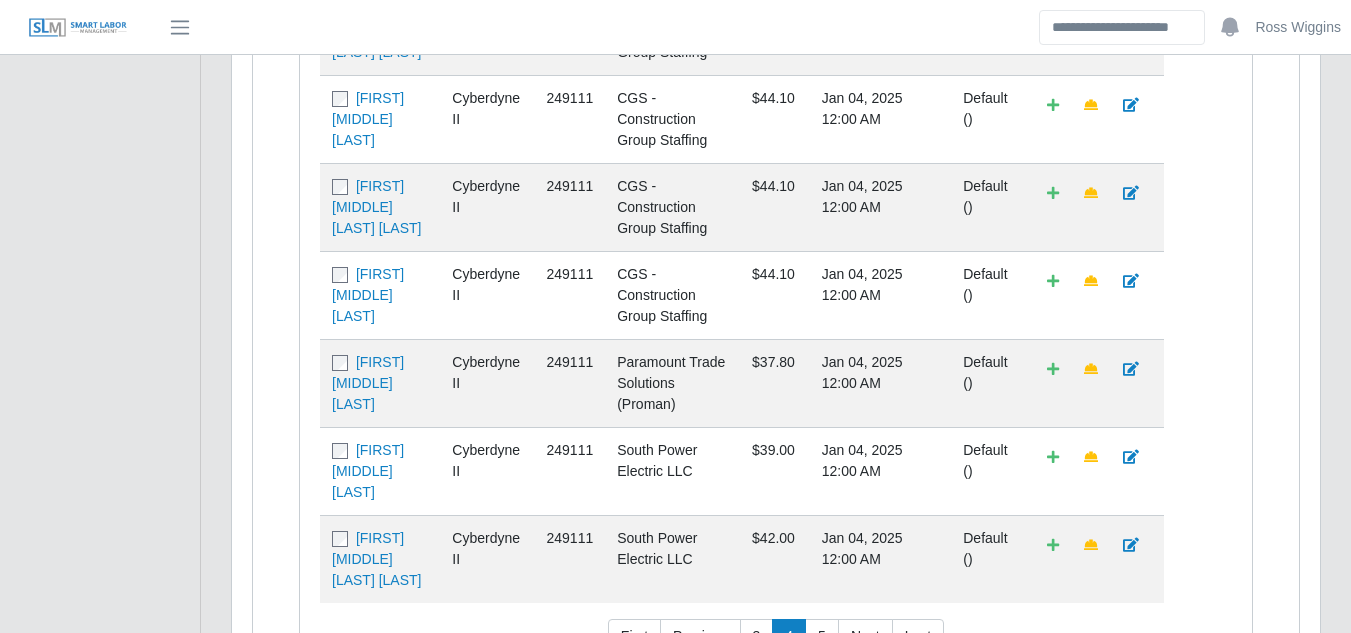 scroll, scrollTop: 1408, scrollLeft: 0, axis: vertical 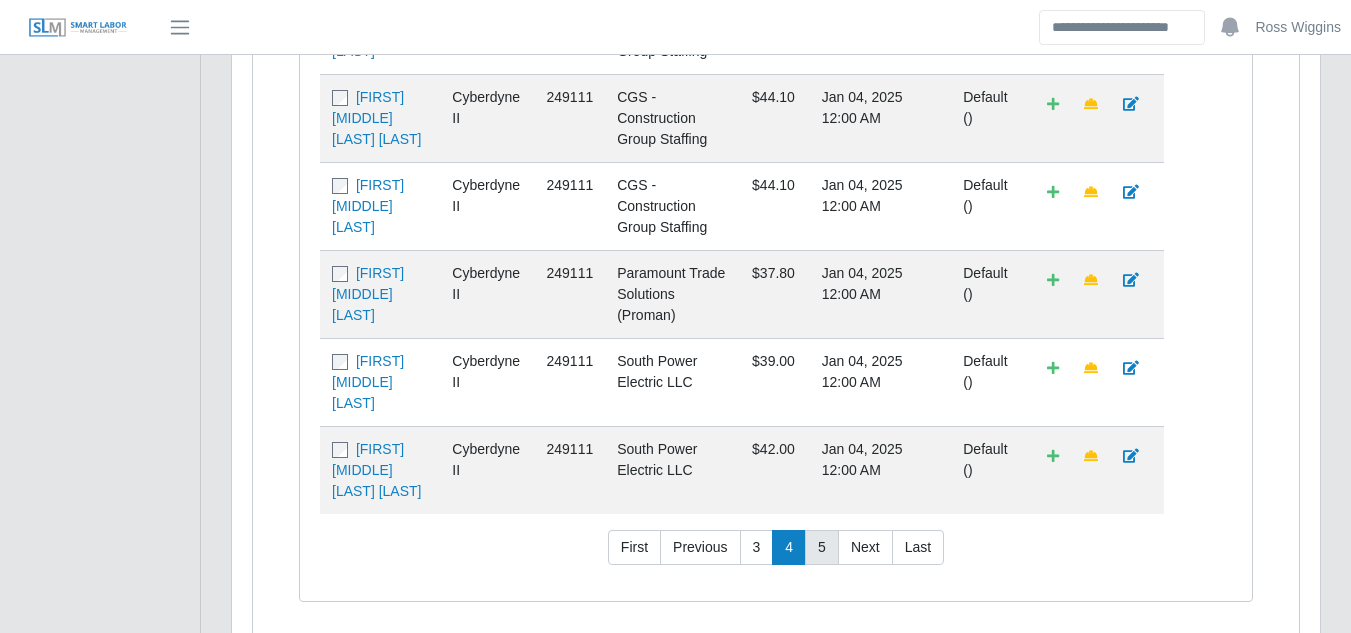 click on "5" at bounding box center [822, 548] 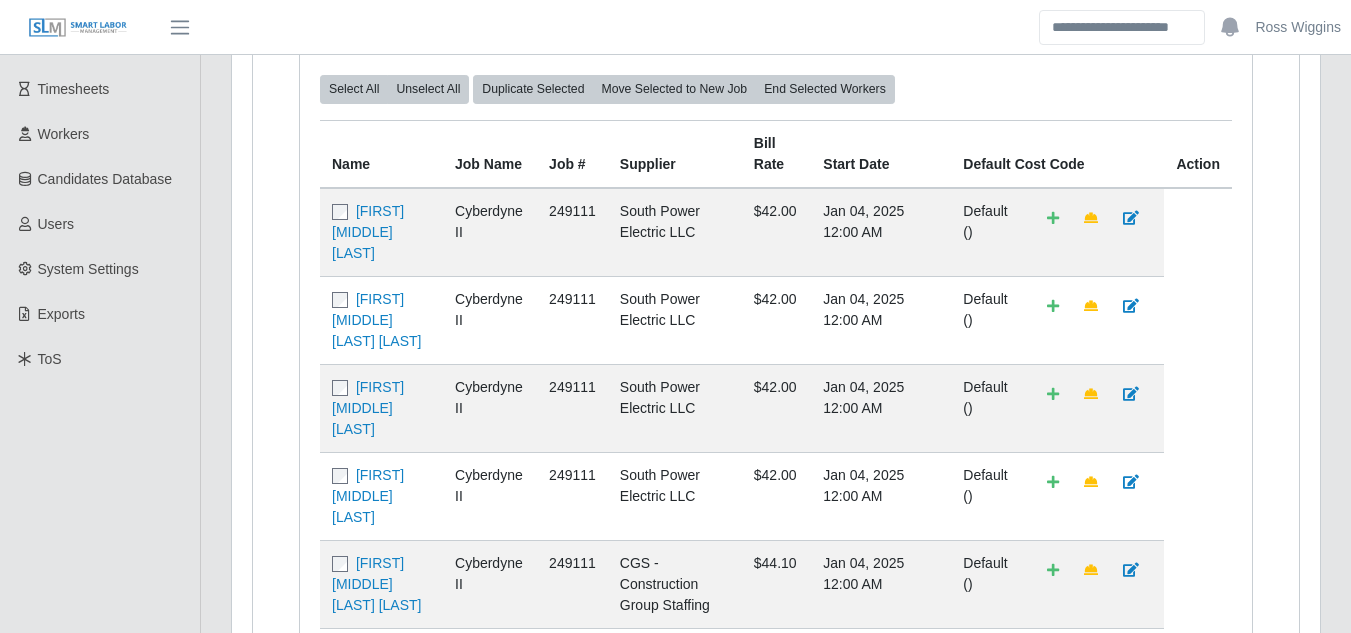 scroll, scrollTop: 0, scrollLeft: 0, axis: both 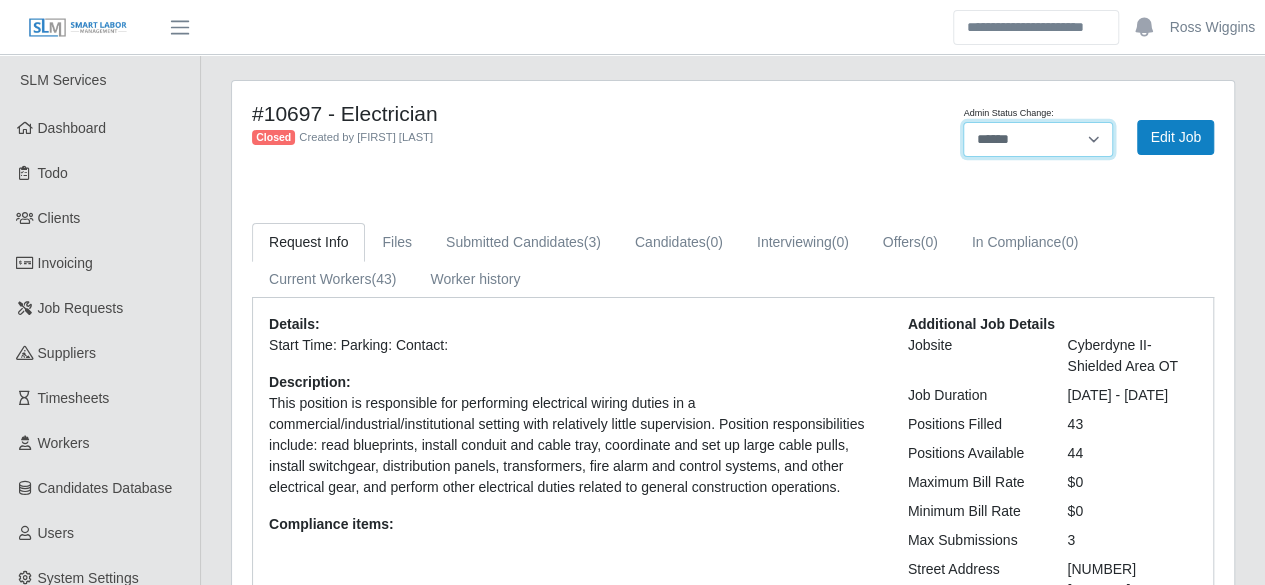 click on "*******         ****   ******" at bounding box center (1038, 139) 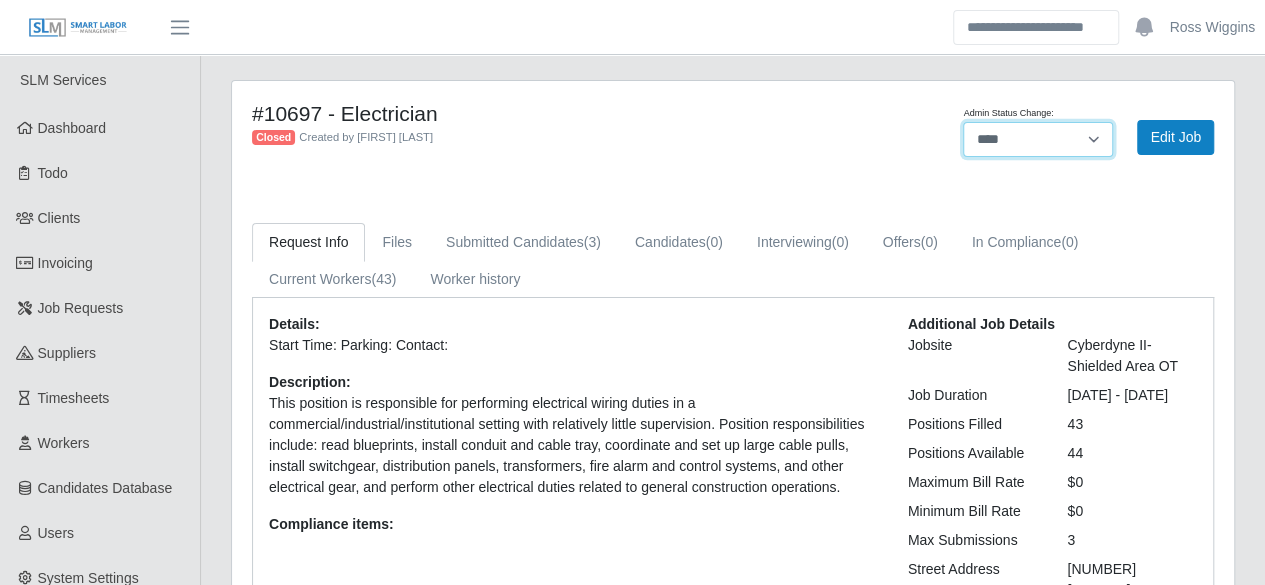 click on "*******         ****   ******" at bounding box center (1038, 139) 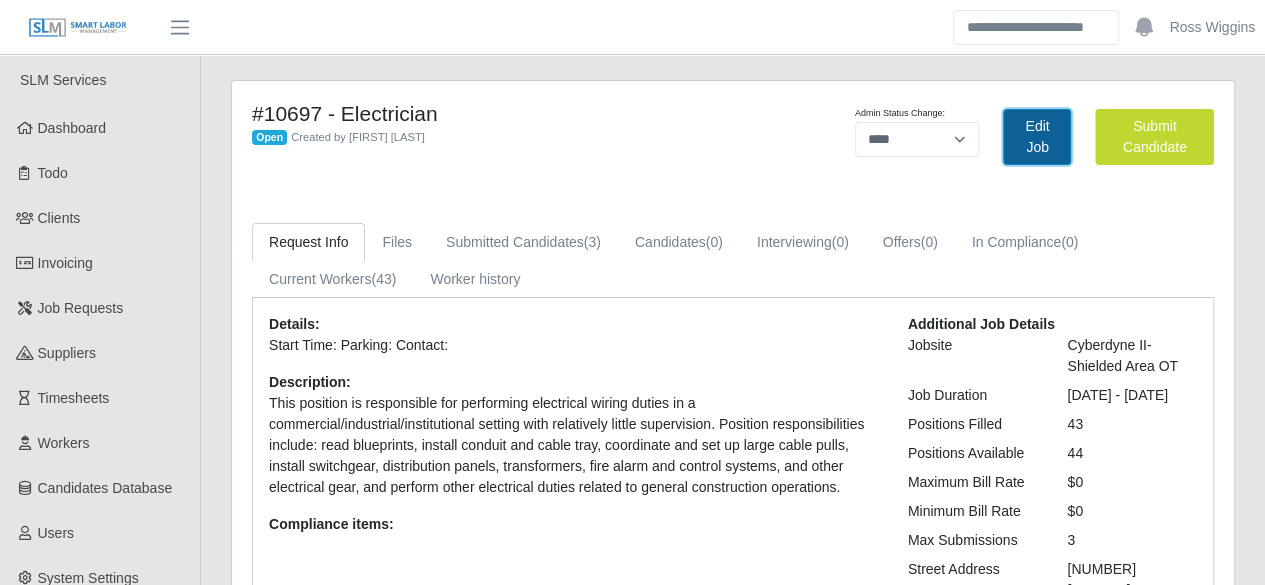 click on "Edit Job" at bounding box center (1037, 137) 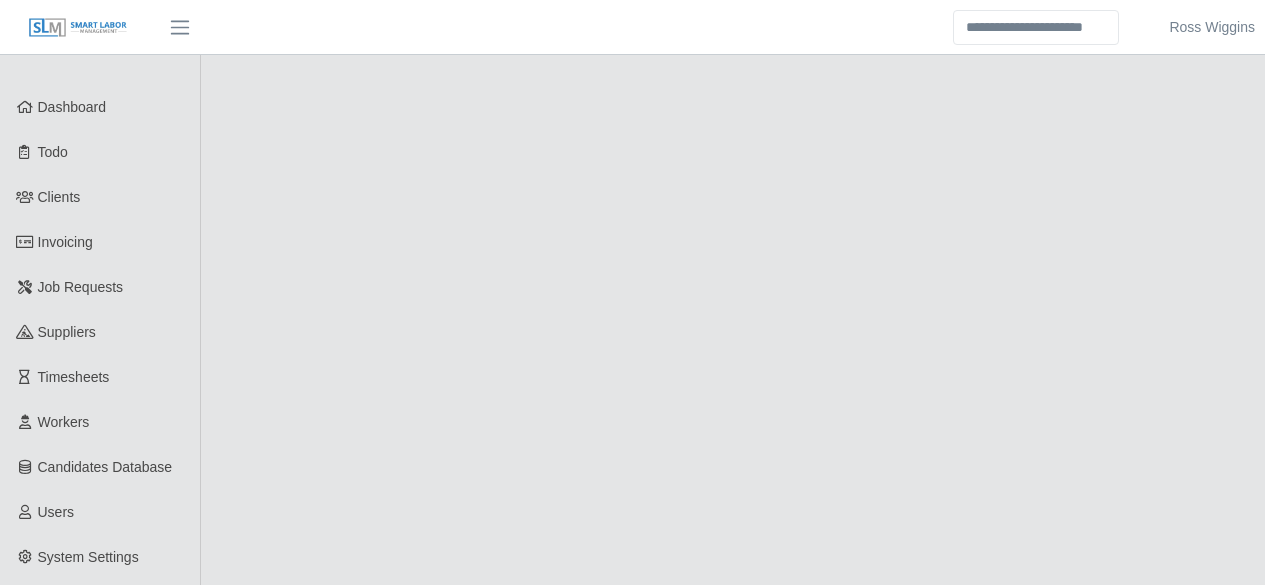 scroll, scrollTop: 0, scrollLeft: 0, axis: both 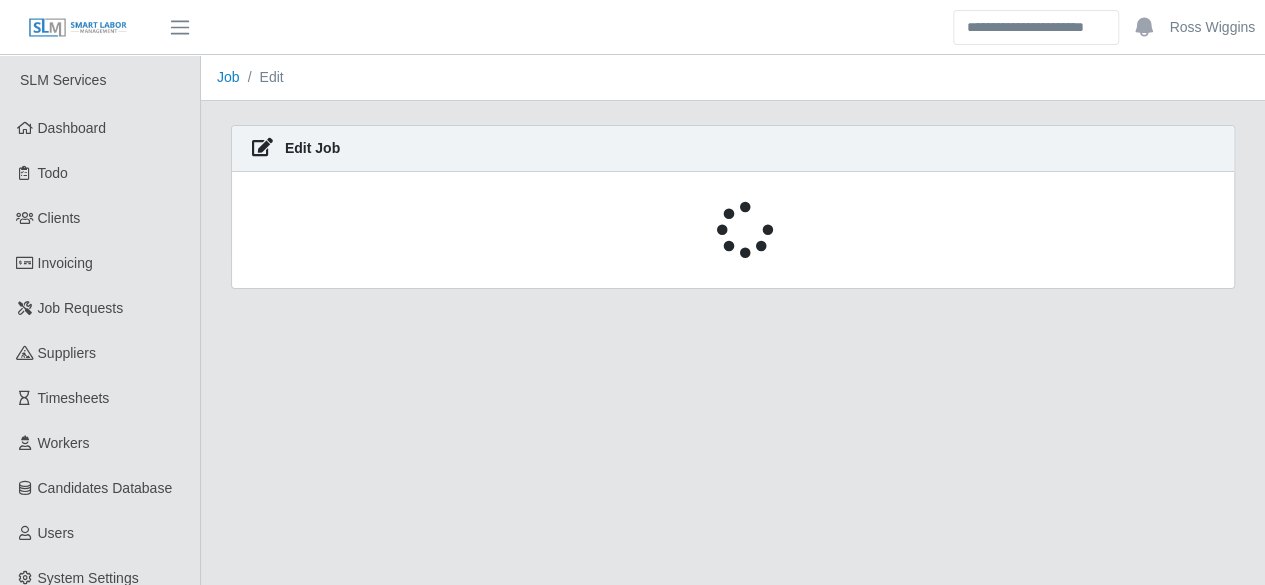select on "****" 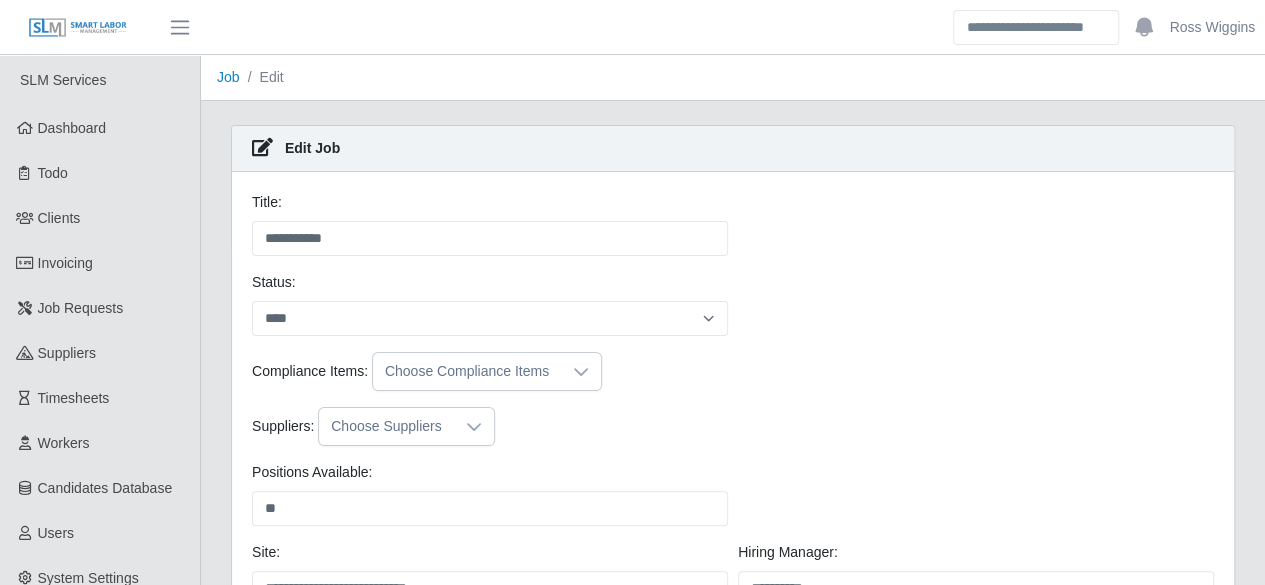 scroll, scrollTop: 0, scrollLeft: 0, axis: both 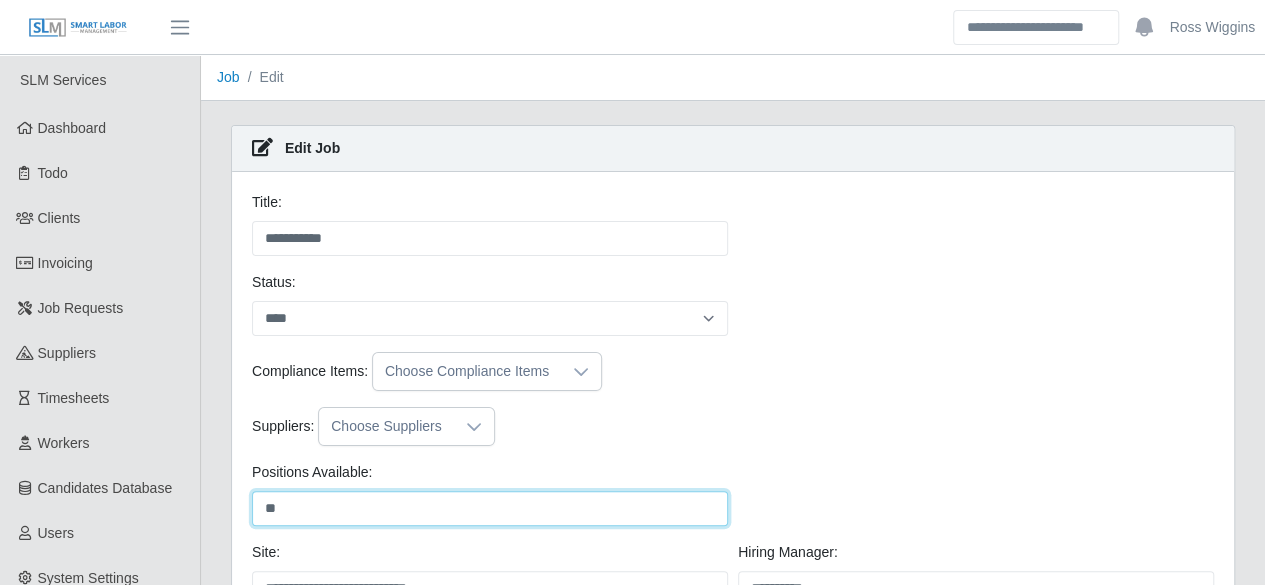 click on "**" at bounding box center [490, 508] 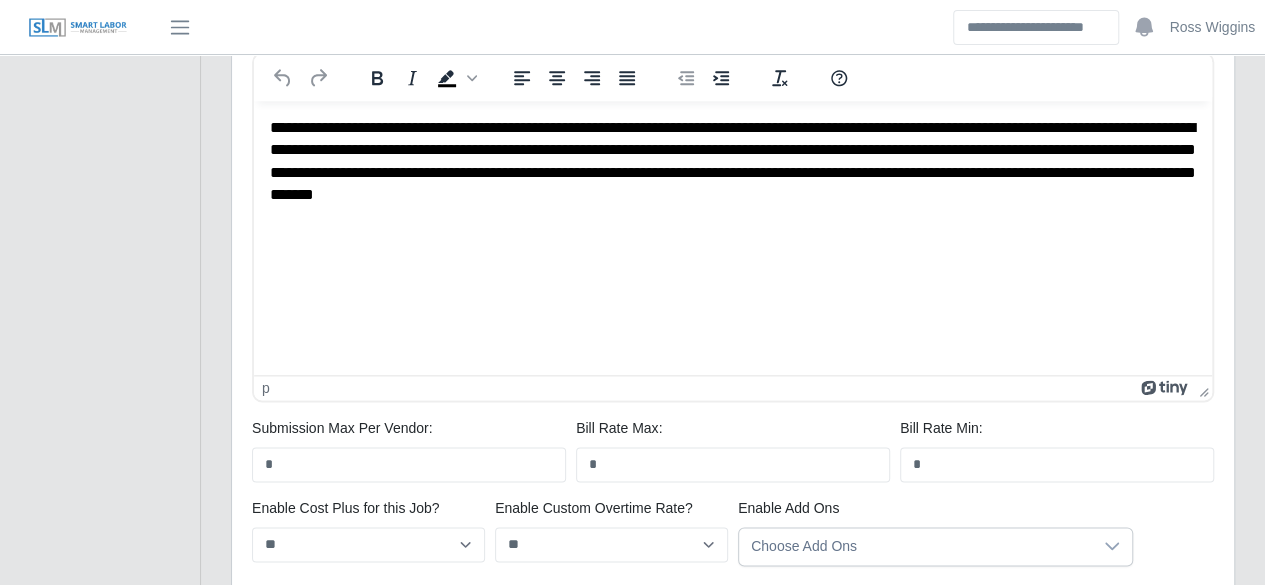 scroll, scrollTop: 1228, scrollLeft: 0, axis: vertical 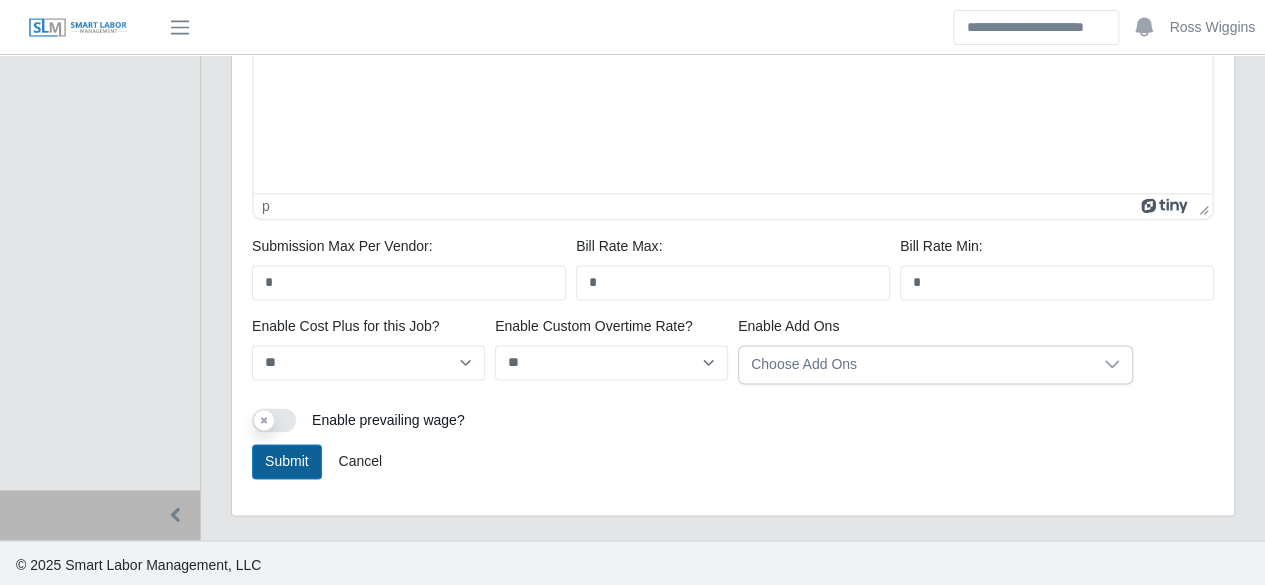 type on "**" 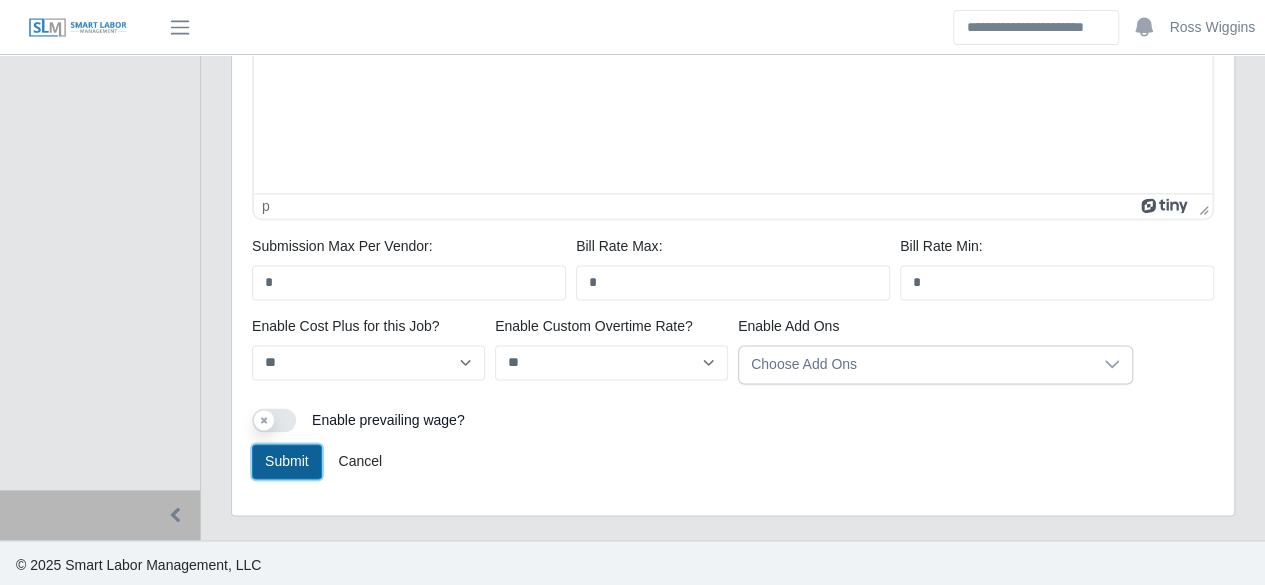 click on "Submit" at bounding box center (287, 461) 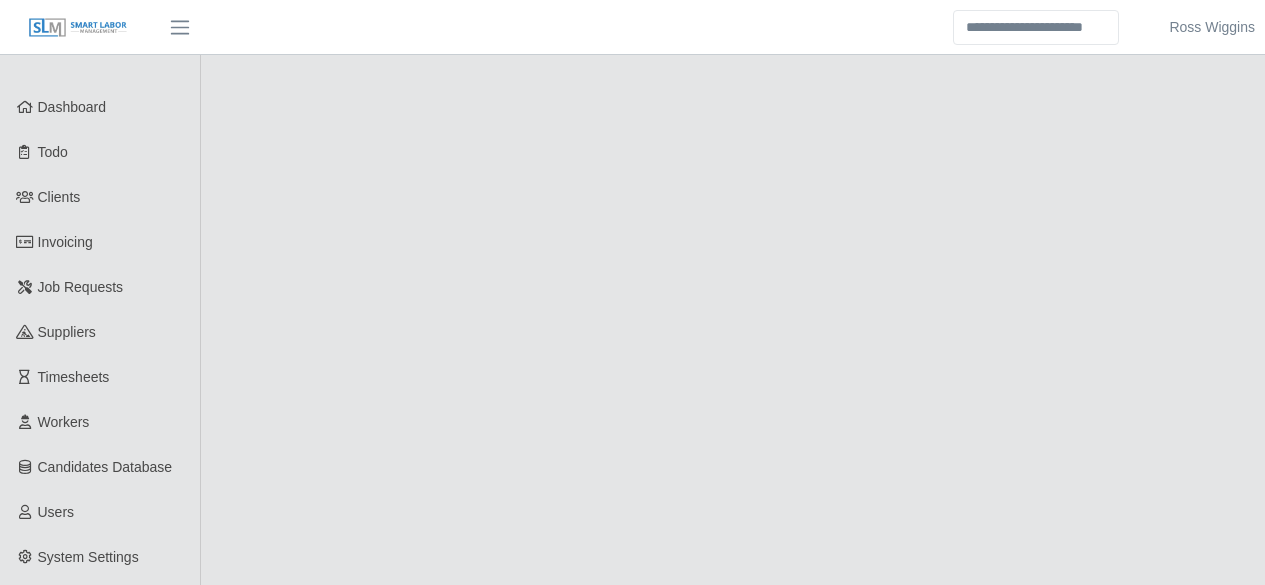 scroll, scrollTop: 0, scrollLeft: 0, axis: both 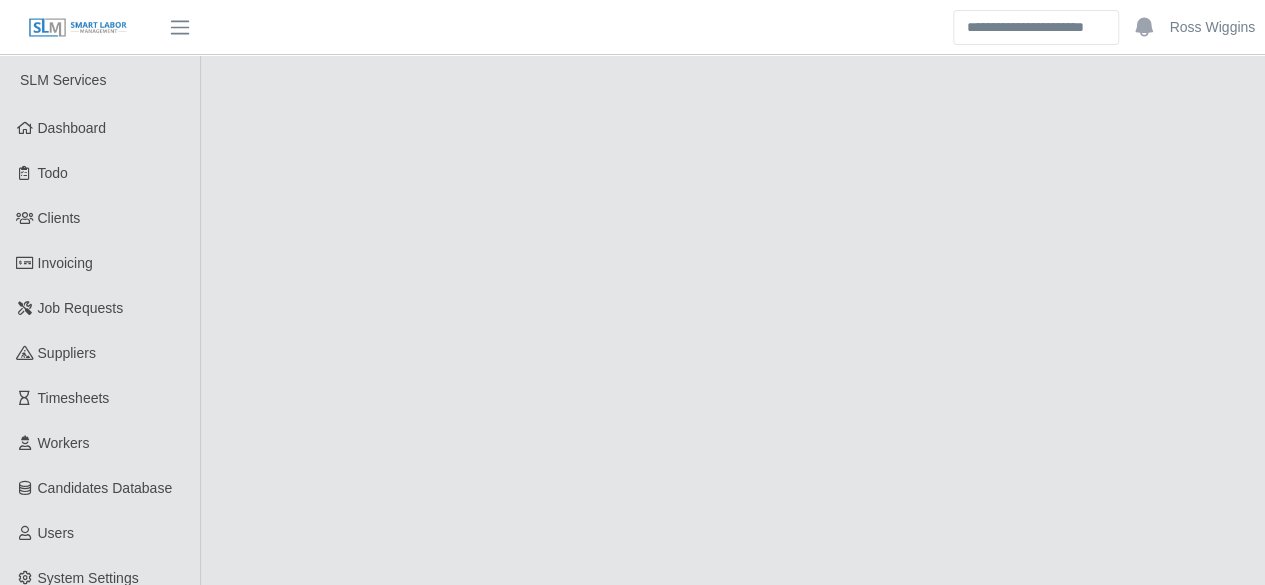 select on "****" 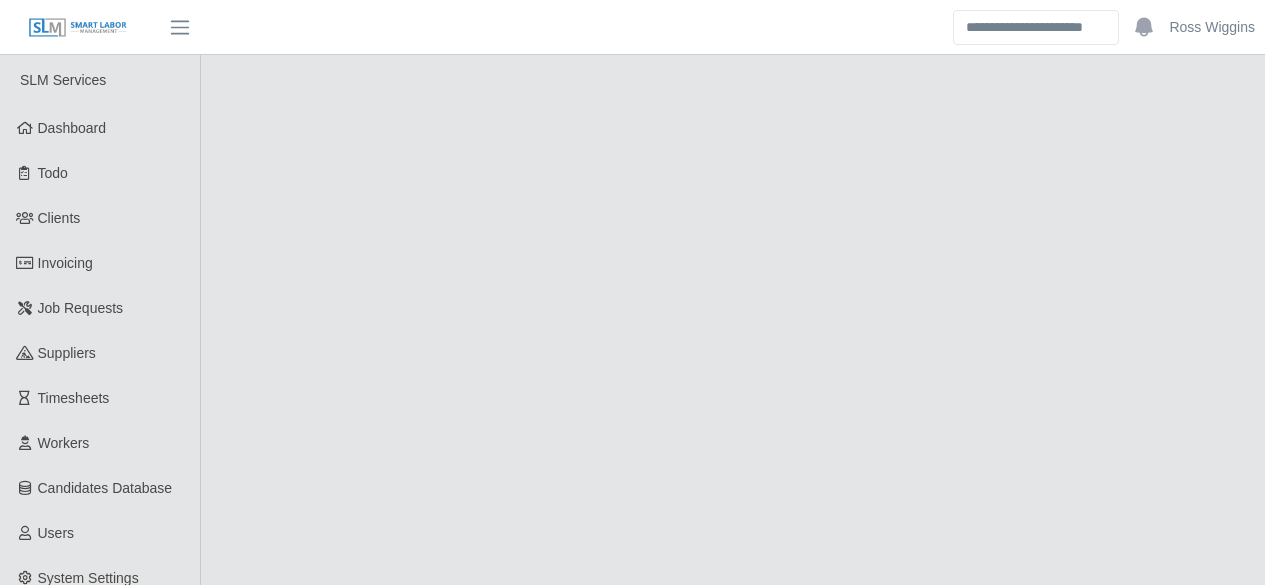 scroll, scrollTop: 0, scrollLeft: 0, axis: both 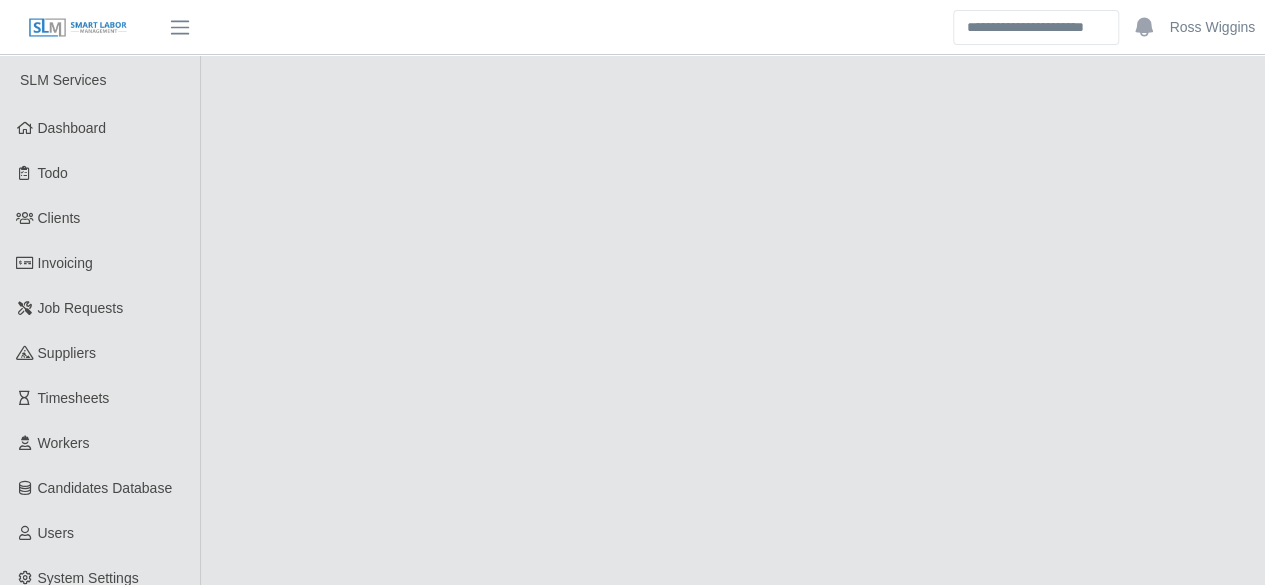 select on "****" 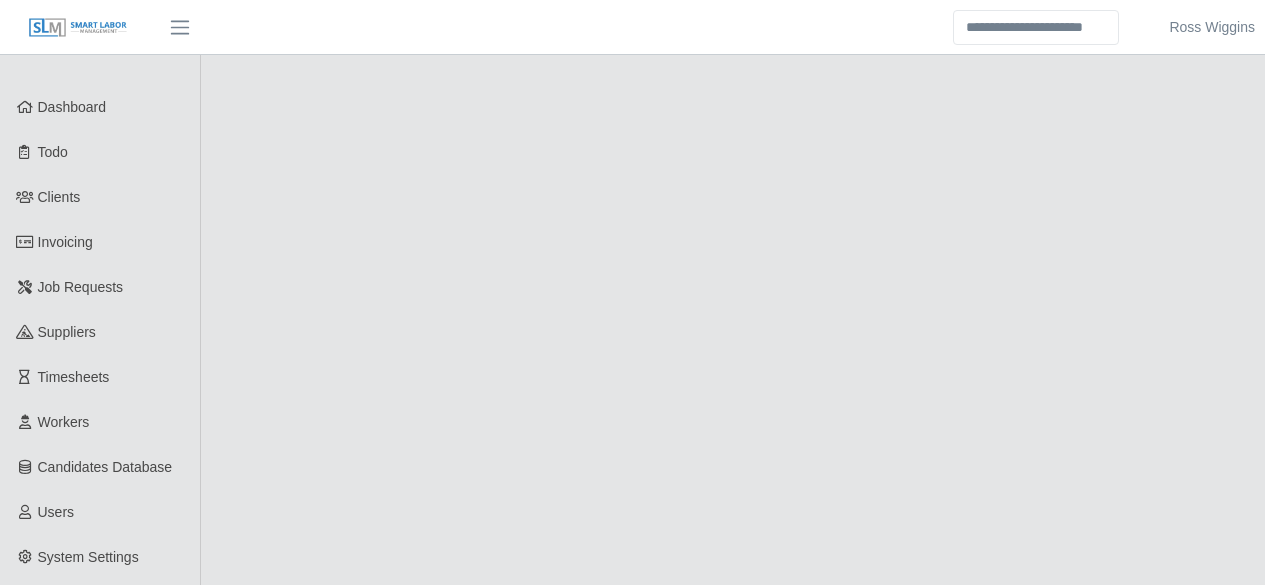 scroll, scrollTop: 0, scrollLeft: 0, axis: both 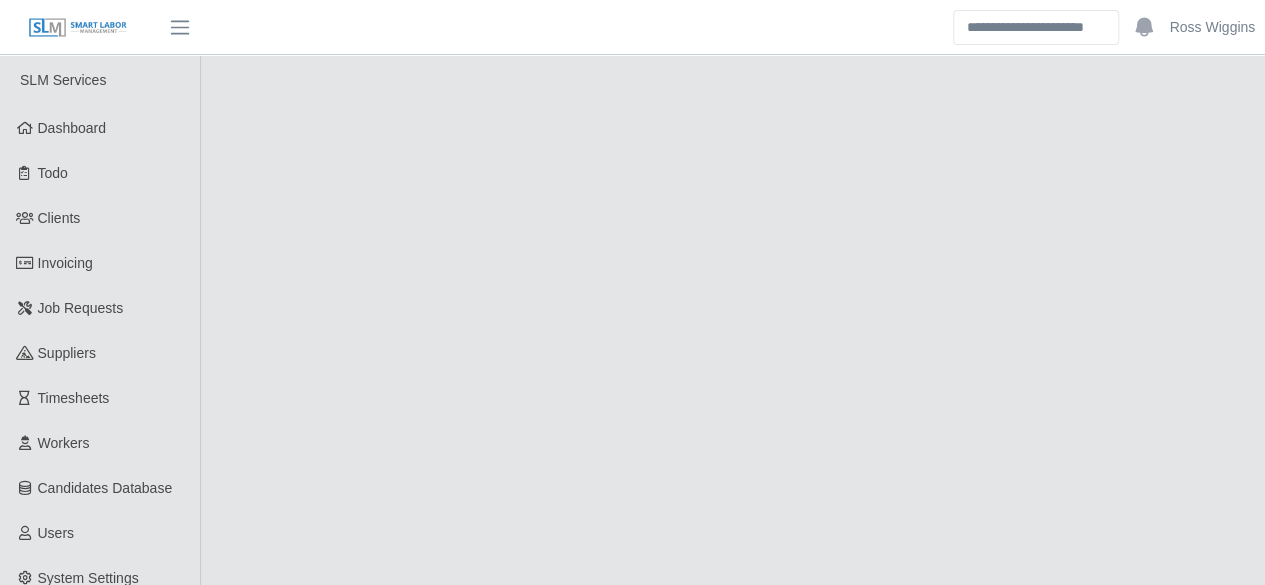 select on "****" 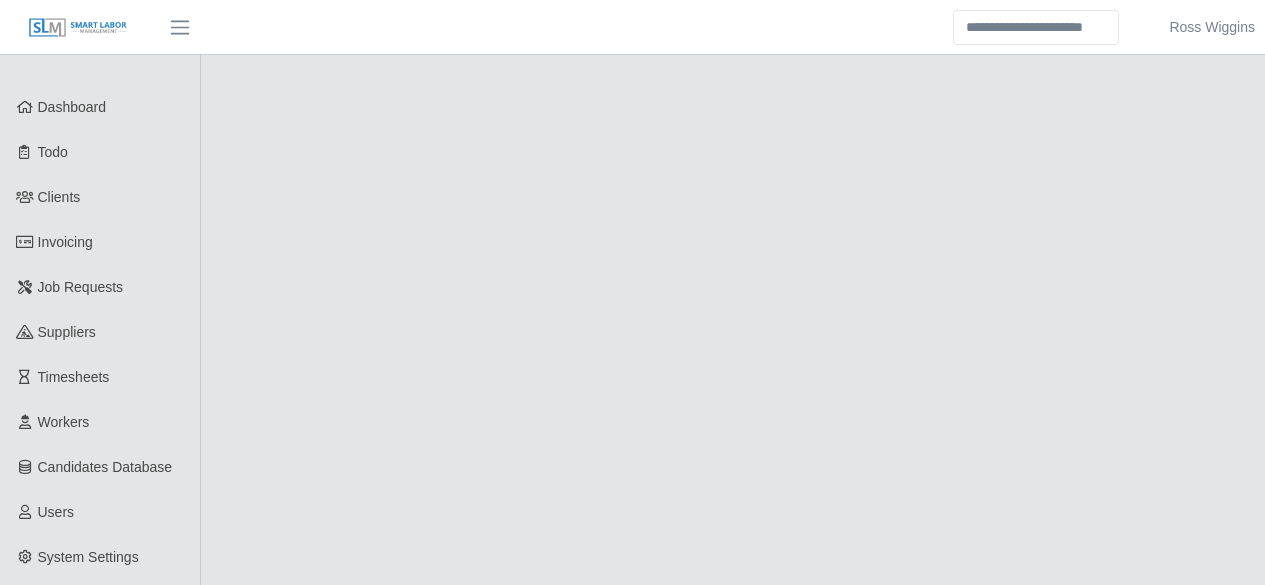 scroll, scrollTop: 0, scrollLeft: 0, axis: both 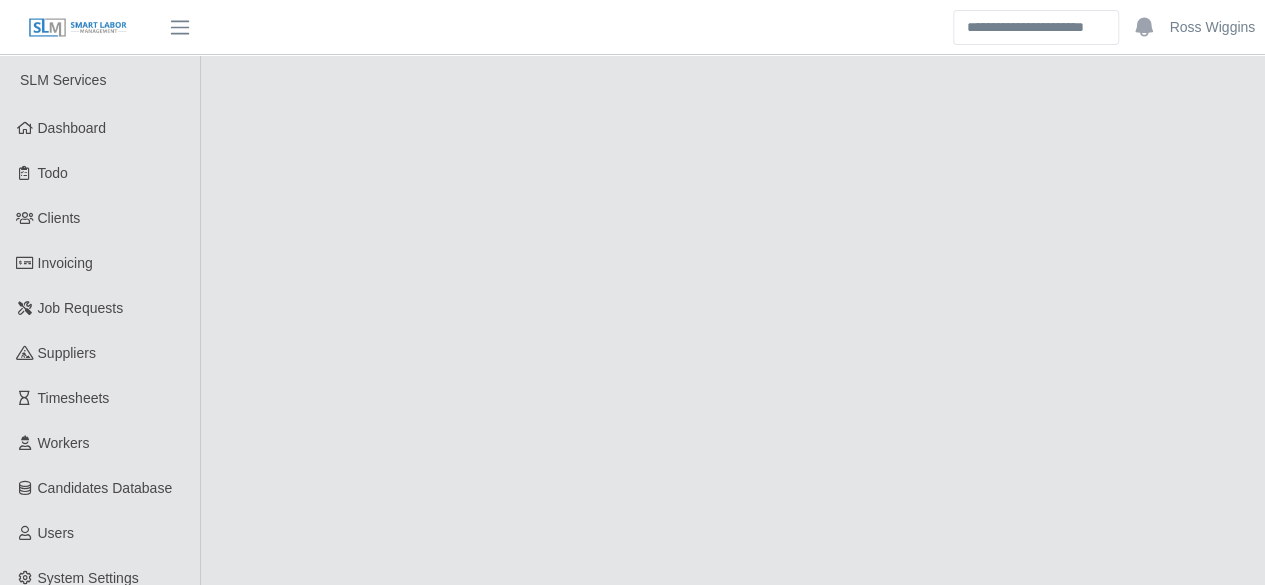 select on "****" 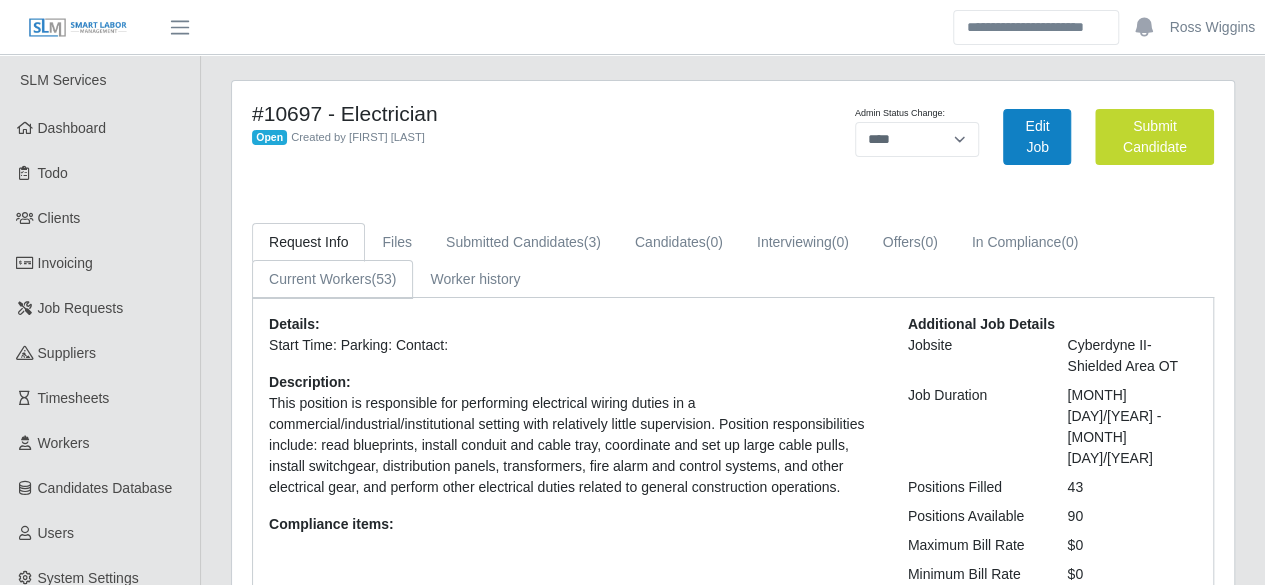 click on "(53)" at bounding box center [383, 279] 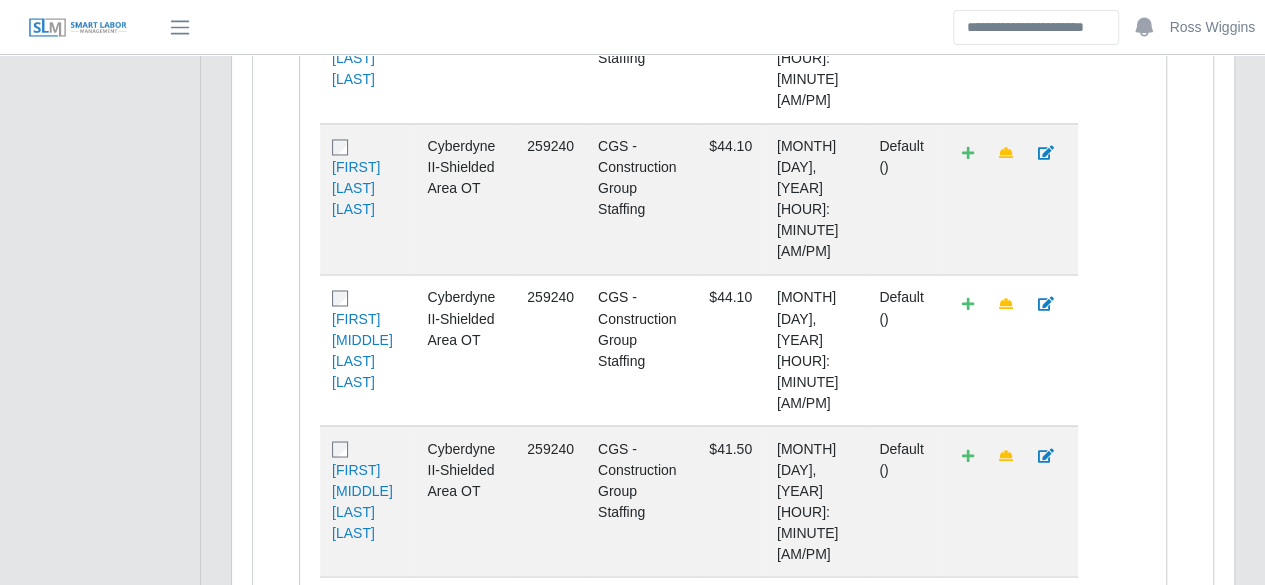 scroll, scrollTop: 1600, scrollLeft: 0, axis: vertical 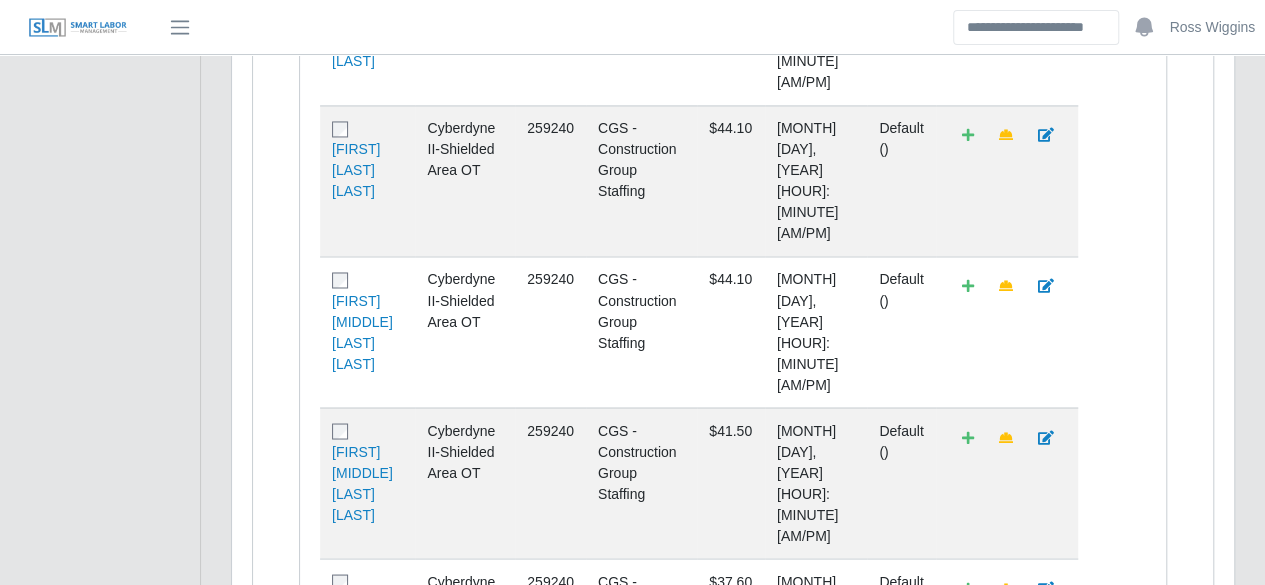 click on "Last" at bounding box center [875, 1196] 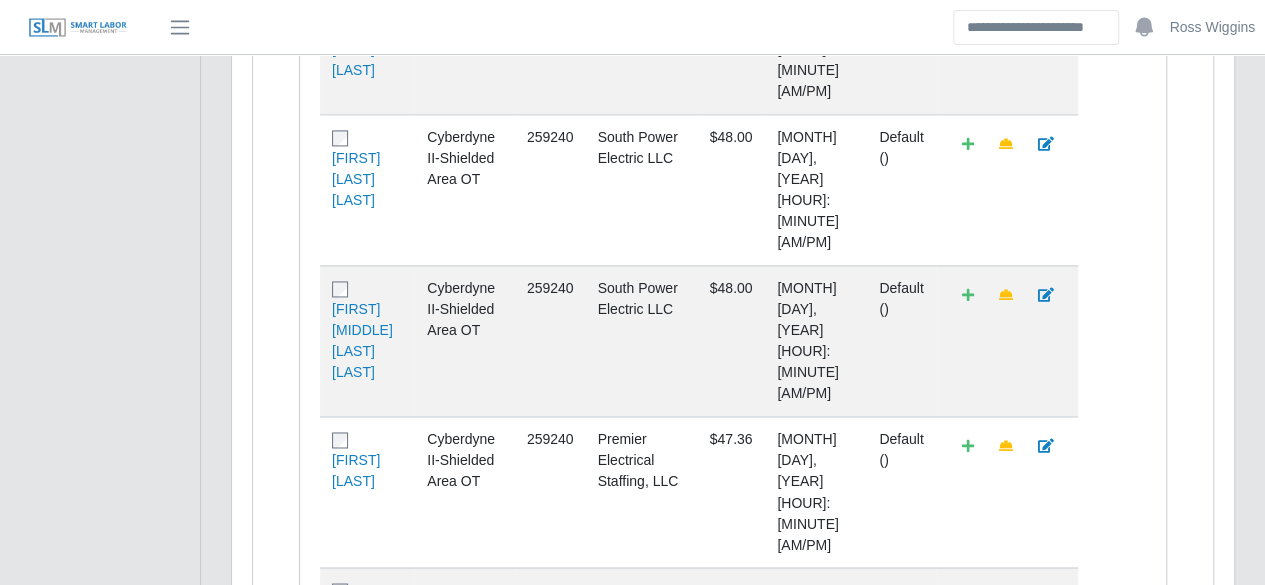 scroll, scrollTop: 1760, scrollLeft: 0, axis: vertical 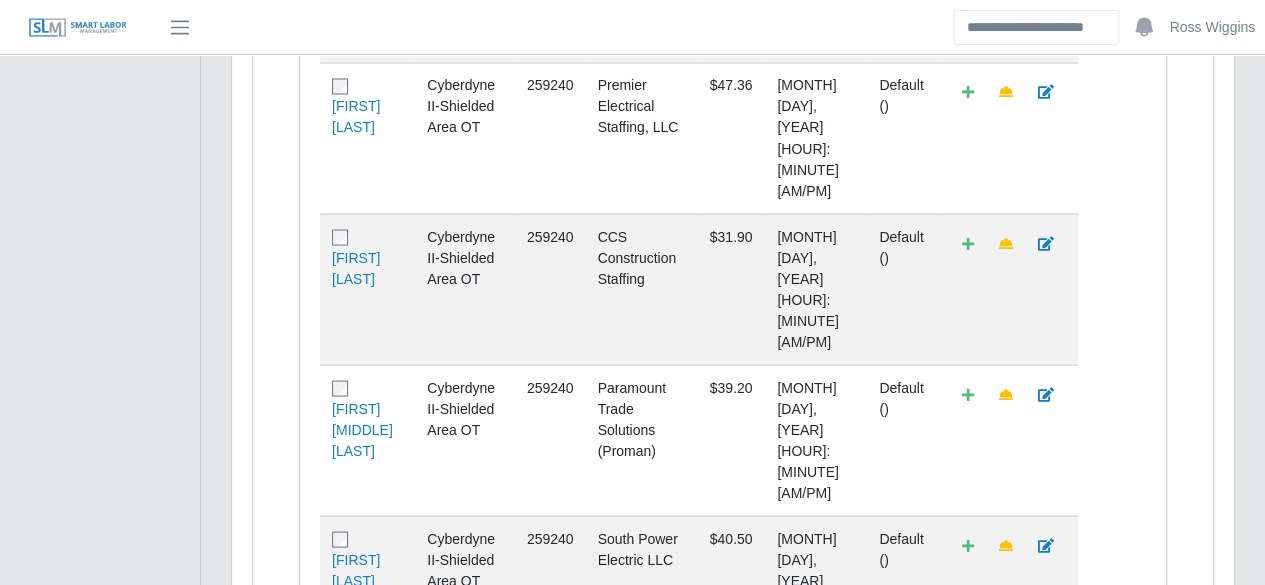 click on "3" at bounding box center [730, 700] 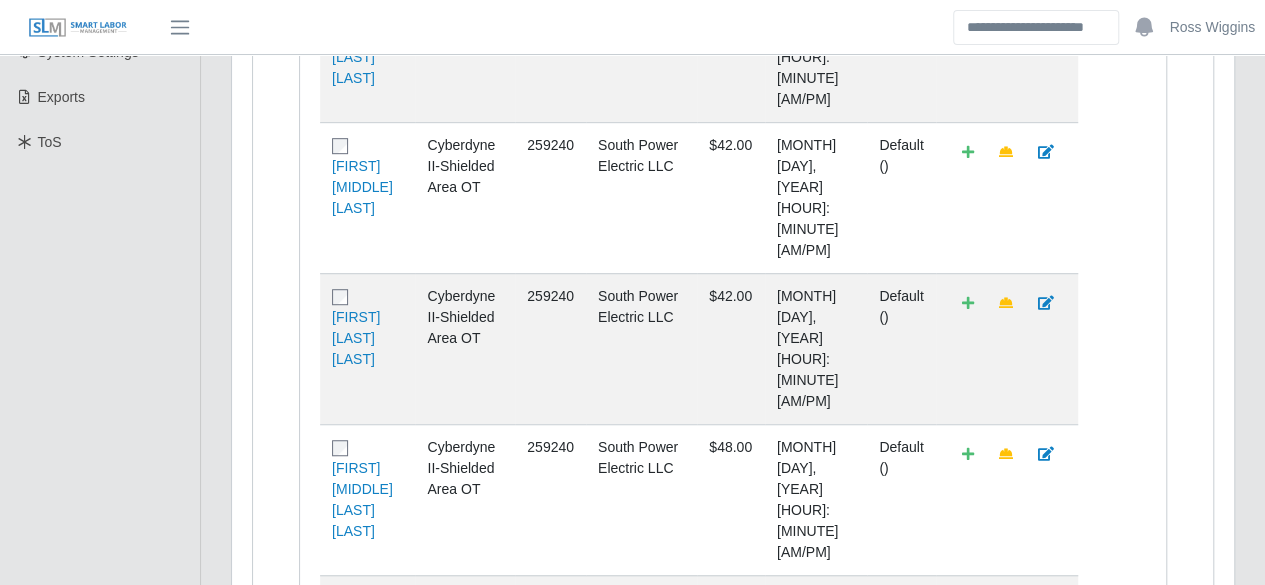 scroll, scrollTop: 0, scrollLeft: 0, axis: both 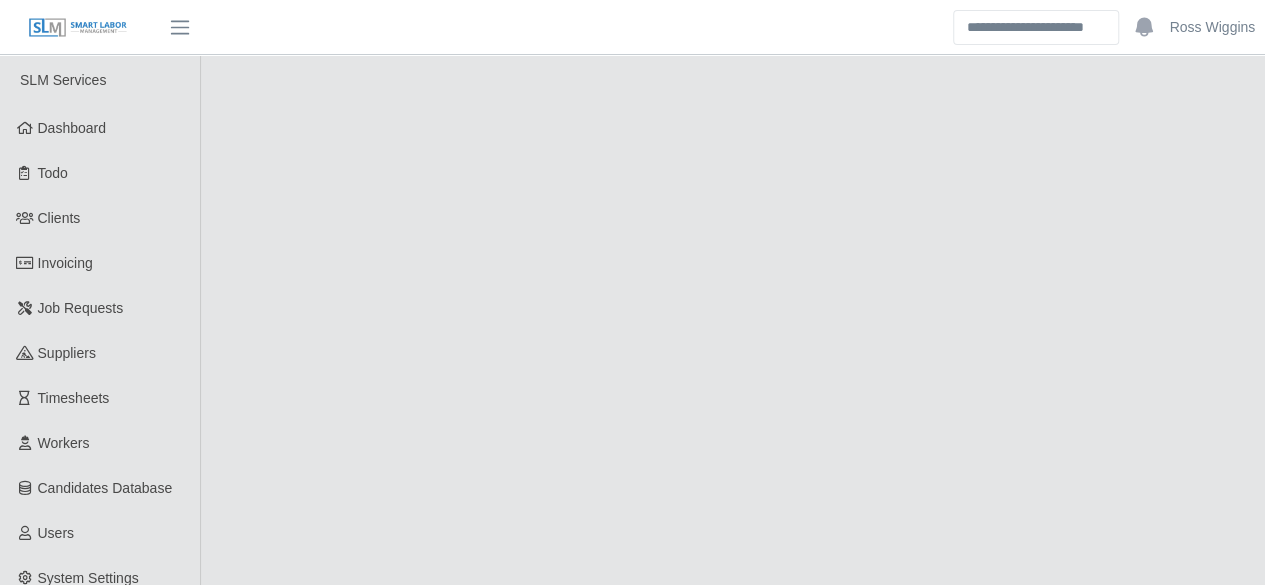 select on "****" 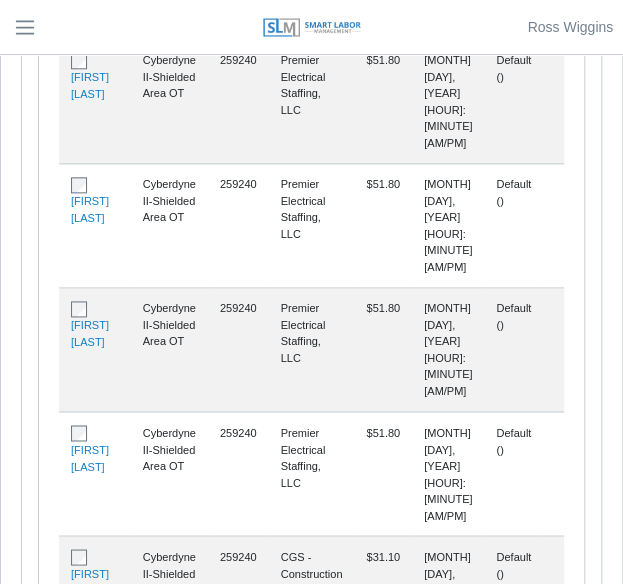 scroll, scrollTop: 0, scrollLeft: 0, axis: both 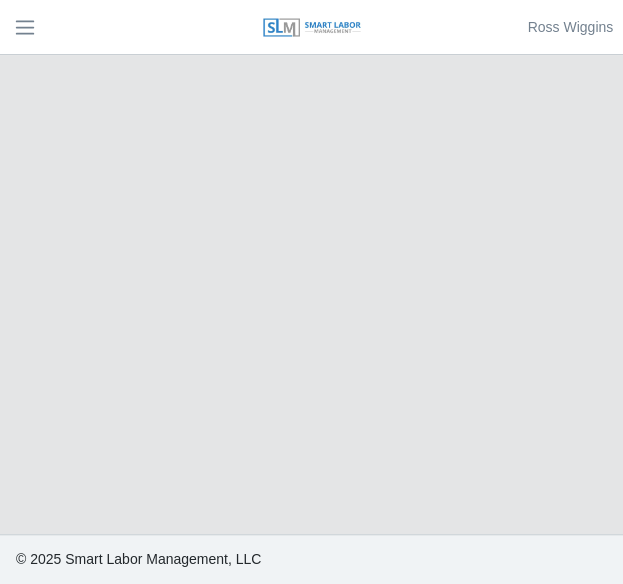 select on "****" 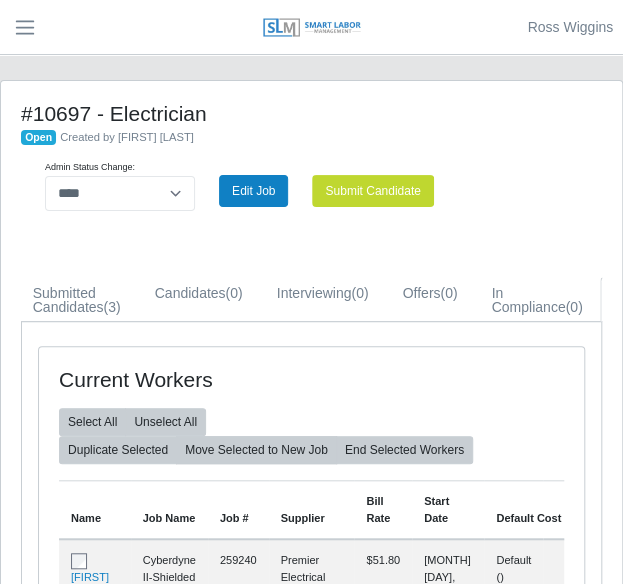 scroll, scrollTop: 0, scrollLeft: 200, axis: horizontal 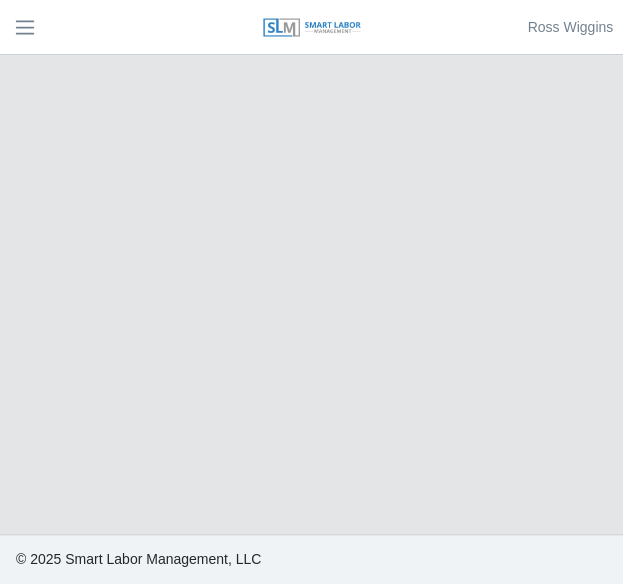 select on "****" 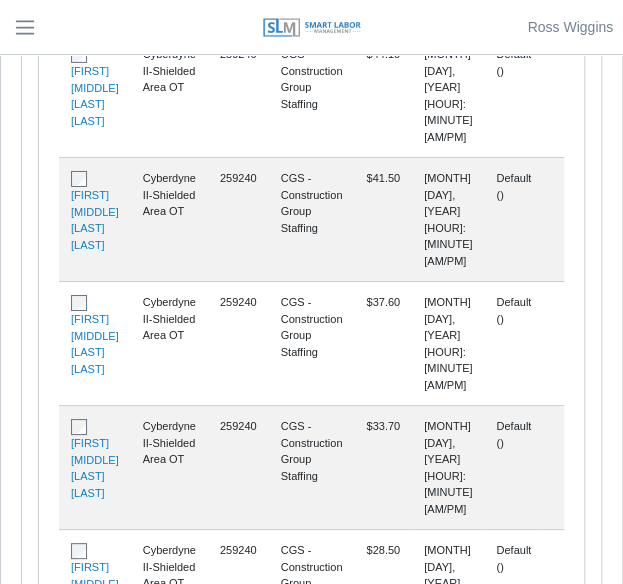scroll, scrollTop: 1700, scrollLeft: 0, axis: vertical 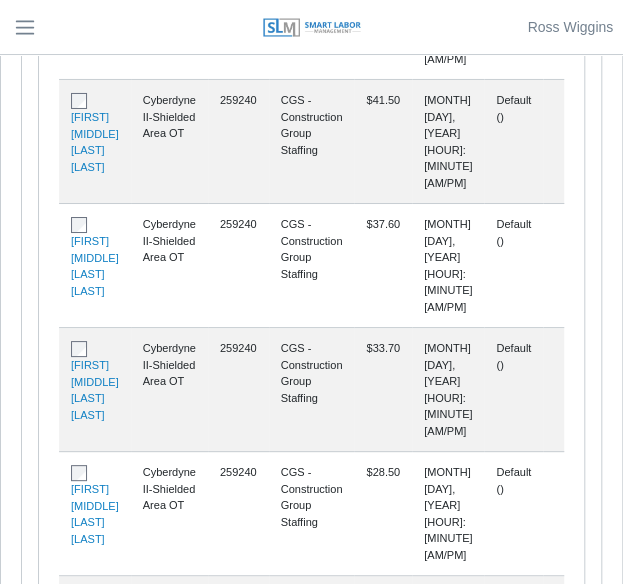 click on "2" at bounding box center (325, 733) 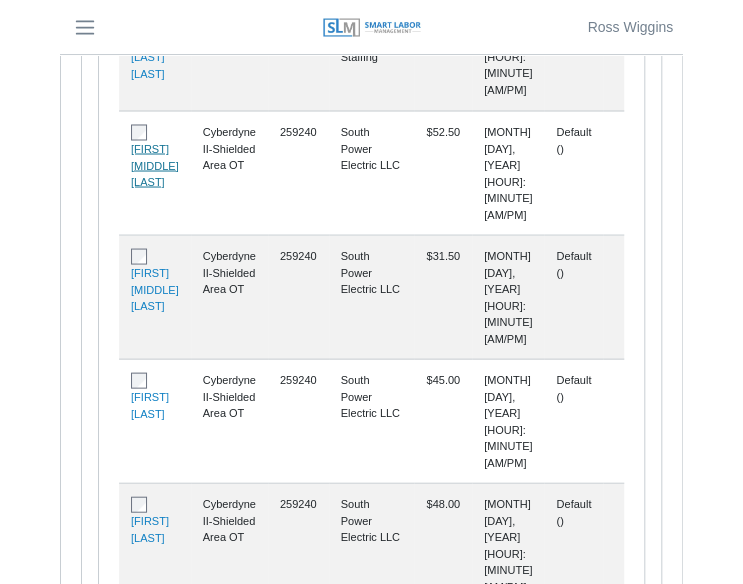 scroll, scrollTop: 774, scrollLeft: 0, axis: vertical 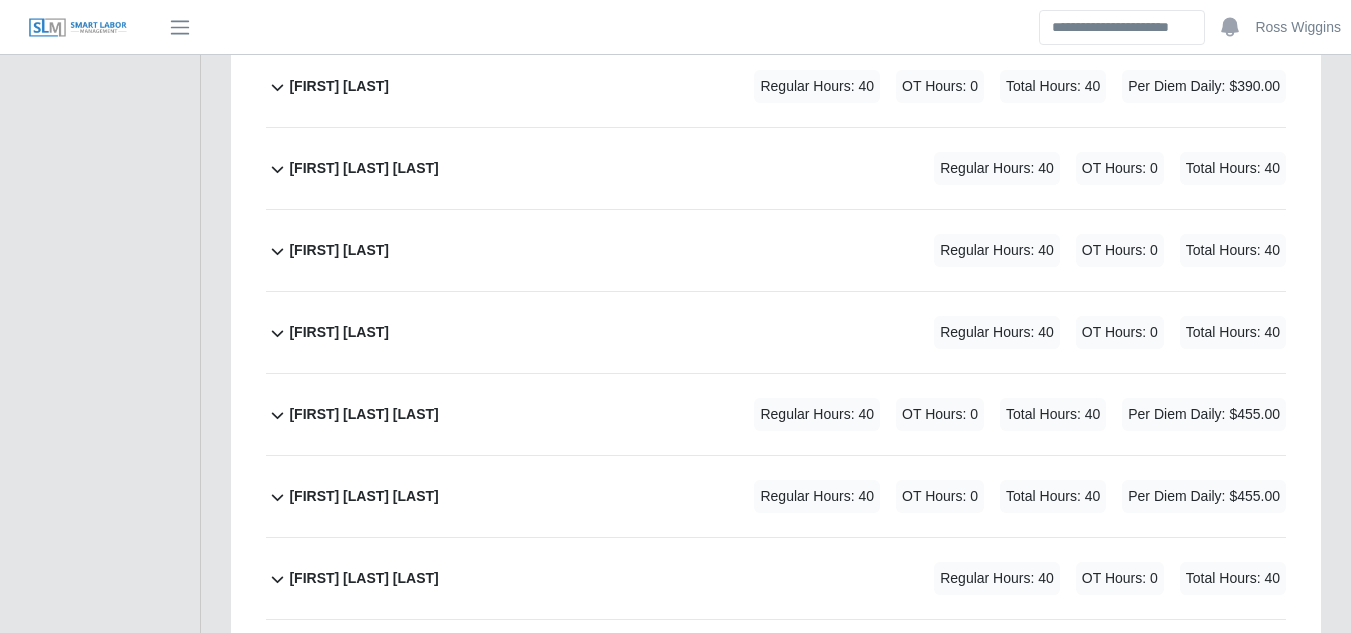 click on "[FIRST] [LAST]" at bounding box center [339, 332] 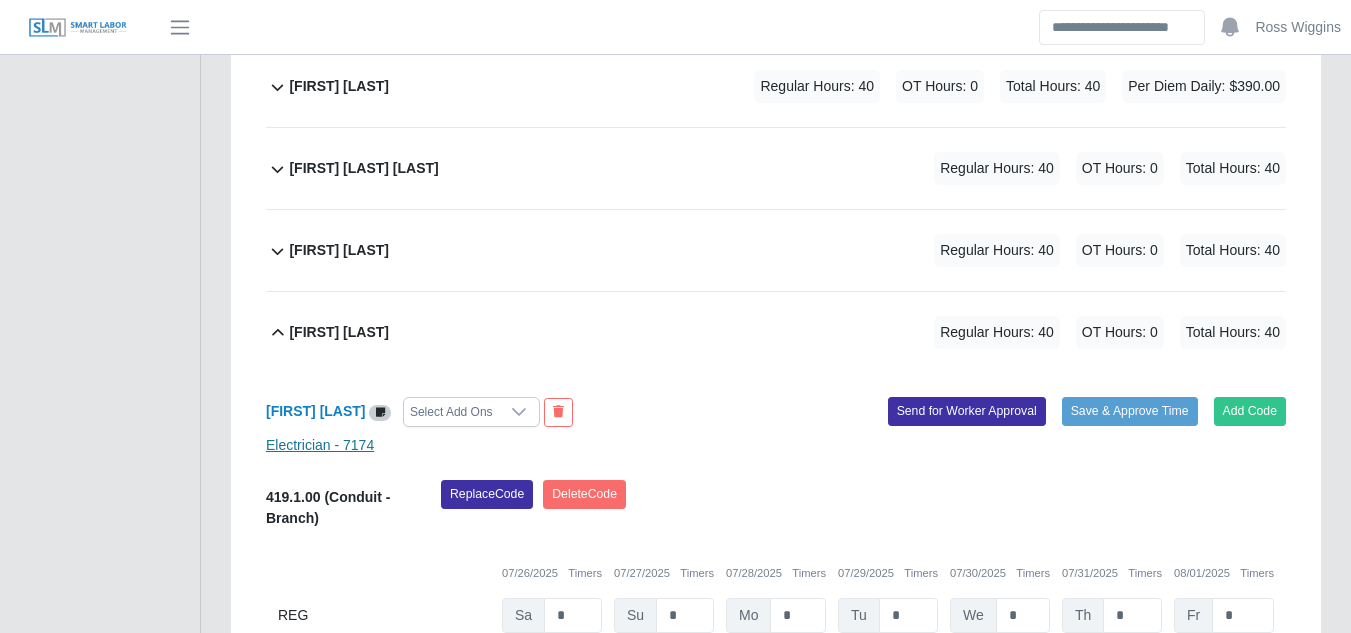click on "Electrician - 7174" at bounding box center (320, 445) 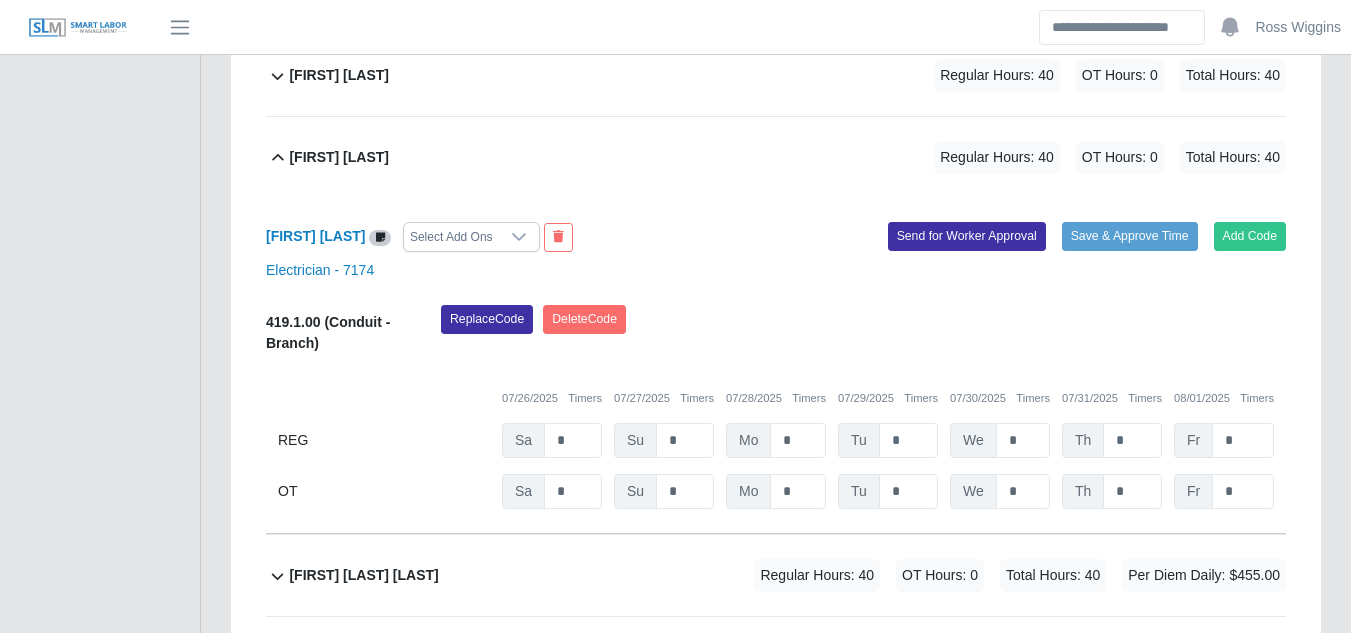 scroll, scrollTop: 2800, scrollLeft: 0, axis: vertical 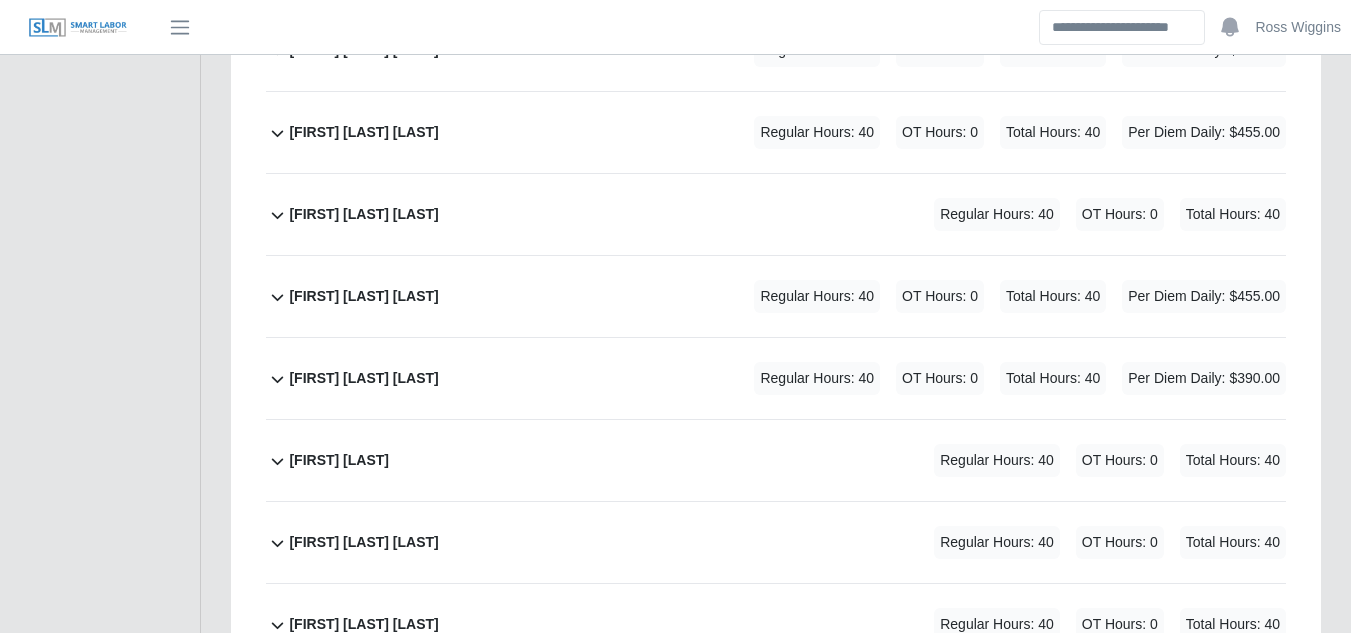 click on "[FIRST] [LAST] [LAST]" at bounding box center (363, 378) 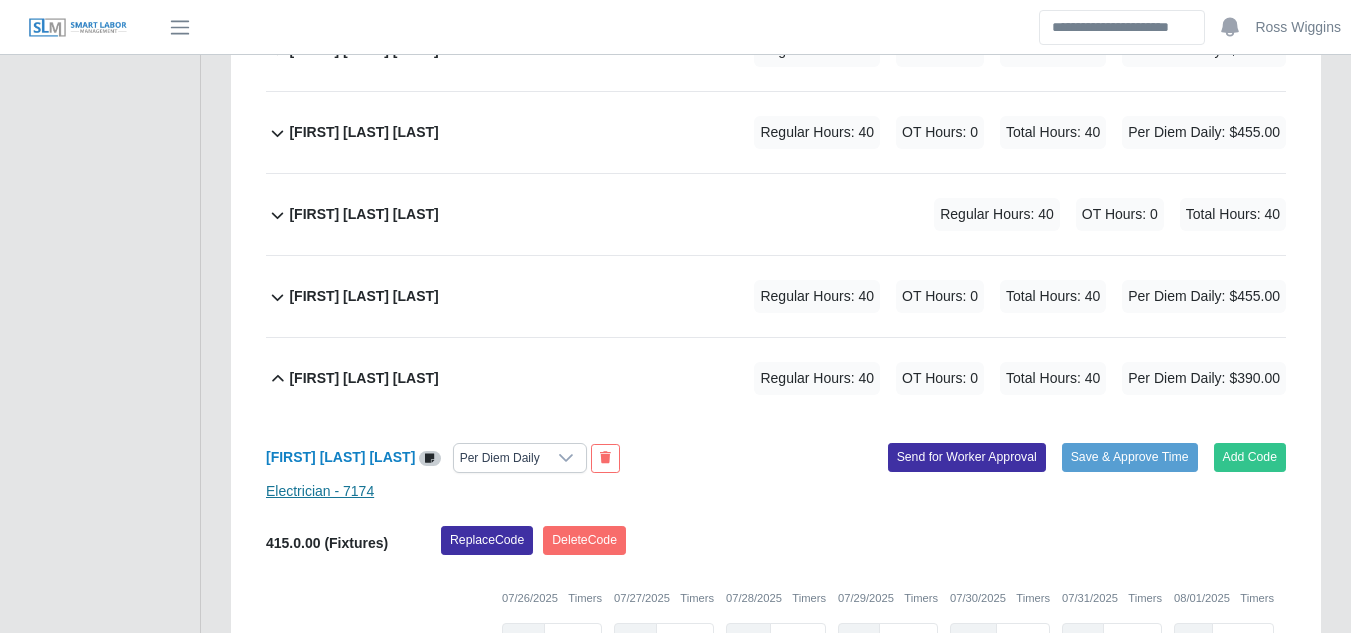 click on "Electrician - 7174" at bounding box center (320, 491) 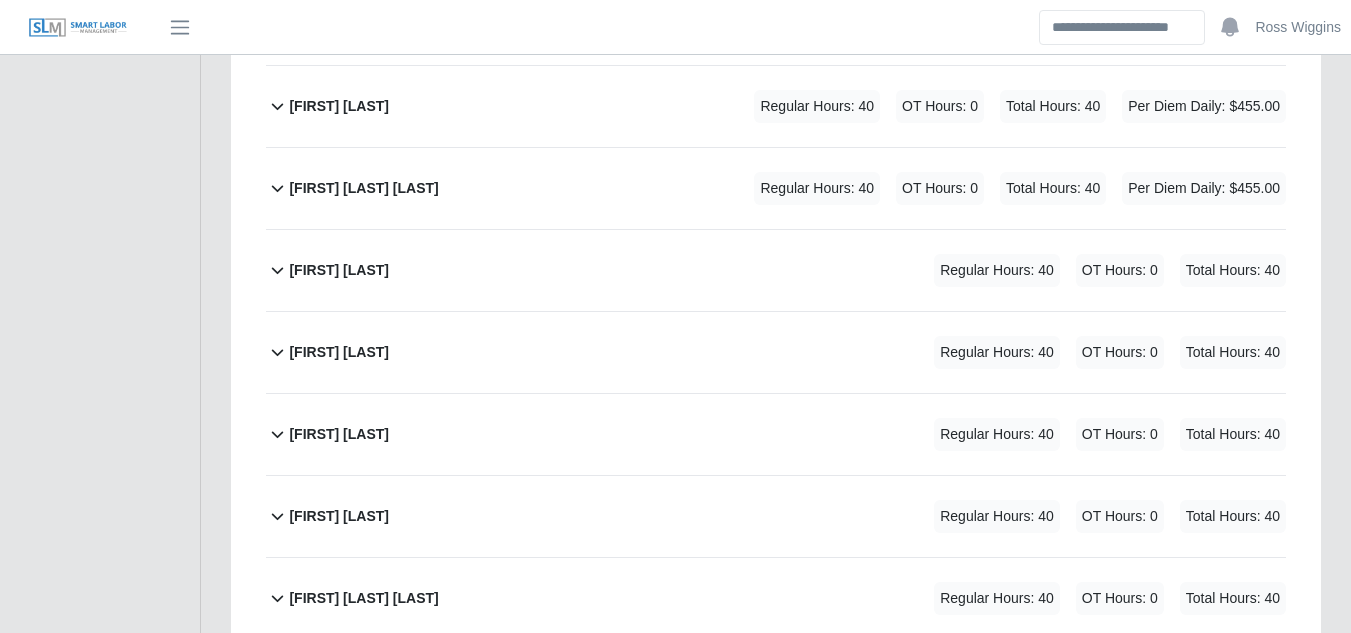 scroll, scrollTop: 7909, scrollLeft: 0, axis: vertical 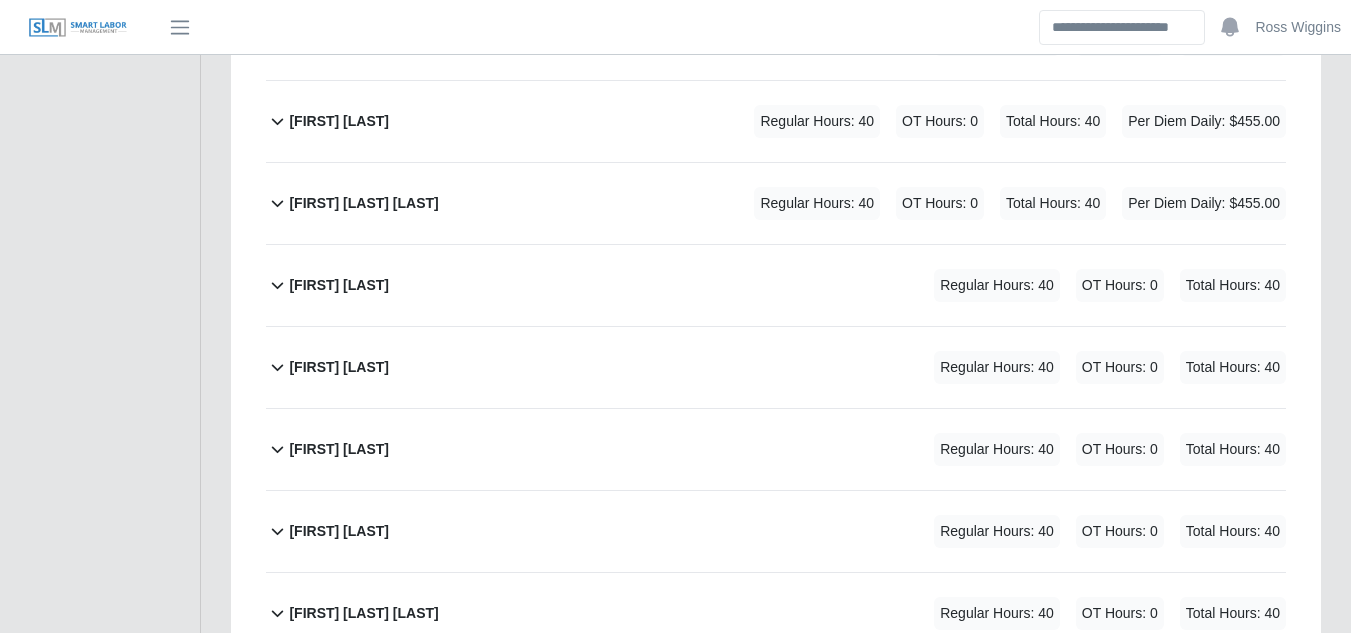 click on "[FIRST] [LAST]" at bounding box center (339, 285) 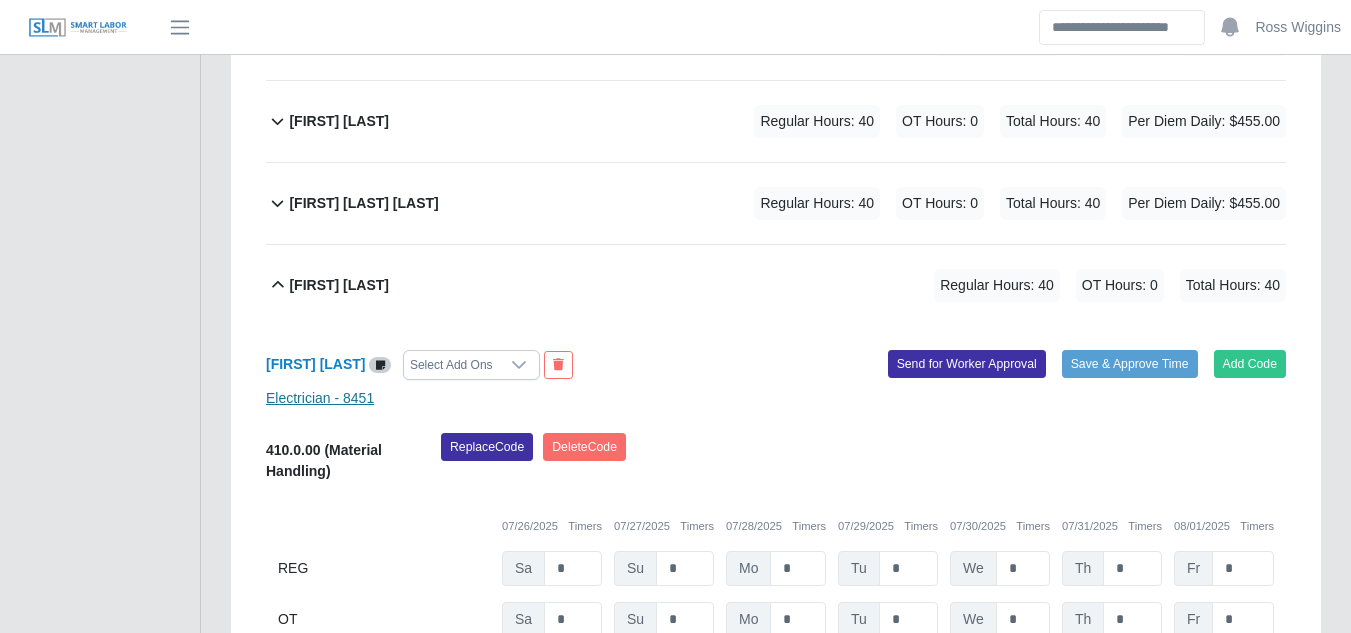 click on "Electrician - 8451" at bounding box center [320, 398] 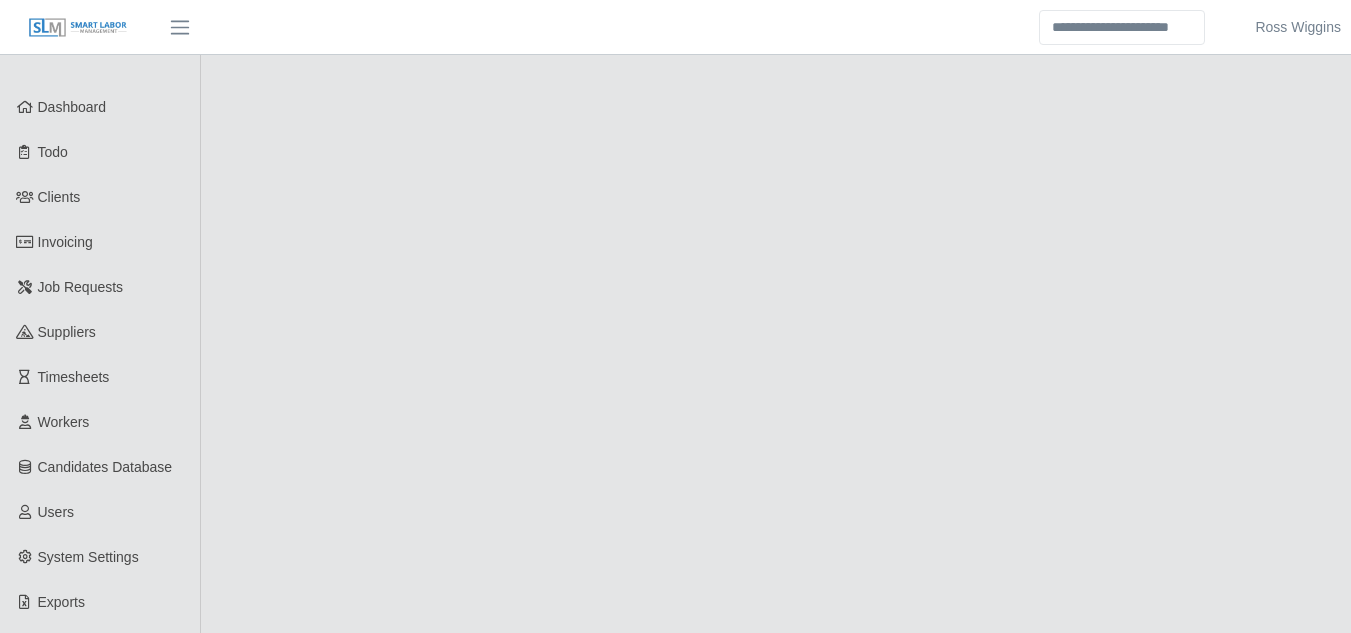 scroll, scrollTop: 0, scrollLeft: 0, axis: both 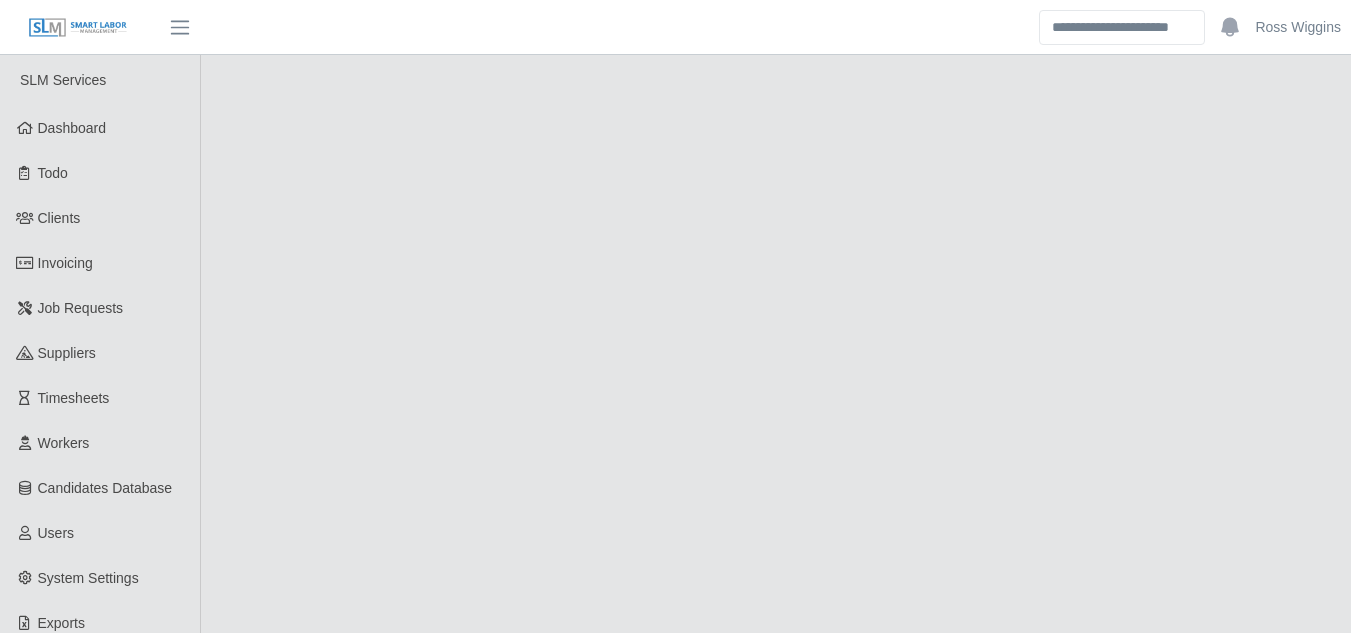 select on "******" 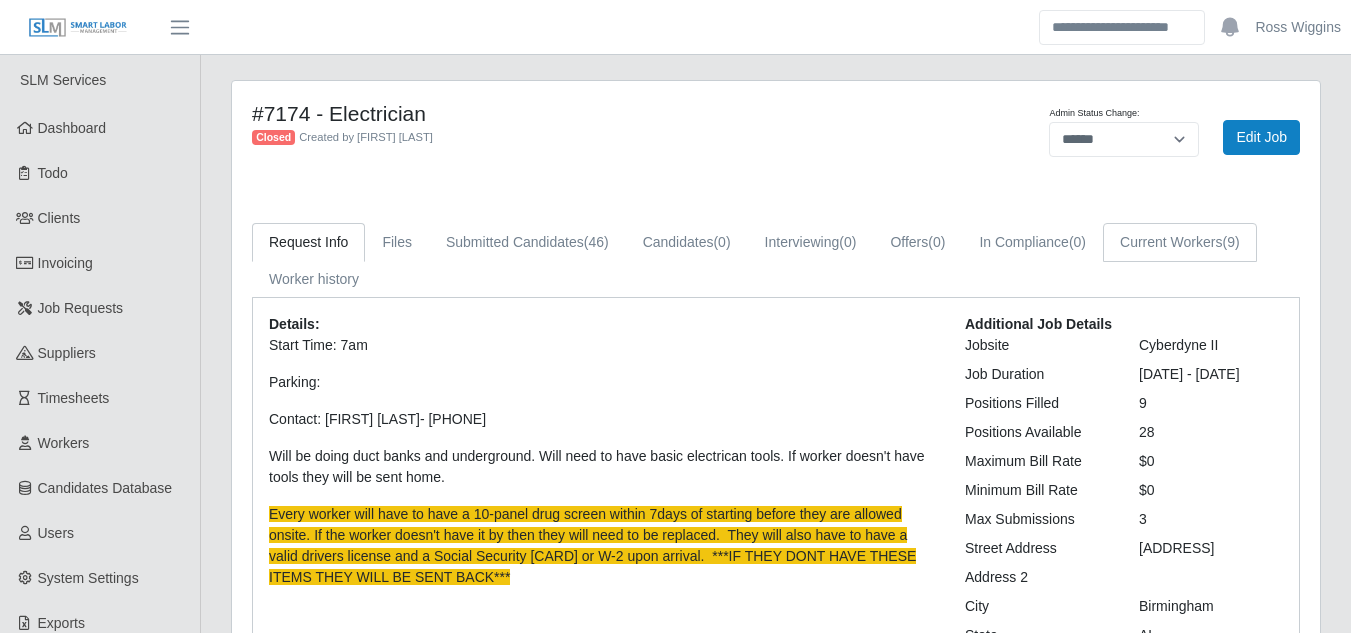 click on "Current Workers  (9)" at bounding box center [1180, 242] 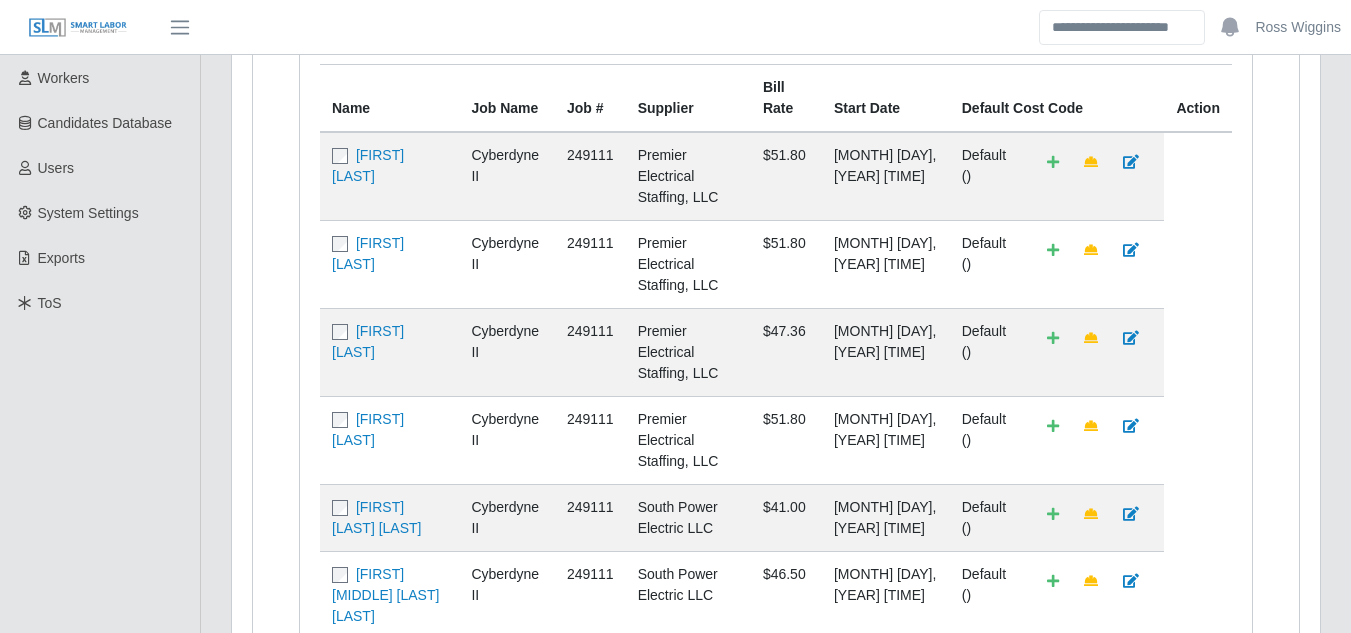 scroll, scrollTop: 400, scrollLeft: 0, axis: vertical 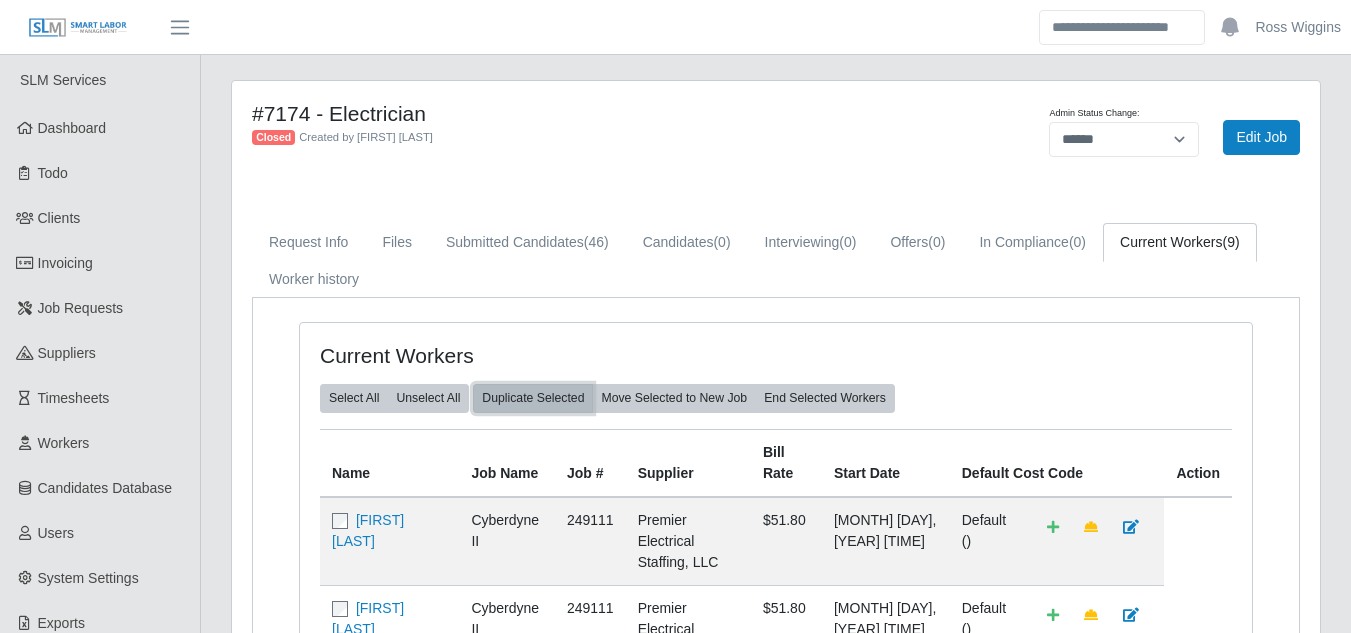 click on "Duplicate Selected" at bounding box center (533, 398) 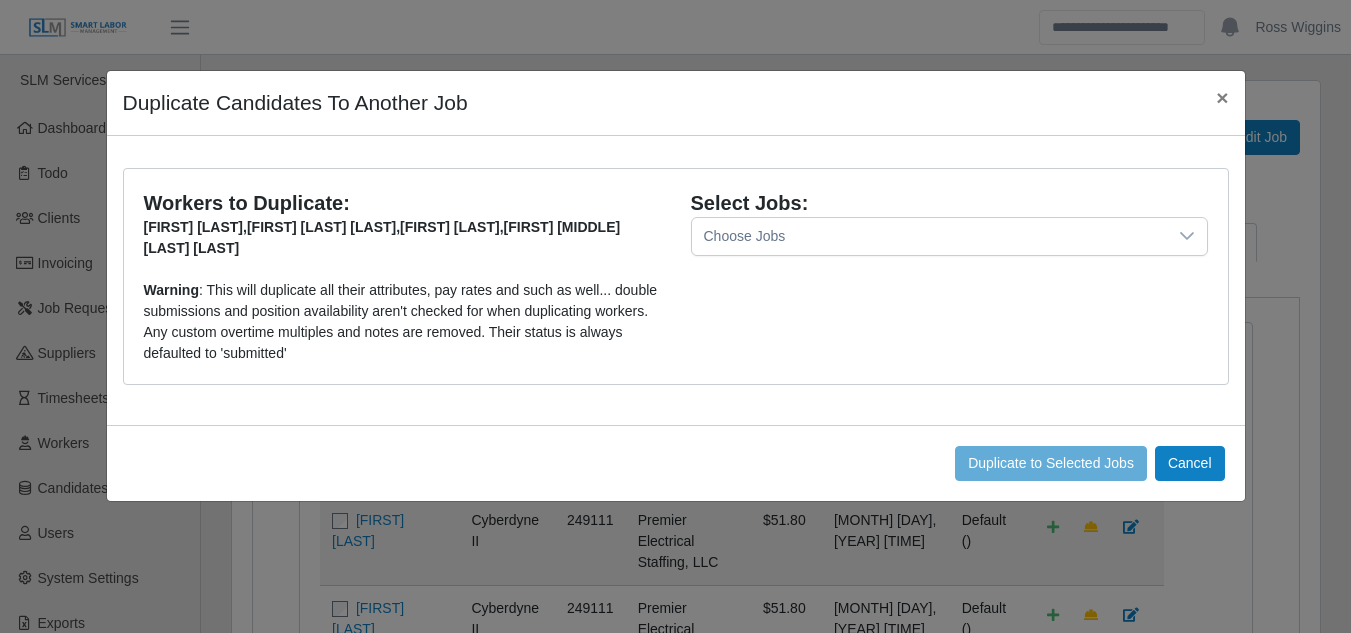 click on "Choose Jobs" at bounding box center (929, 236) 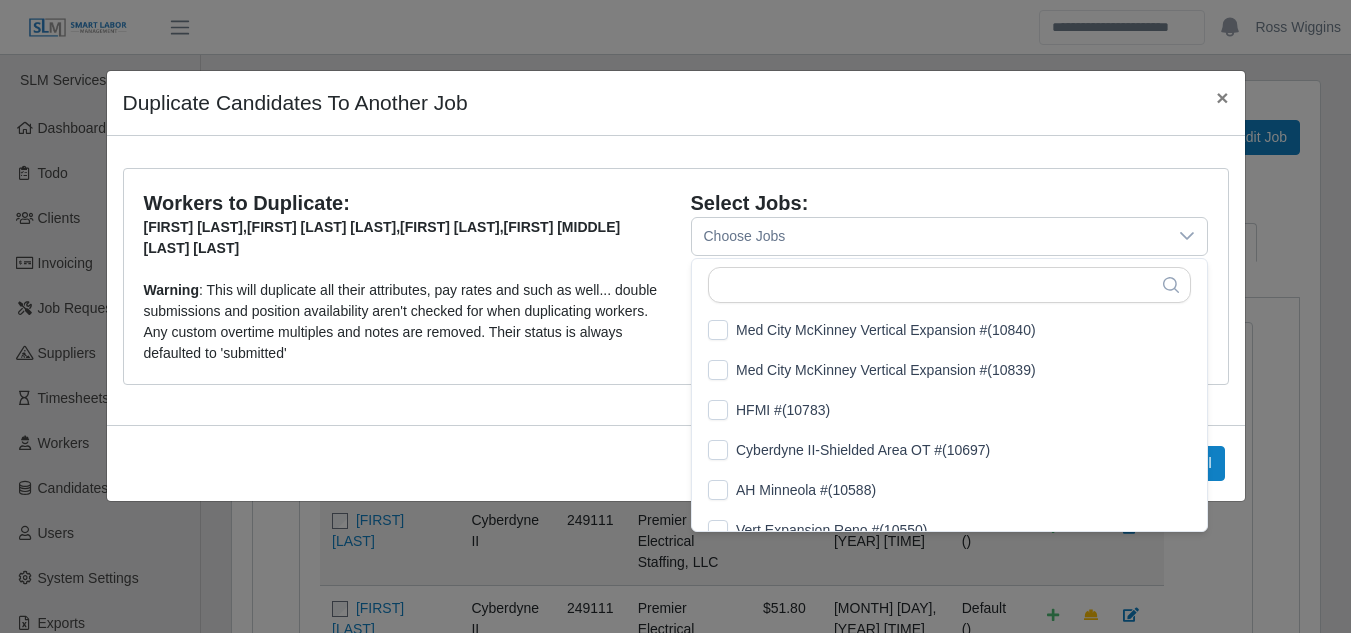 scroll, scrollTop: 21, scrollLeft: 13, axis: both 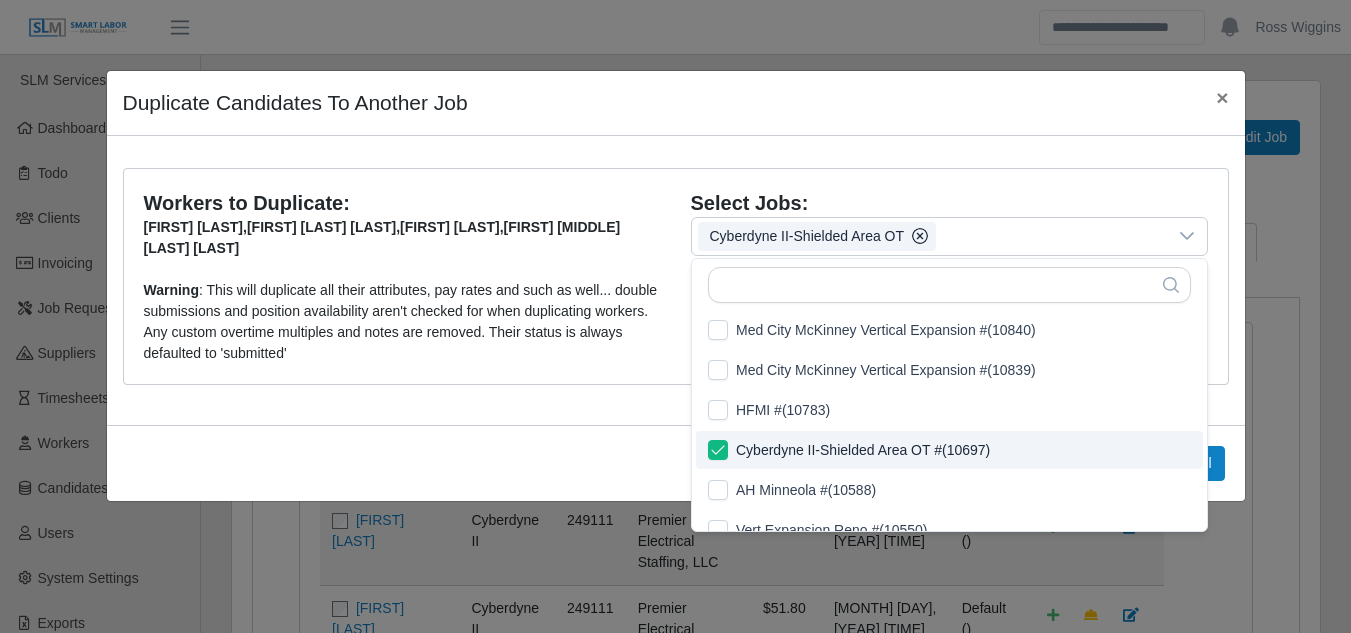 click on "Duplicate to Selected Jobs
Cancel" at bounding box center [676, 463] 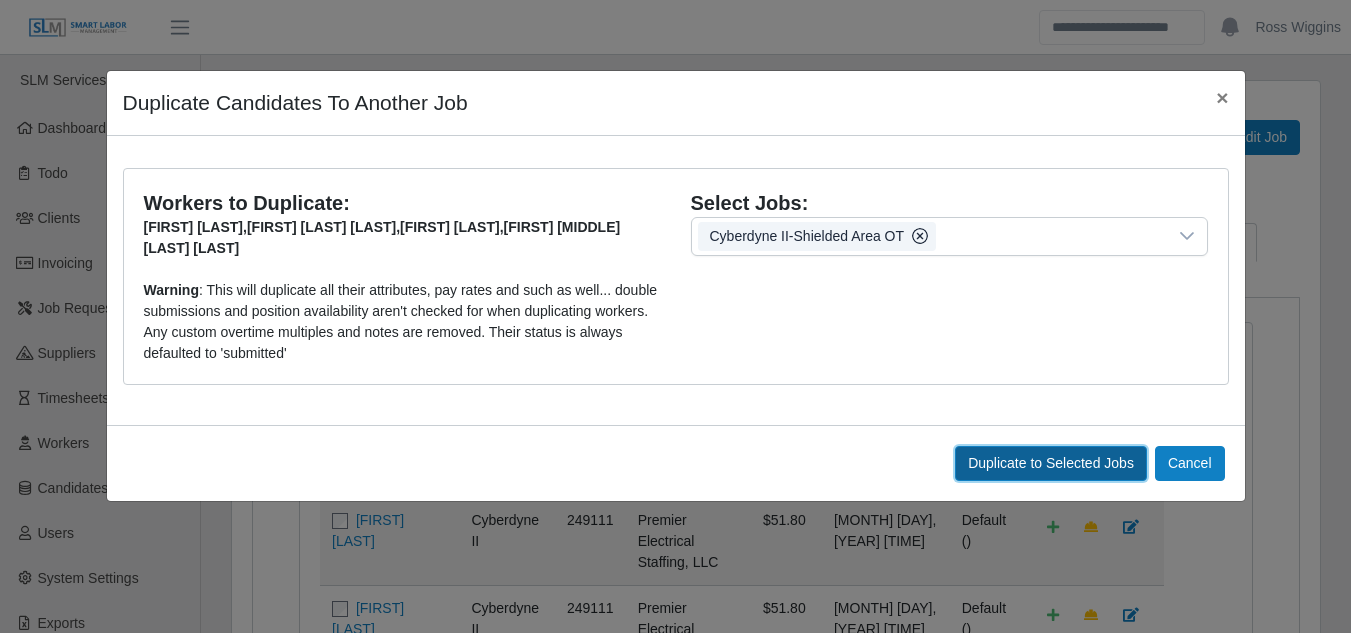 click on "Duplicate to Selected Jobs" at bounding box center [1051, 463] 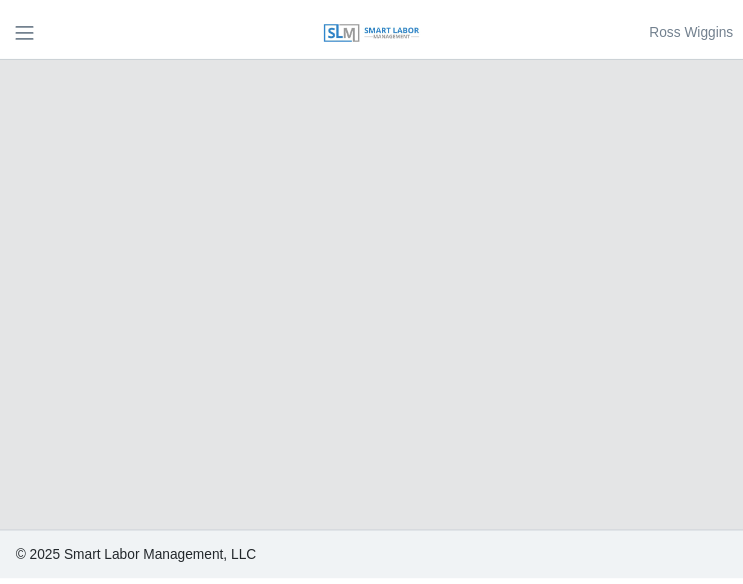 scroll, scrollTop: 0, scrollLeft: 0, axis: both 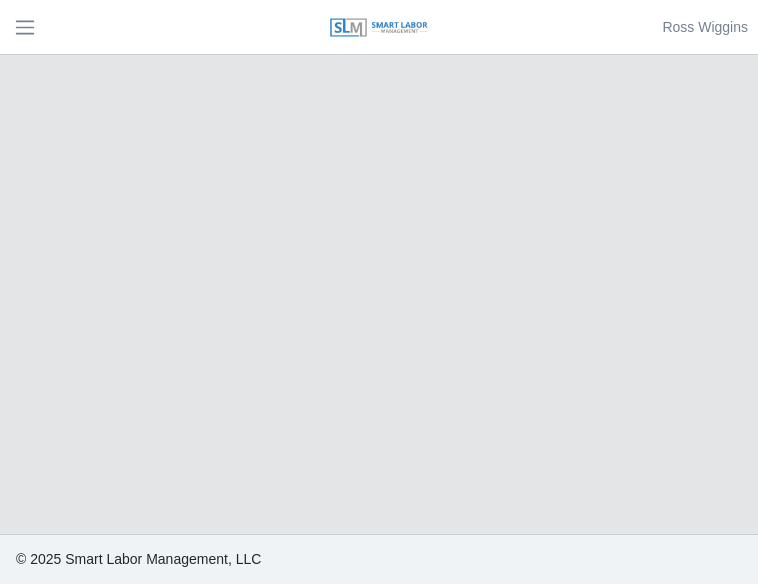 select on "****" 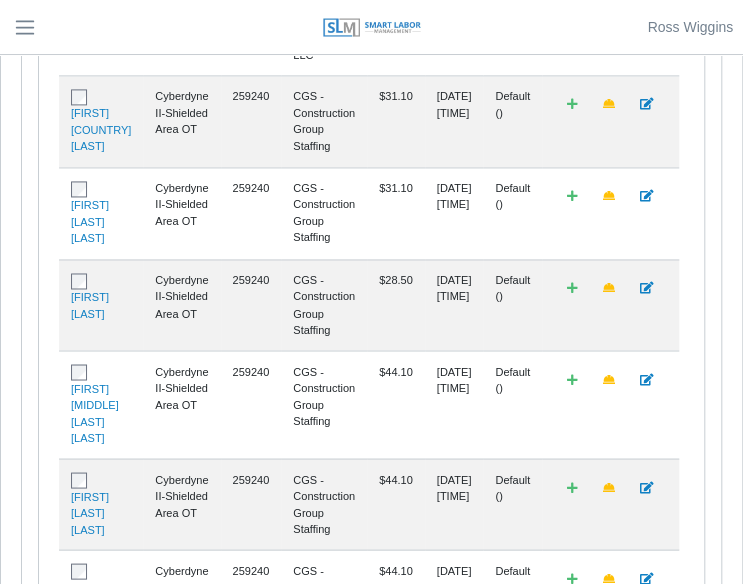 scroll, scrollTop: 0, scrollLeft: 0, axis: both 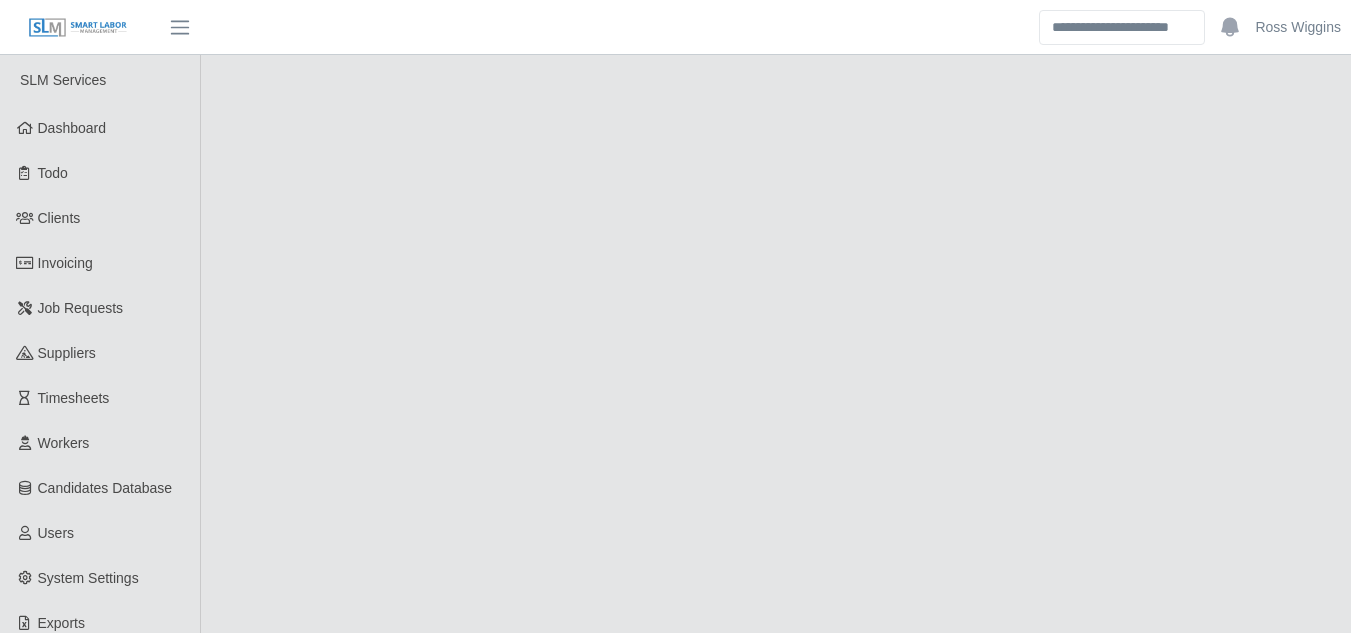select on "******" 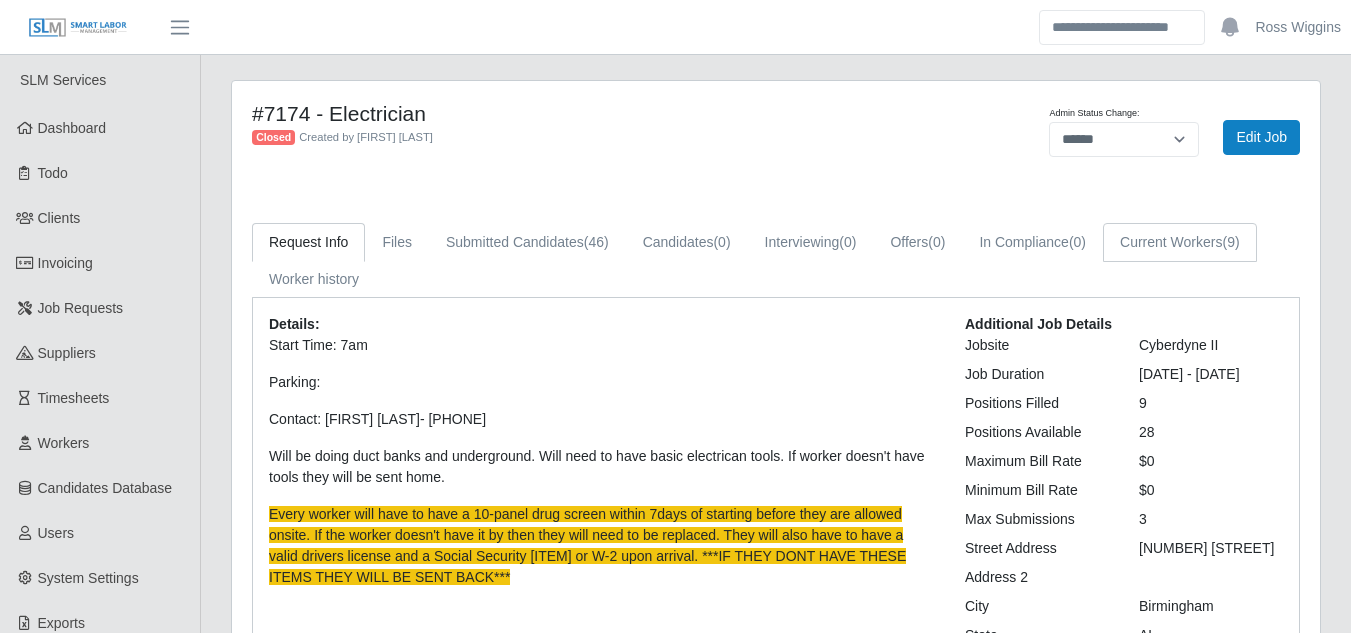 click on "Current Workers  (9)" at bounding box center (1180, 242) 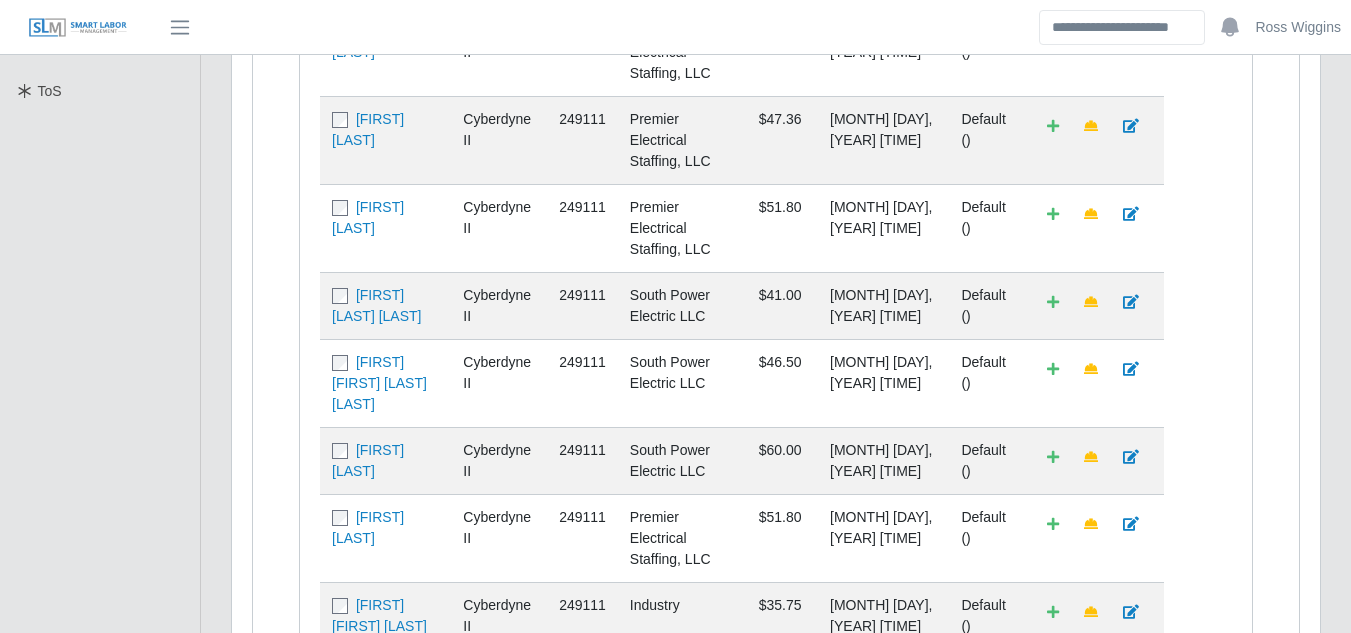 scroll, scrollTop: 600, scrollLeft: 0, axis: vertical 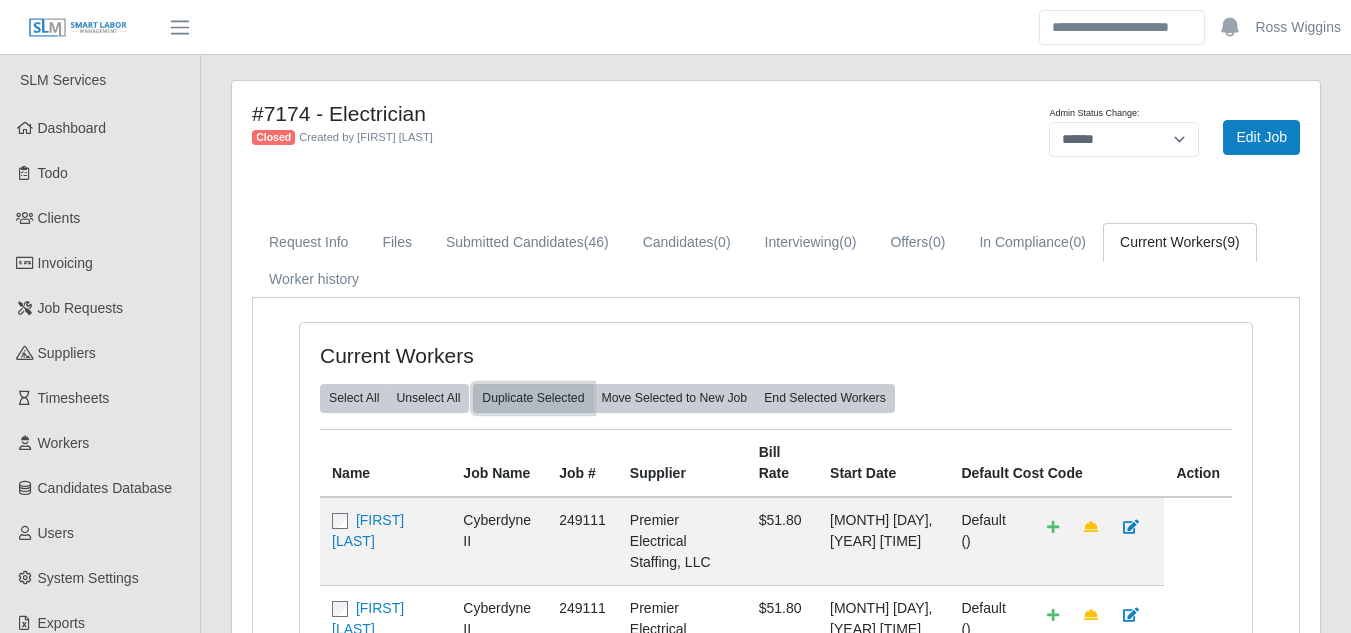 click on "Duplicate Selected" at bounding box center (533, 398) 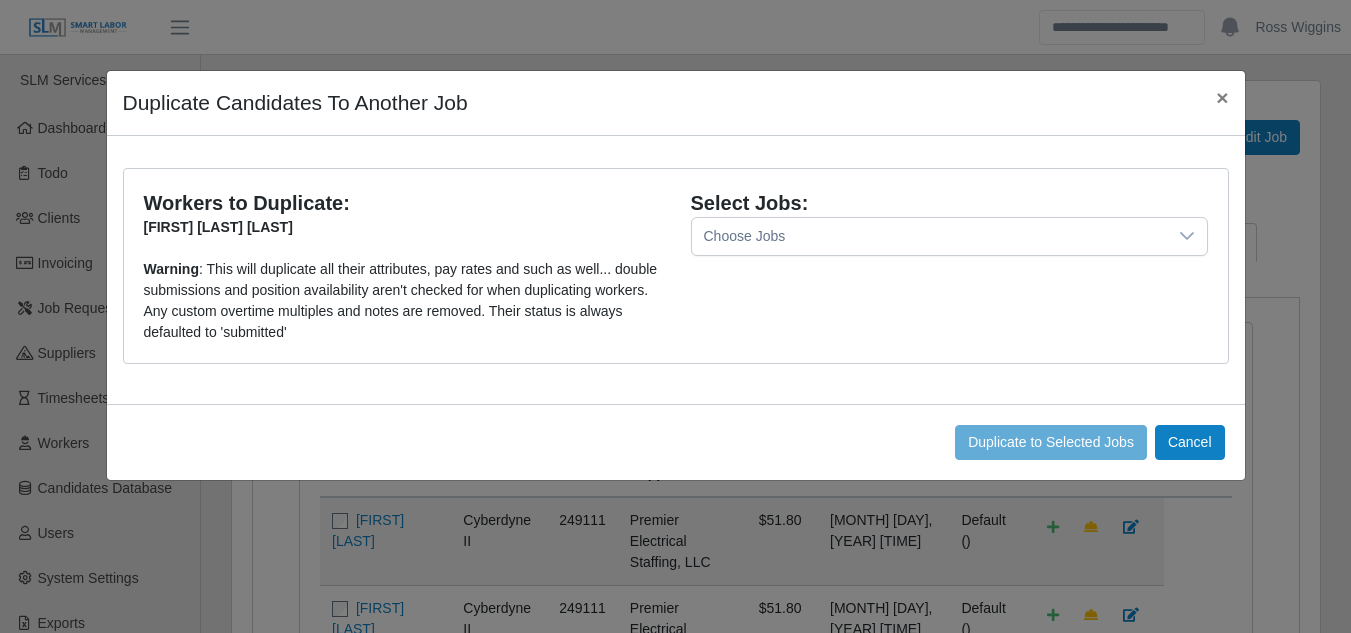 click on "Choose Jobs" at bounding box center (929, 236) 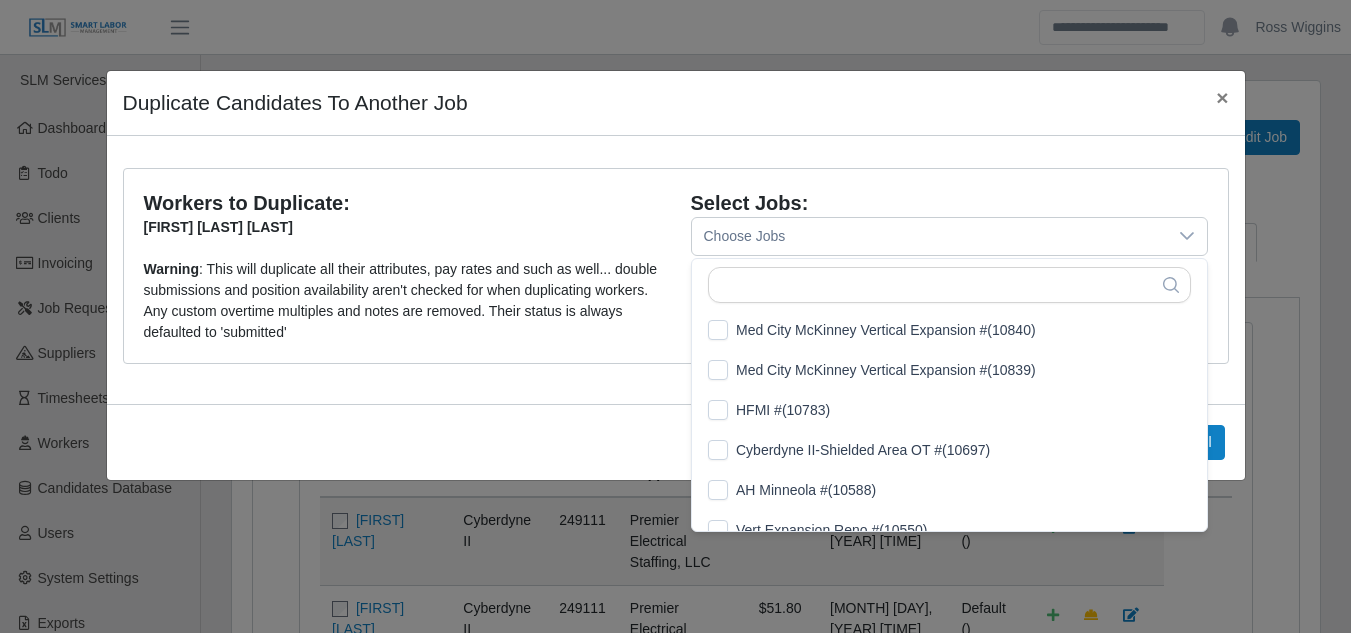 scroll, scrollTop: 21, scrollLeft: 13, axis: both 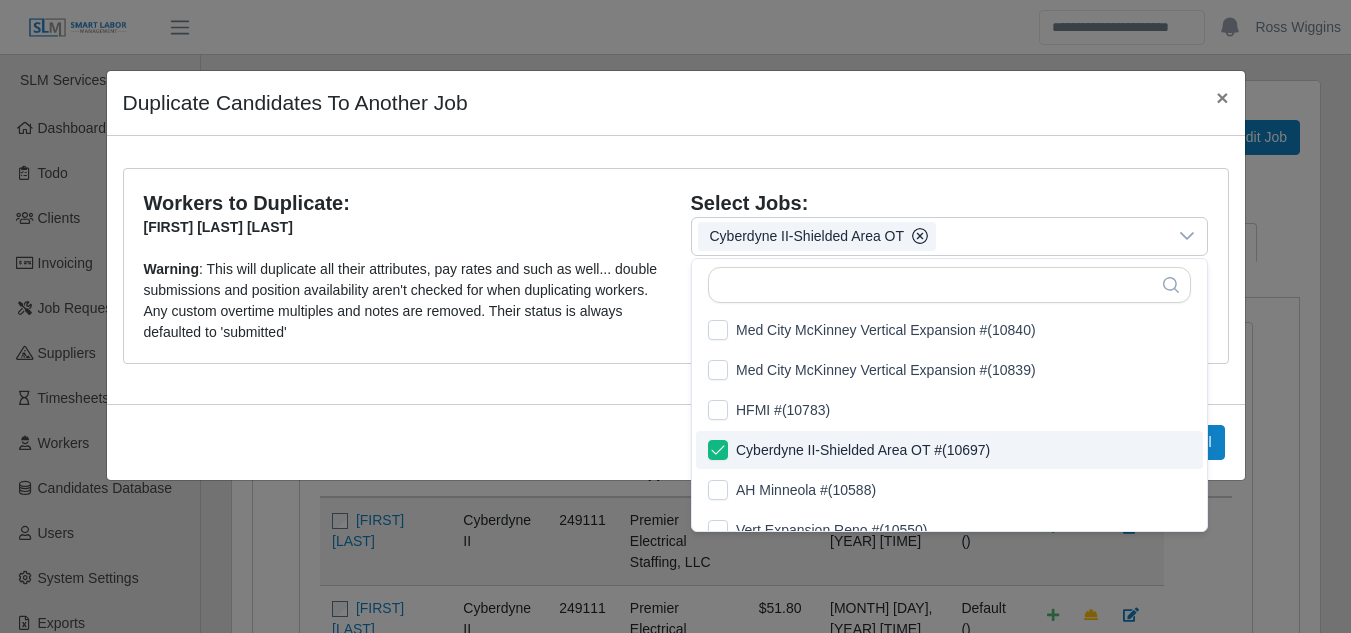 click on "Duplicate to Selected Jobs
Cancel" at bounding box center [676, 442] 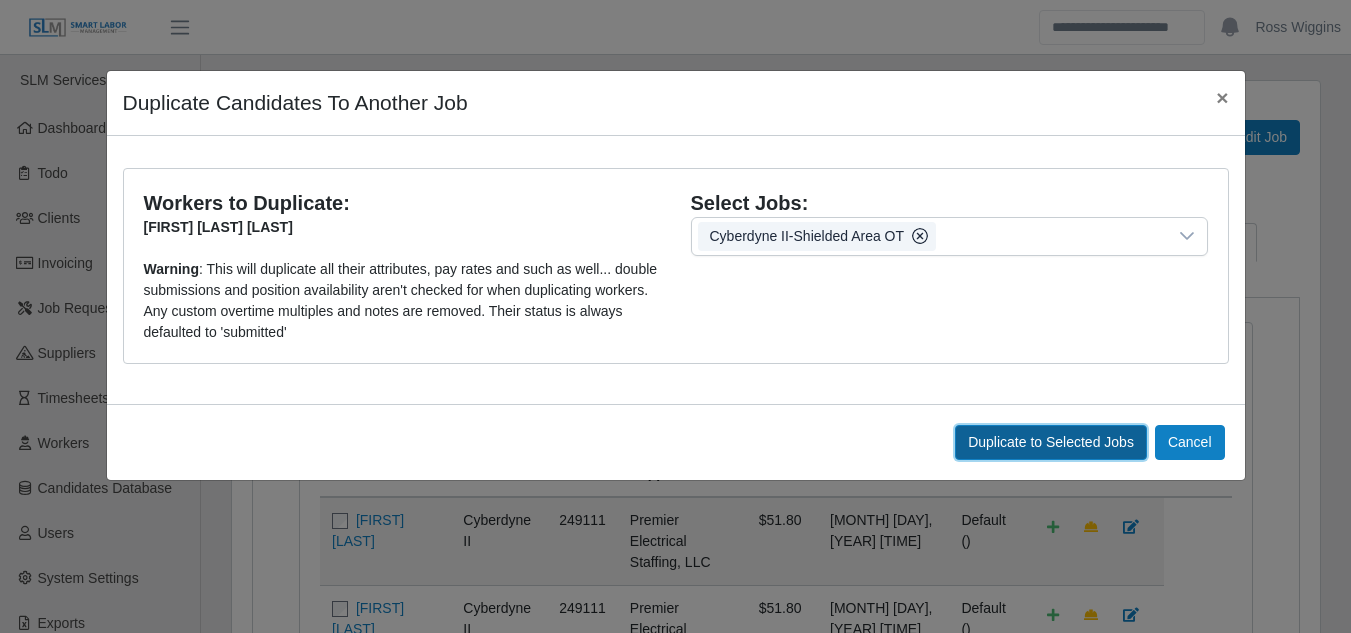 click on "Duplicate to Selected Jobs" at bounding box center [1051, 442] 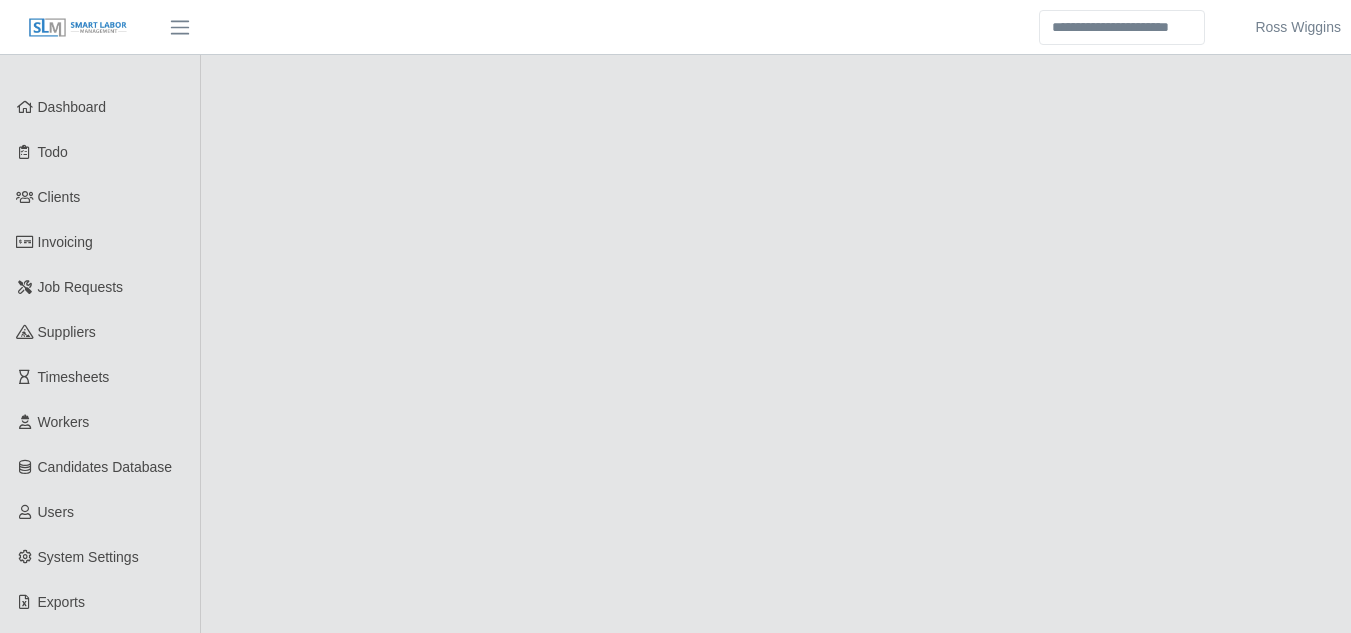 scroll, scrollTop: 0, scrollLeft: 0, axis: both 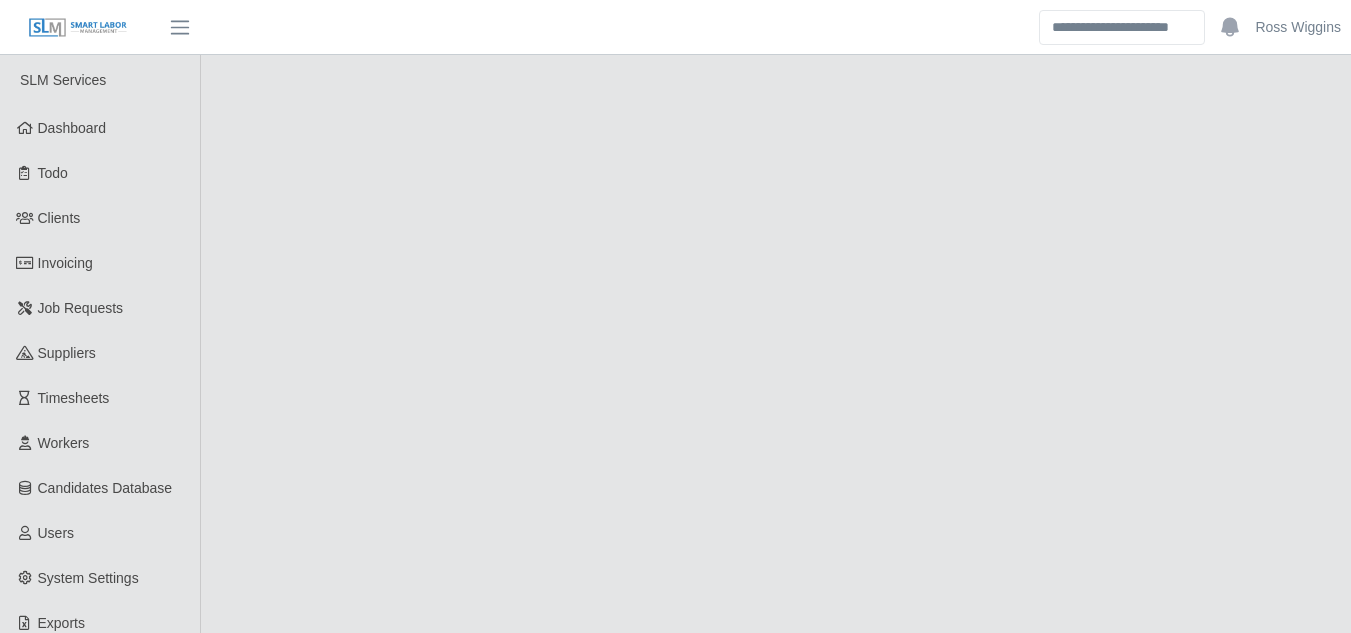 select on "****" 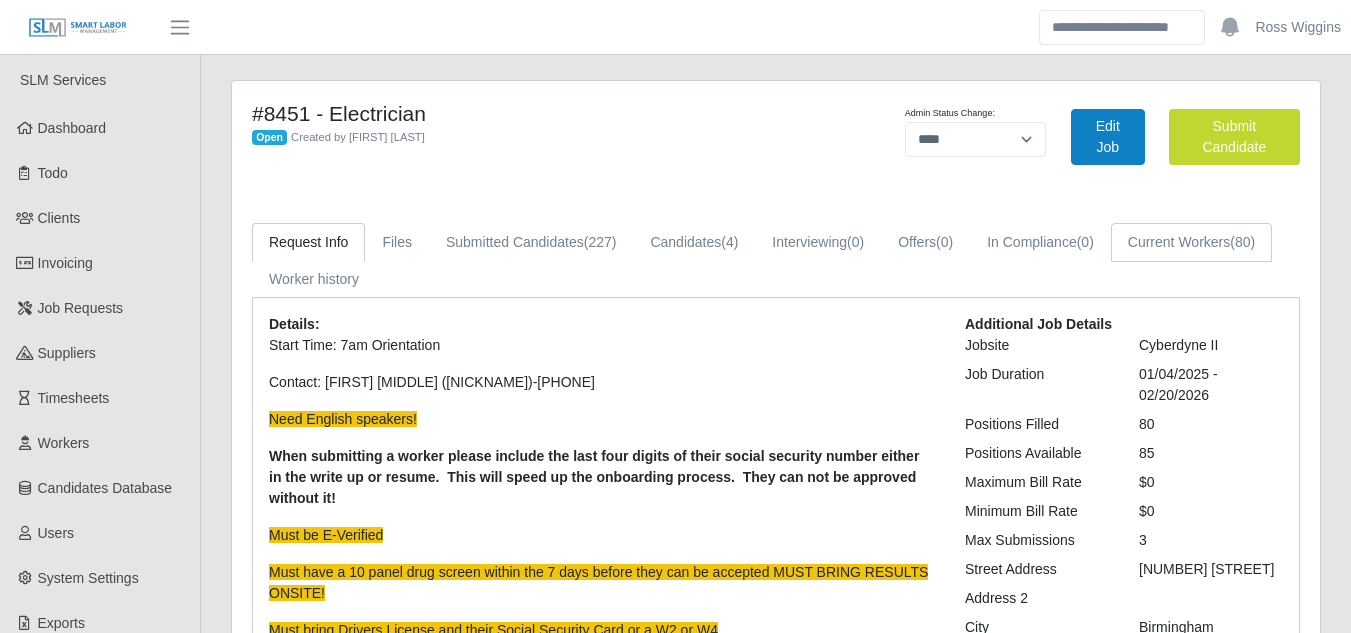 click on "Current Workers  (80)" at bounding box center [1191, 242] 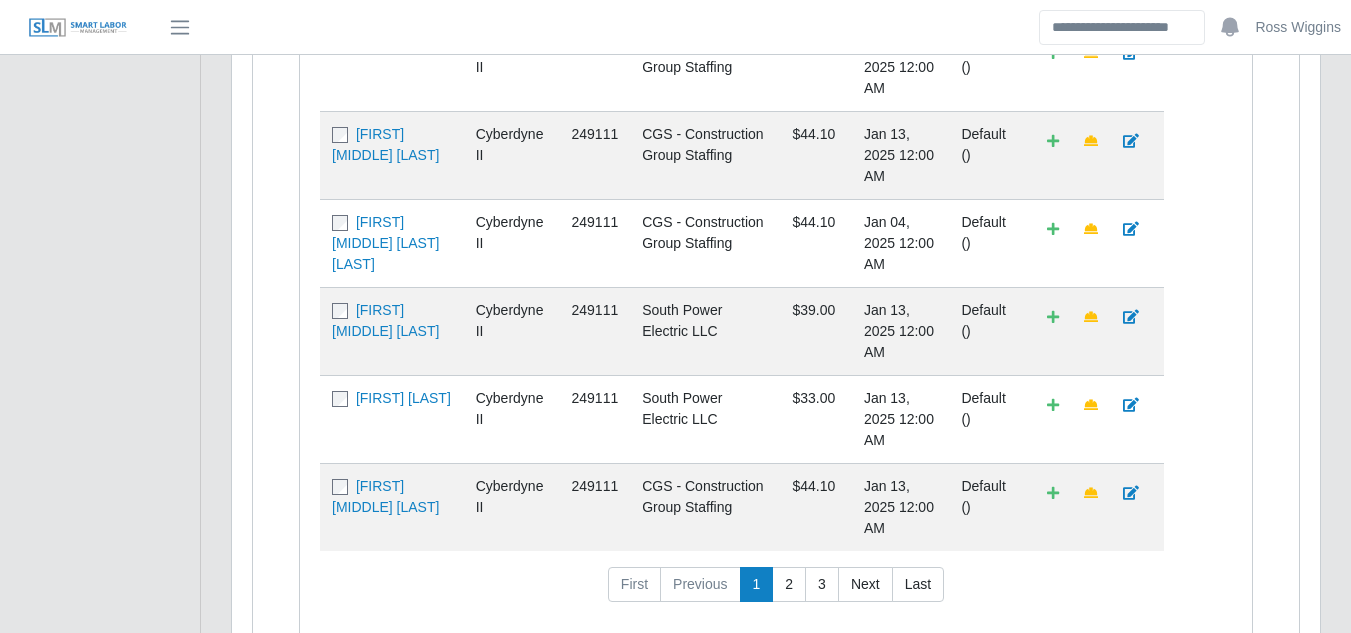 scroll, scrollTop: 1300, scrollLeft: 0, axis: vertical 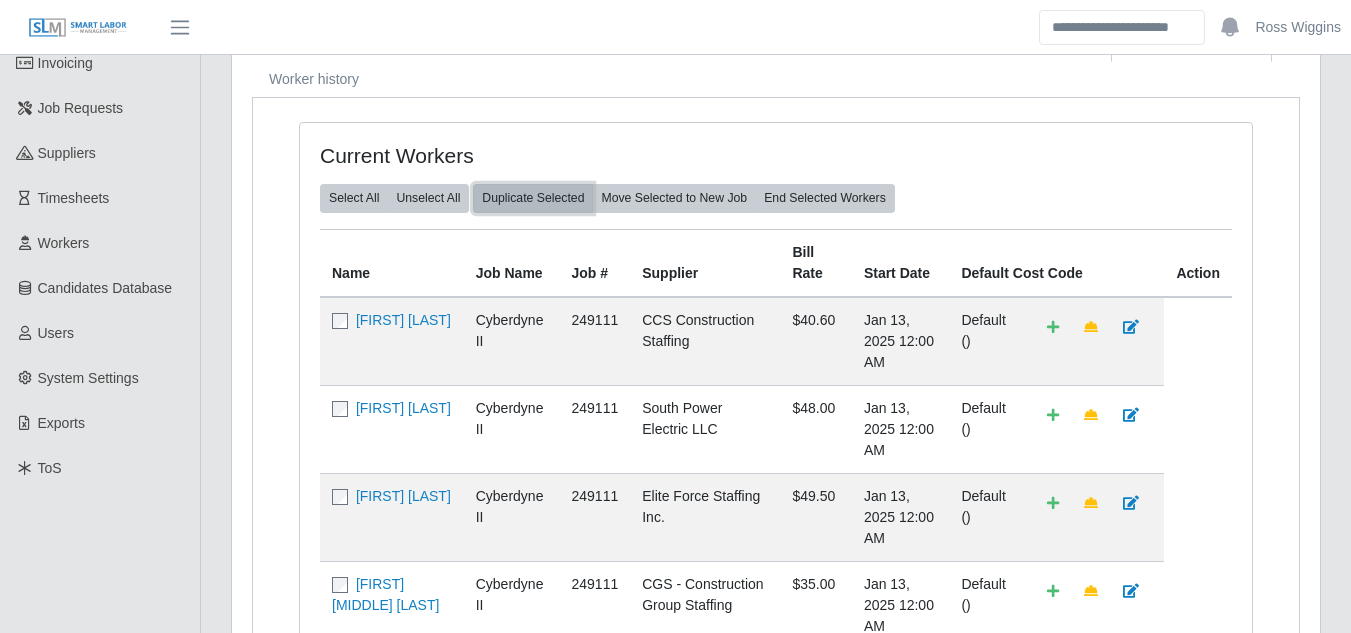 click on "Duplicate Selected" at bounding box center (533, 198) 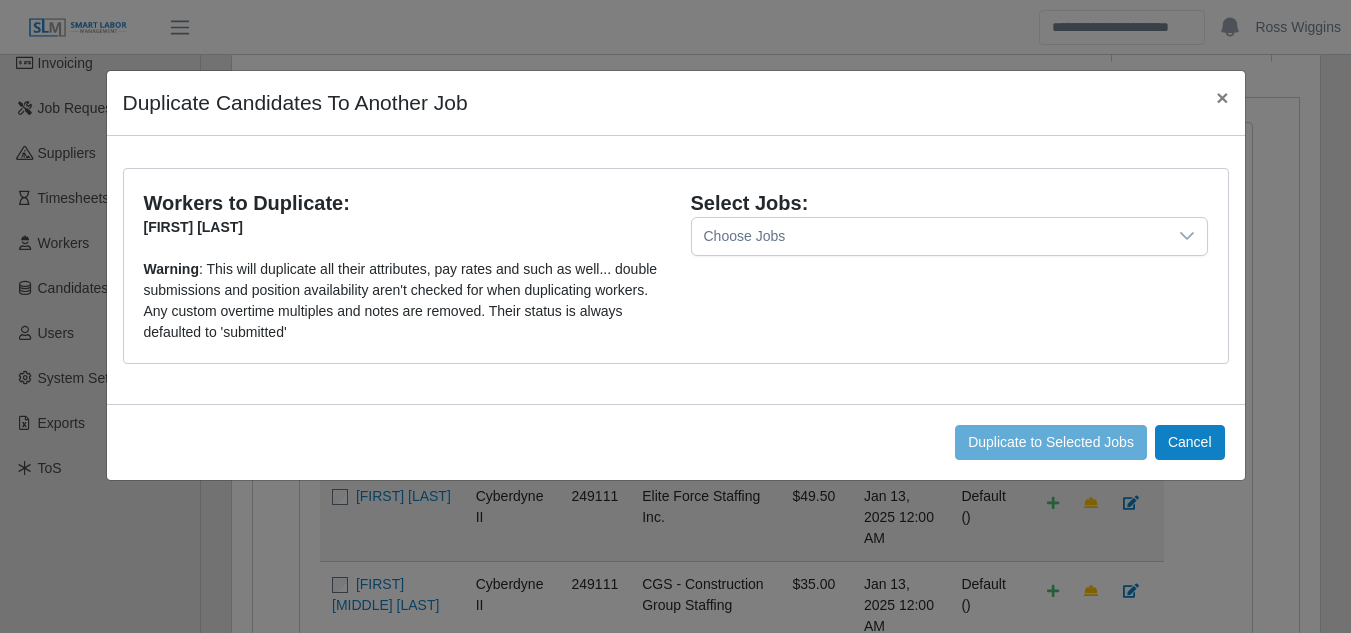 click 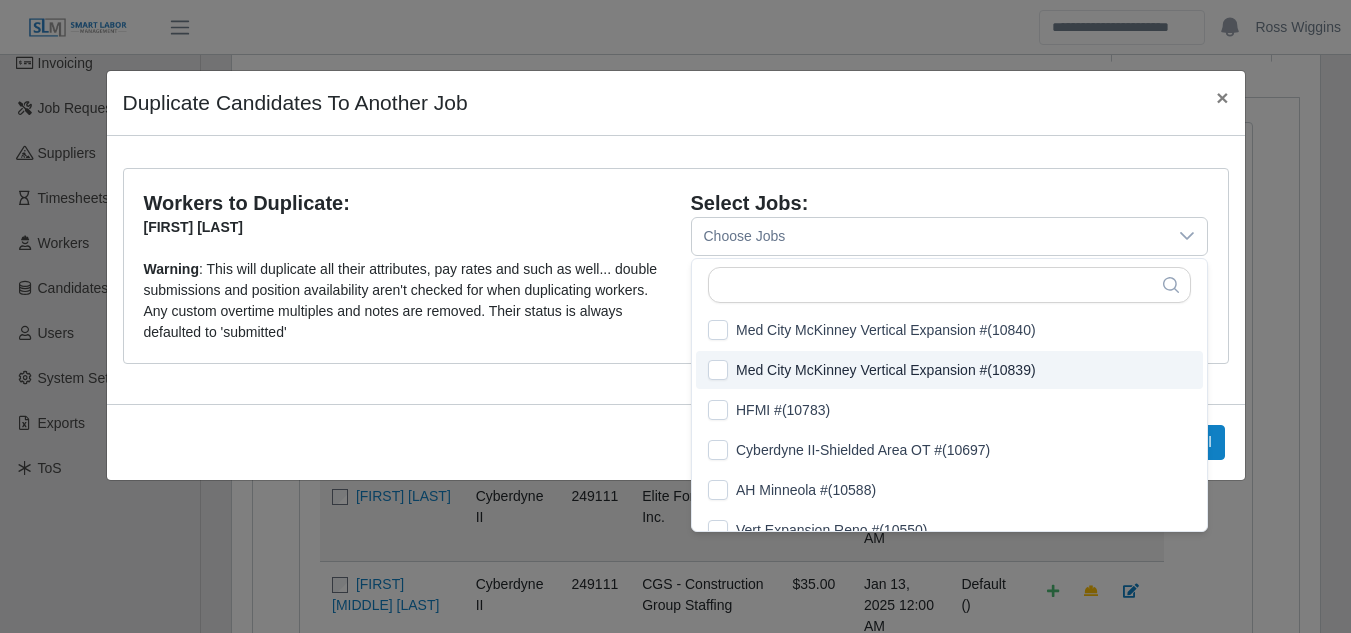 scroll, scrollTop: 21, scrollLeft: 13, axis: both 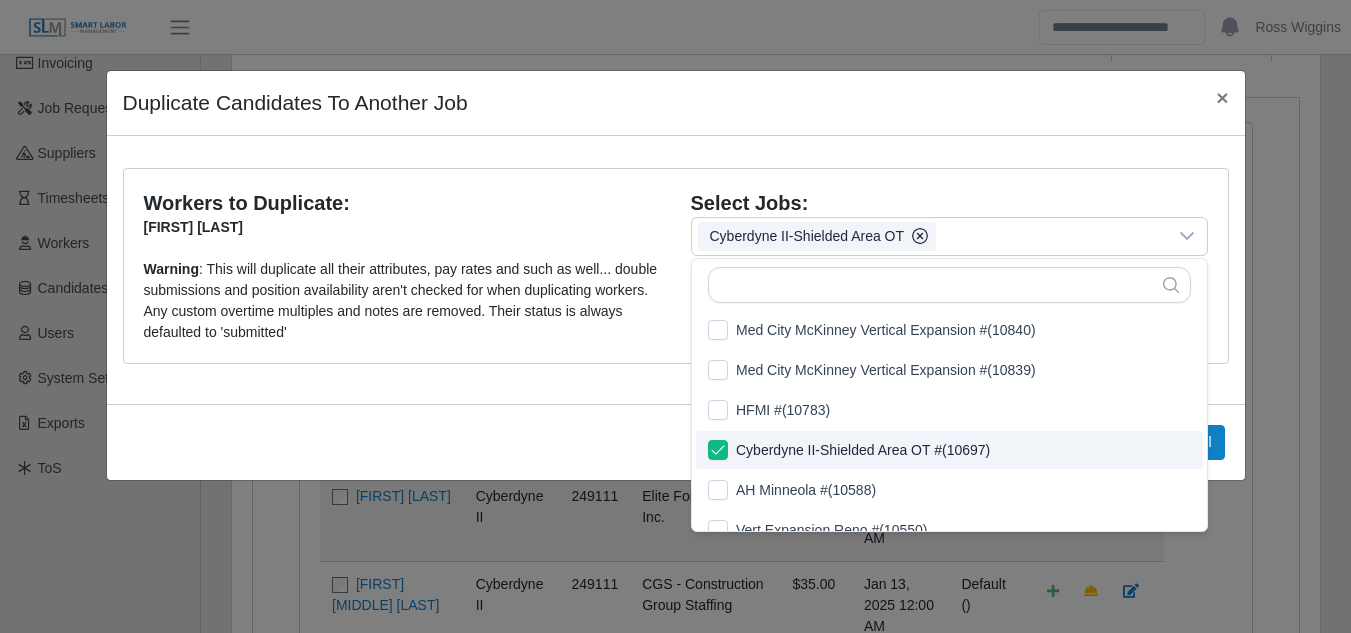click on "Duplicate to Selected Jobs
Cancel" at bounding box center [676, 442] 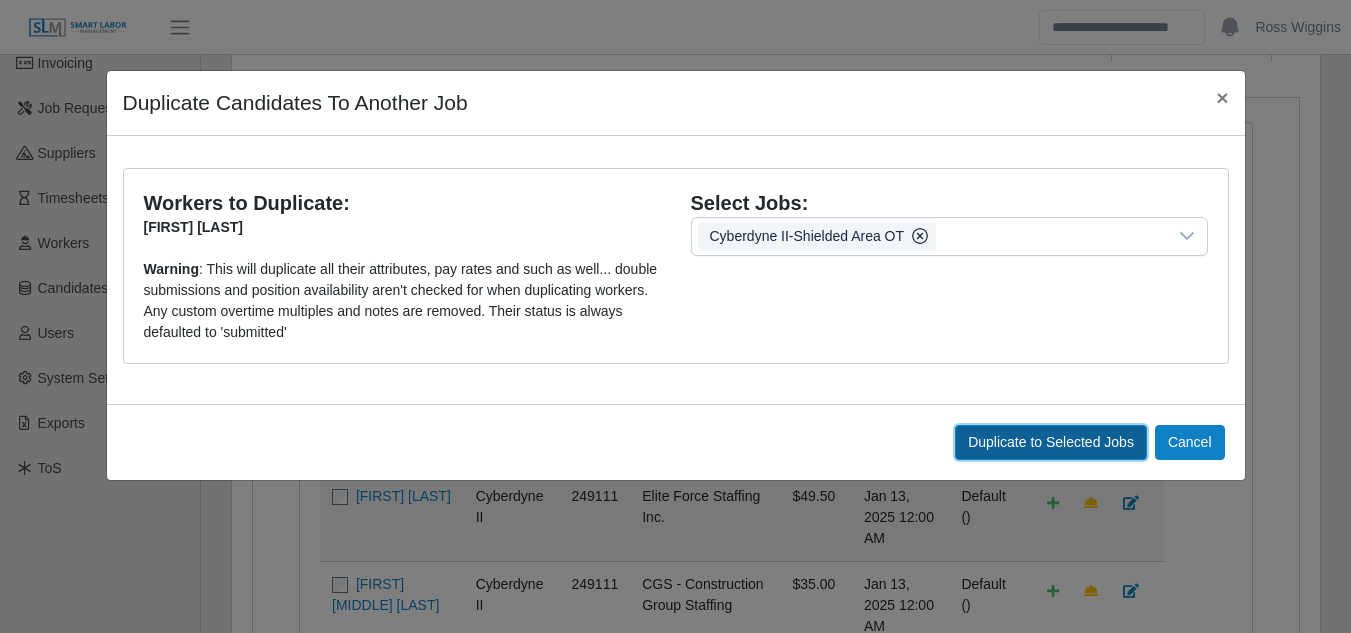 click on "Duplicate to Selected Jobs" at bounding box center [1051, 442] 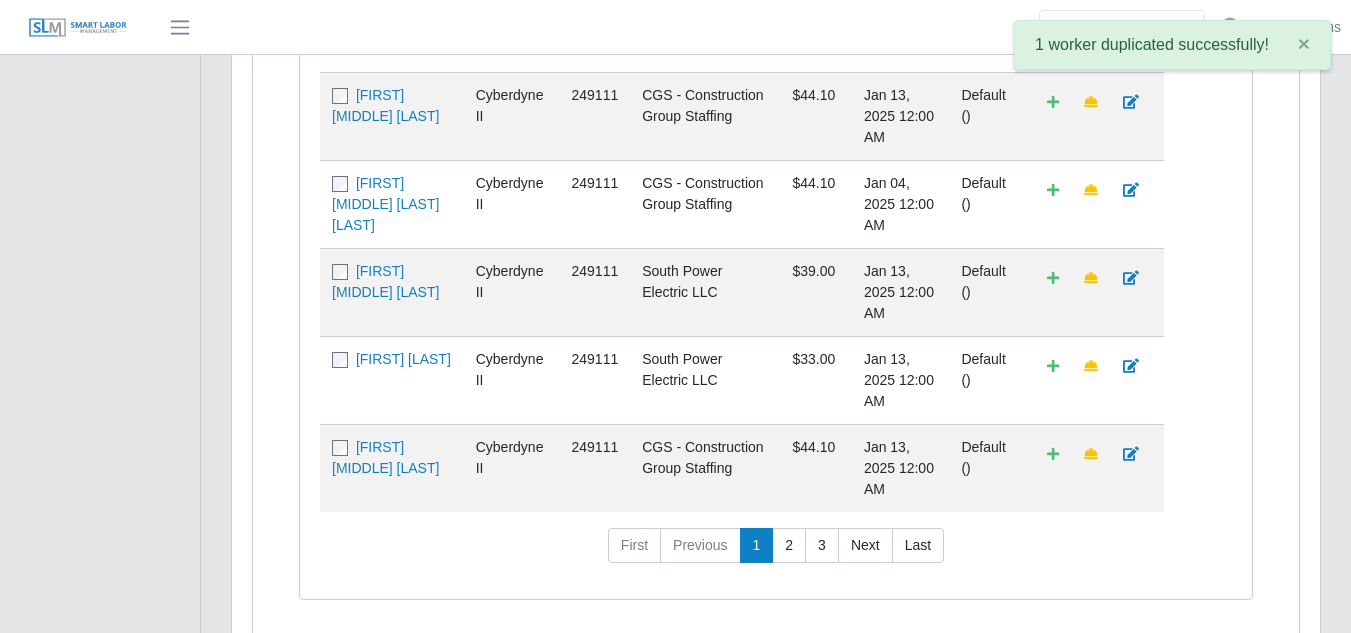 scroll, scrollTop: 1408, scrollLeft: 0, axis: vertical 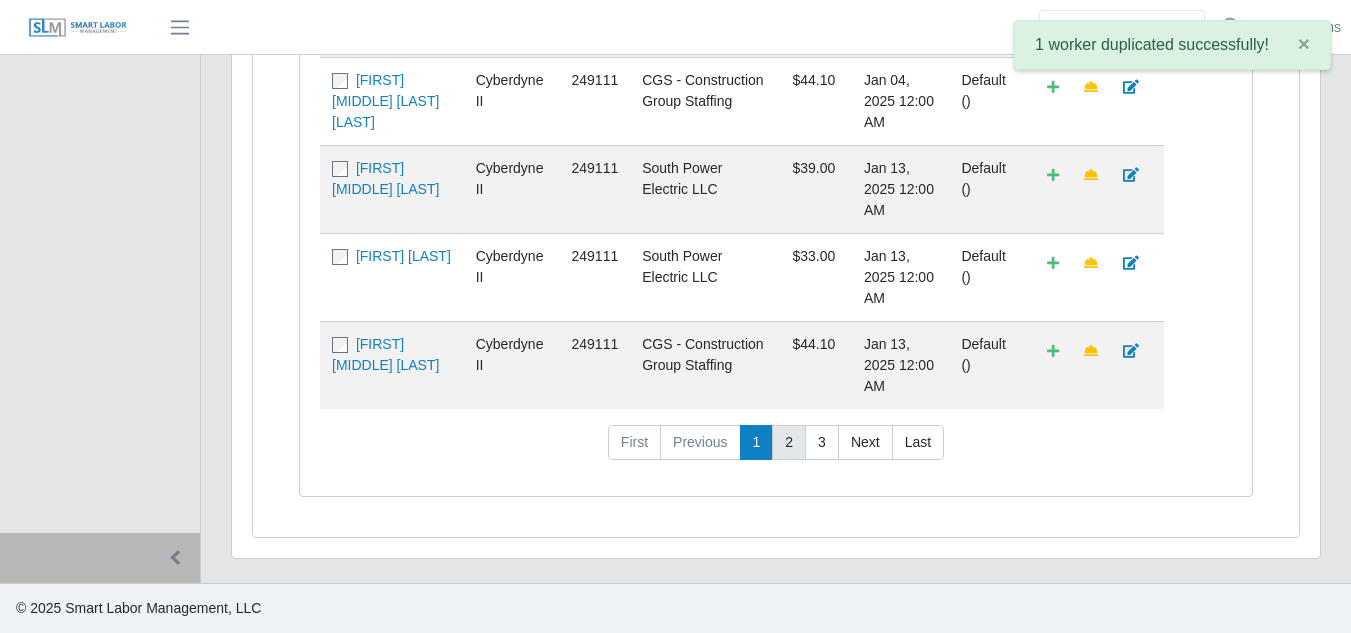 click on "2" at bounding box center [789, 443] 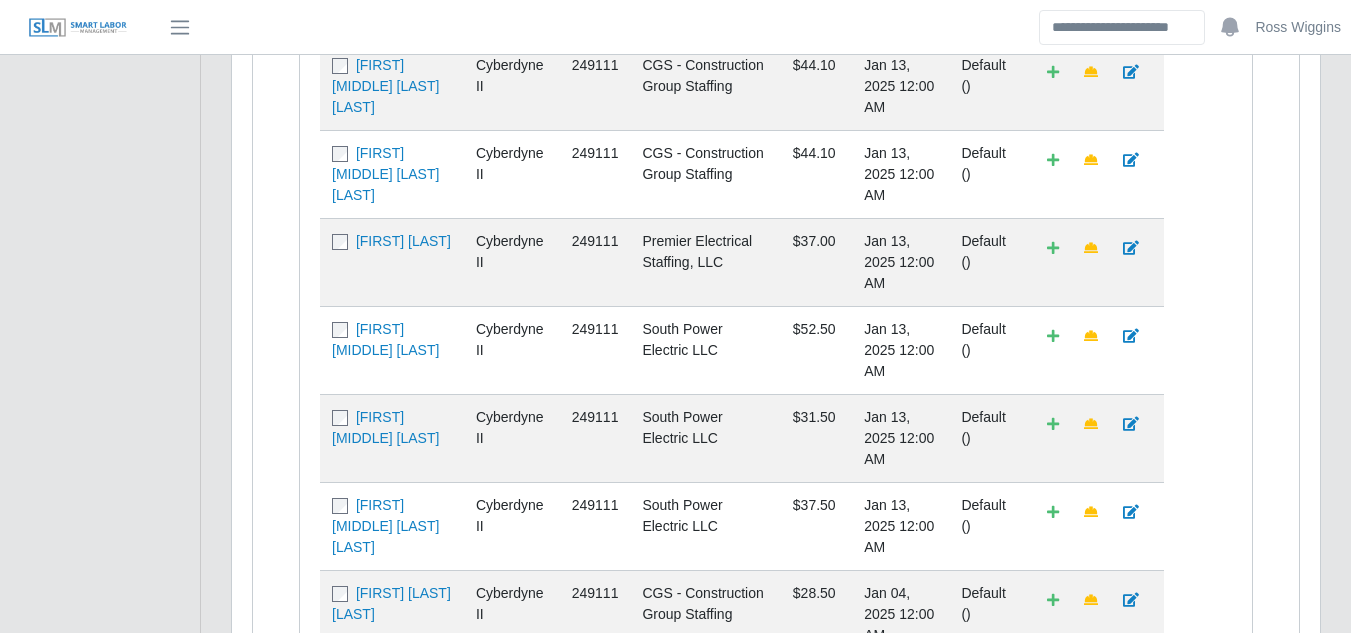 scroll, scrollTop: 608, scrollLeft: 0, axis: vertical 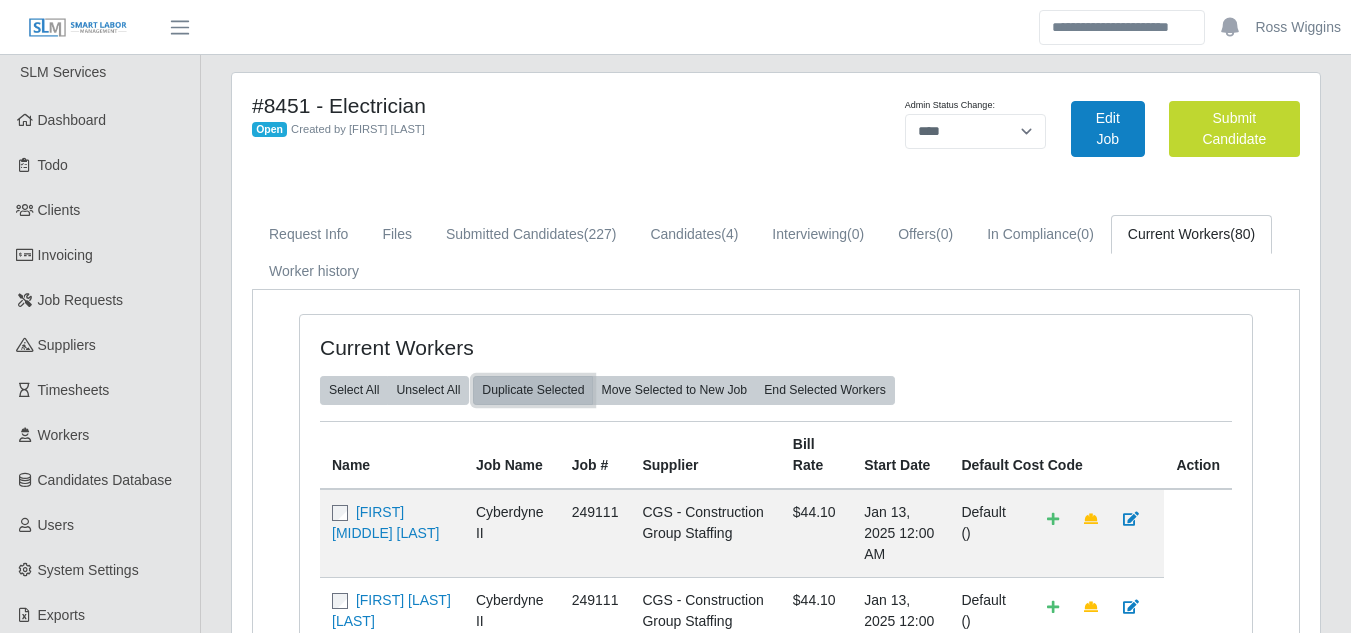 click on "Duplicate Selected" at bounding box center [533, 390] 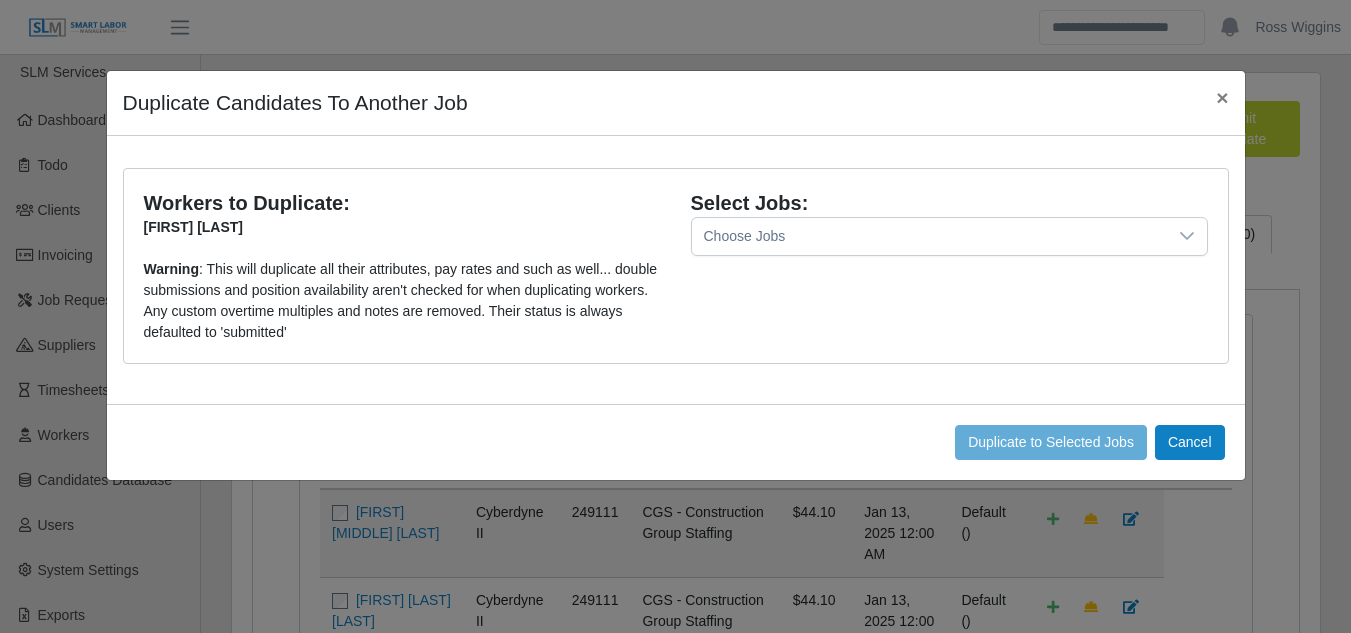 click 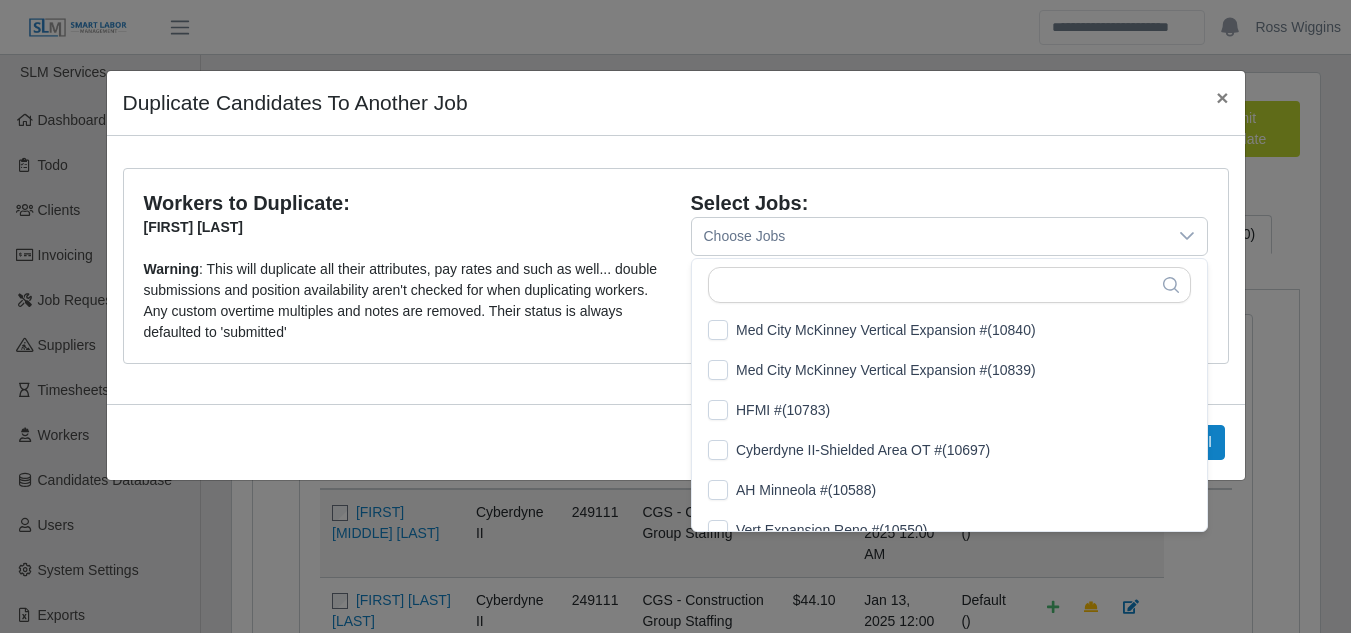 scroll, scrollTop: 21, scrollLeft: 13, axis: both 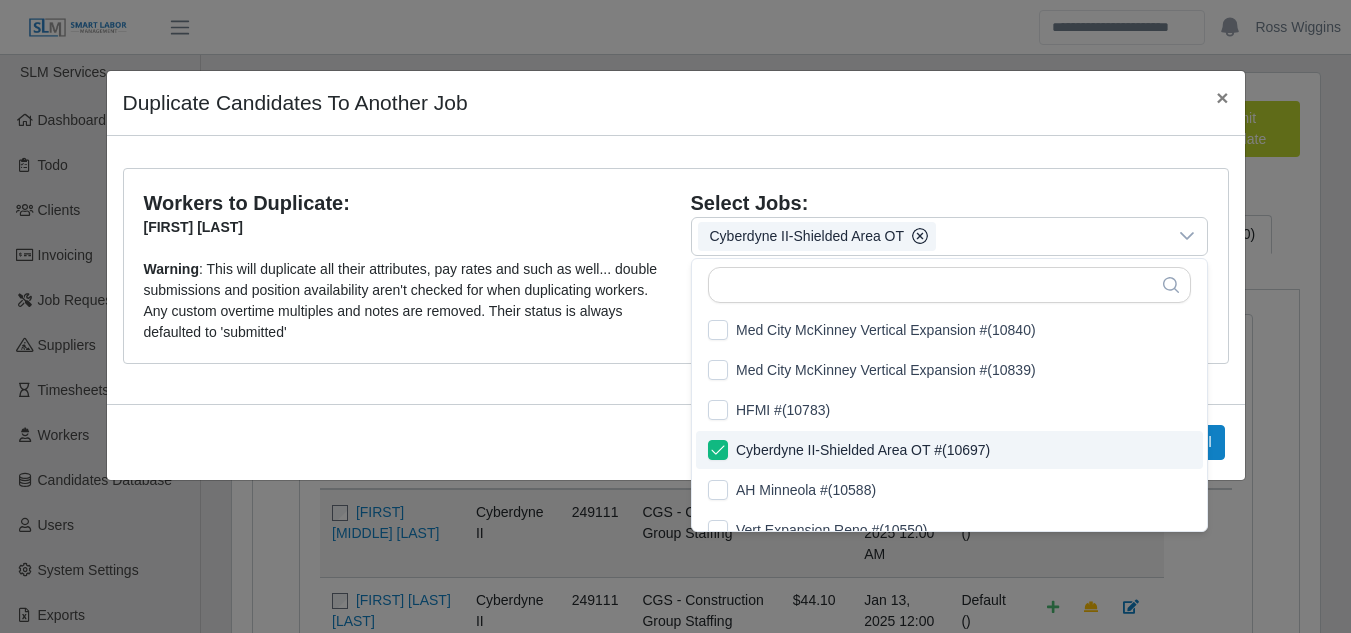 click on "Duplicate to Selected Jobs
Cancel" at bounding box center (676, 442) 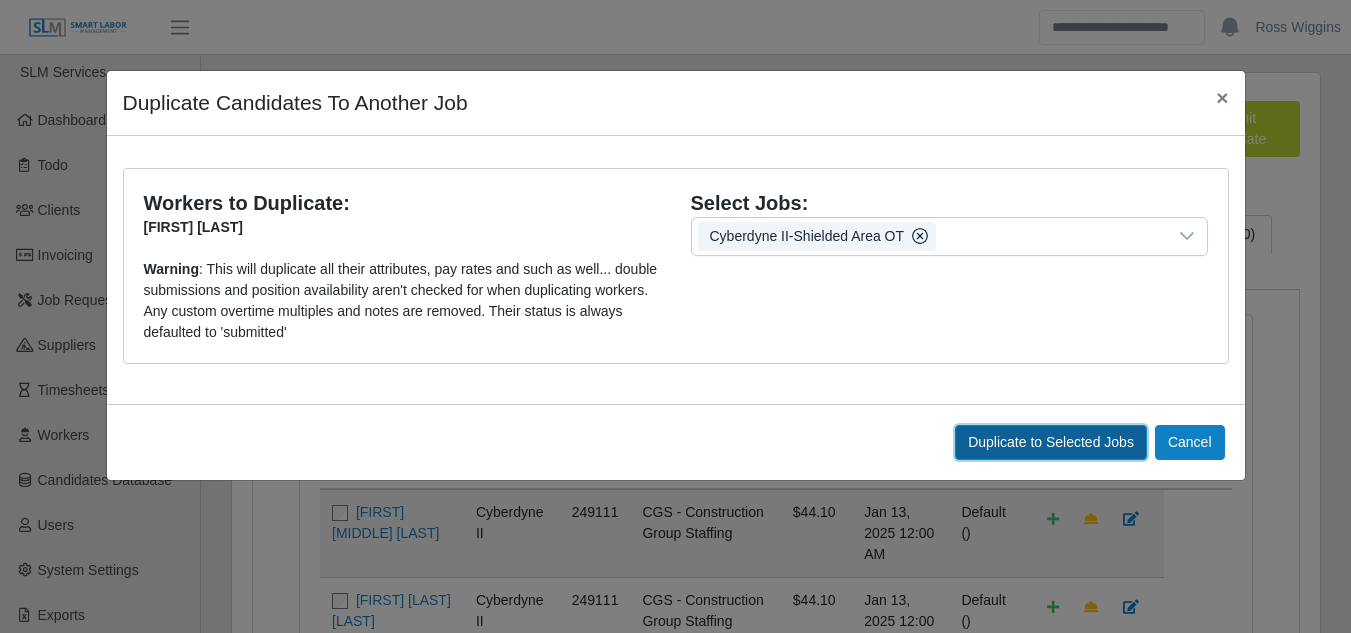 click on "Duplicate to Selected Jobs" at bounding box center (1051, 442) 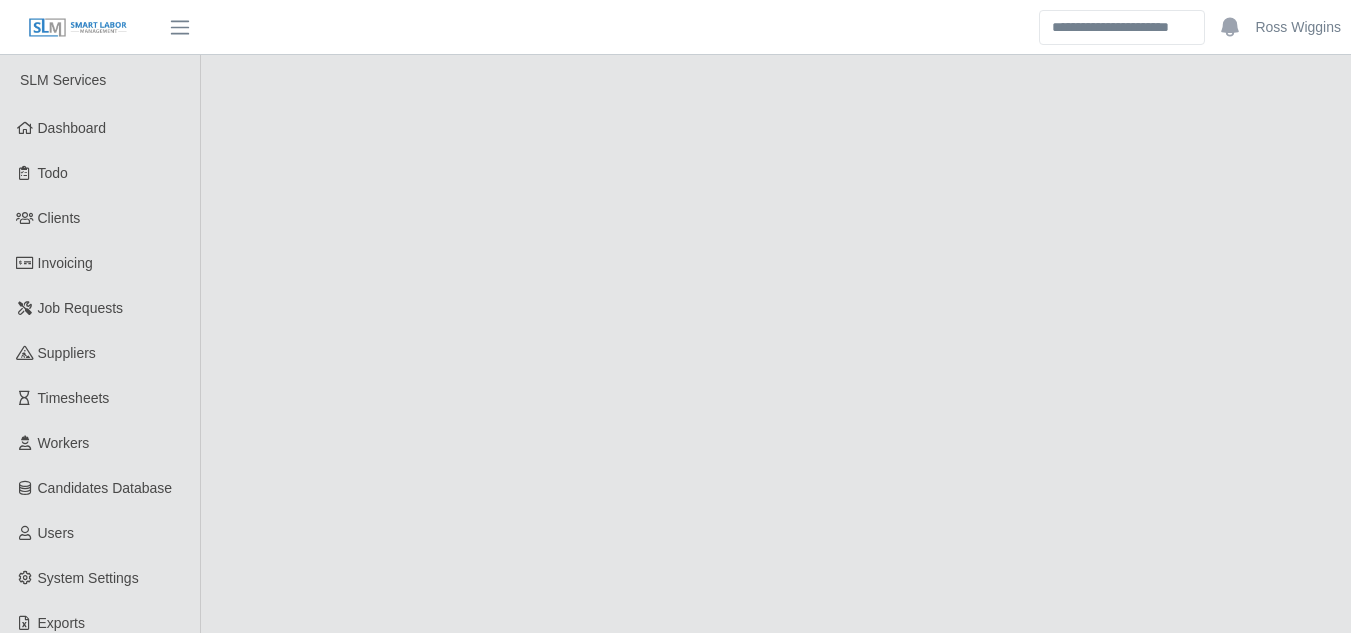 scroll, scrollTop: 0, scrollLeft: 0, axis: both 